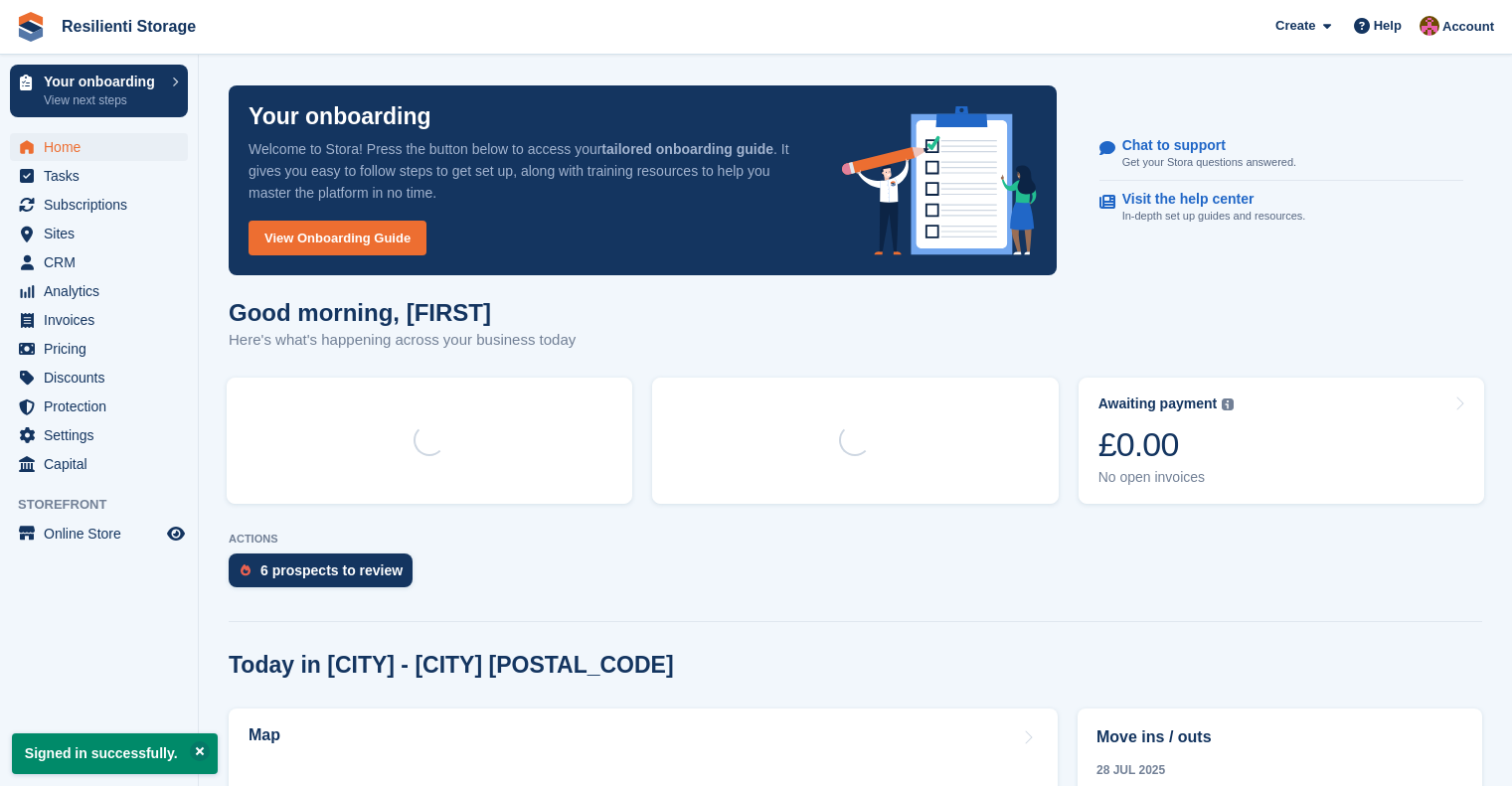 scroll, scrollTop: 0, scrollLeft: 0, axis: both 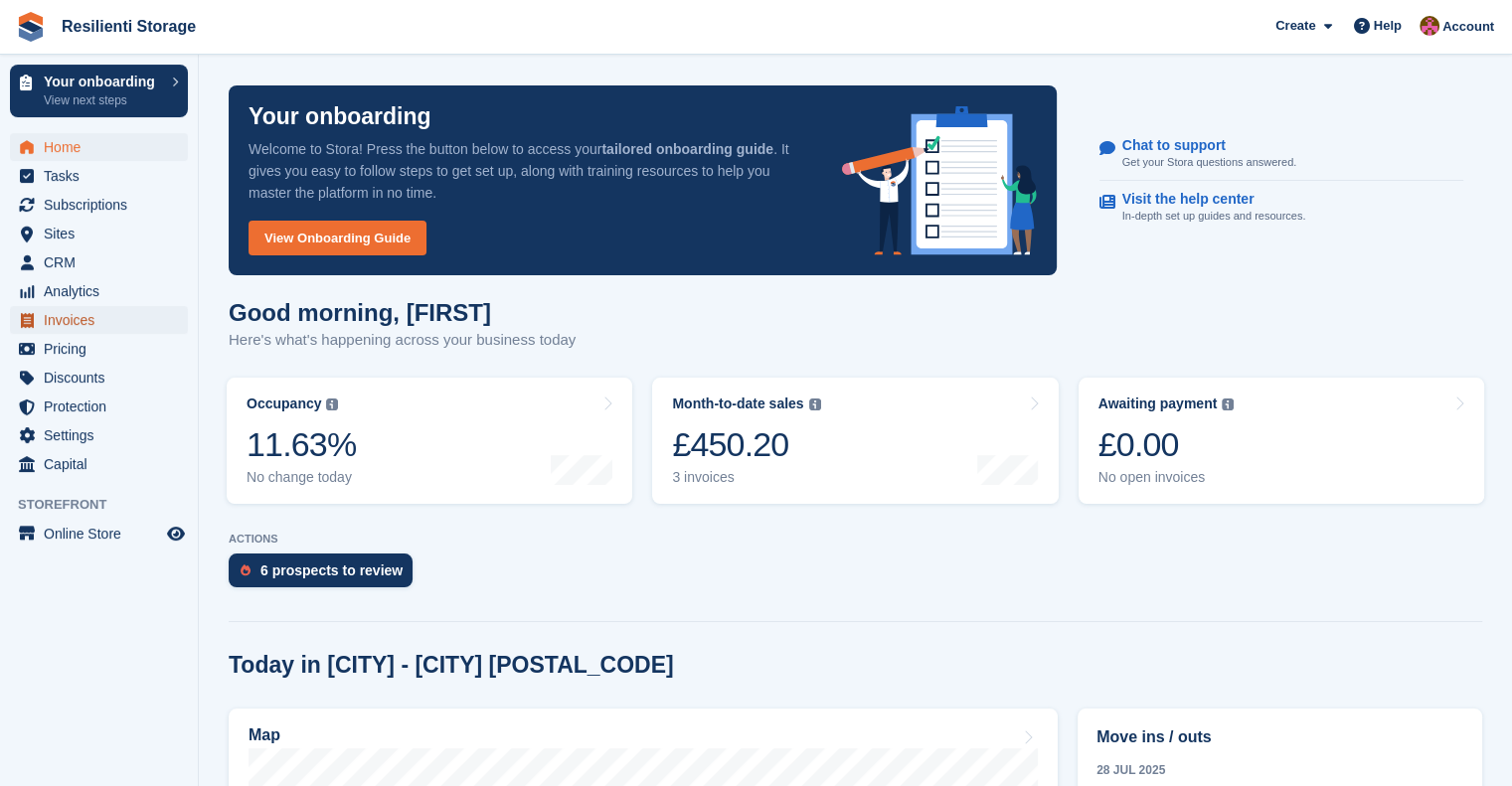click on "Invoices" at bounding box center (103, 320) 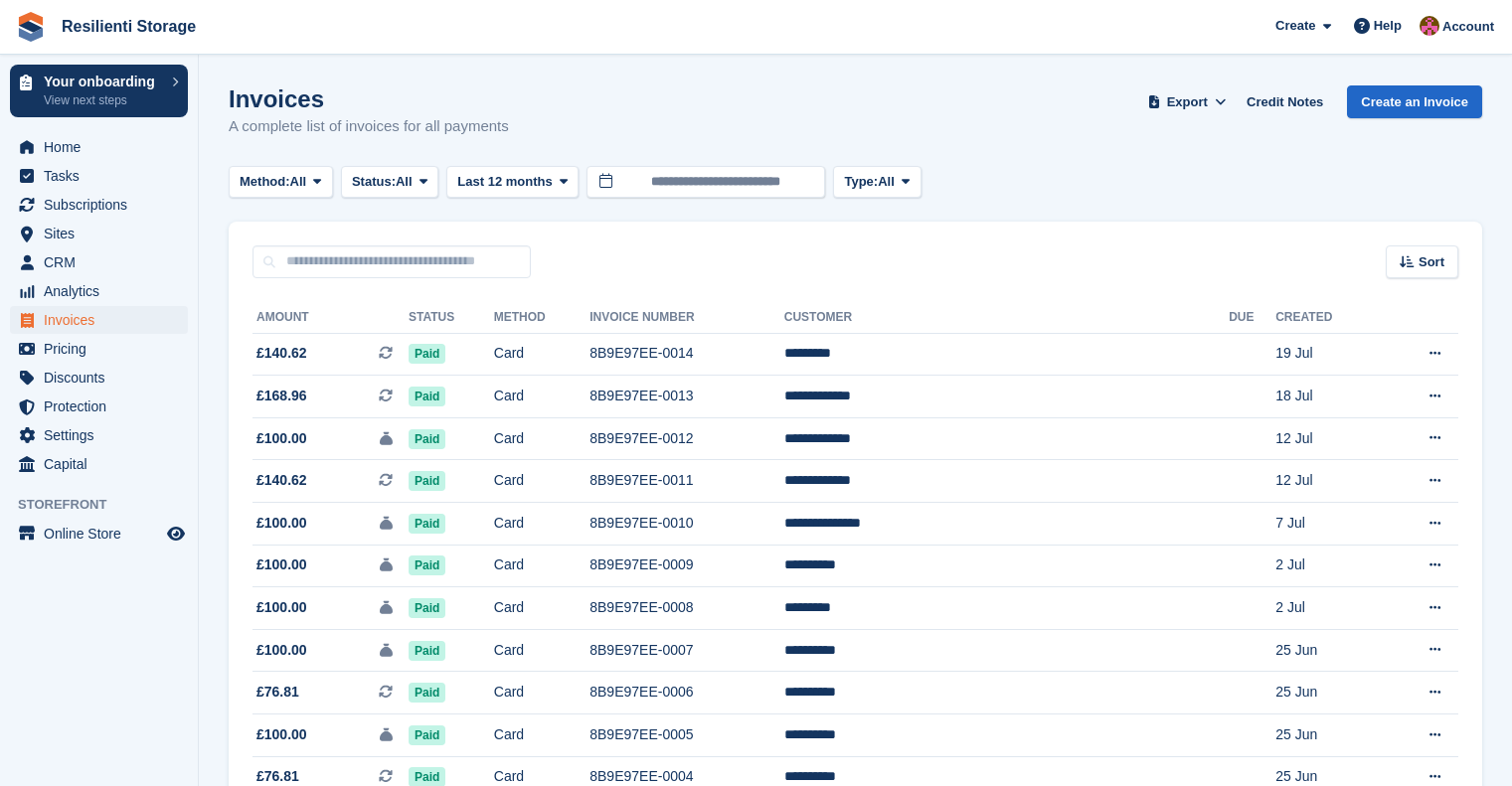 scroll, scrollTop: 0, scrollLeft: 0, axis: both 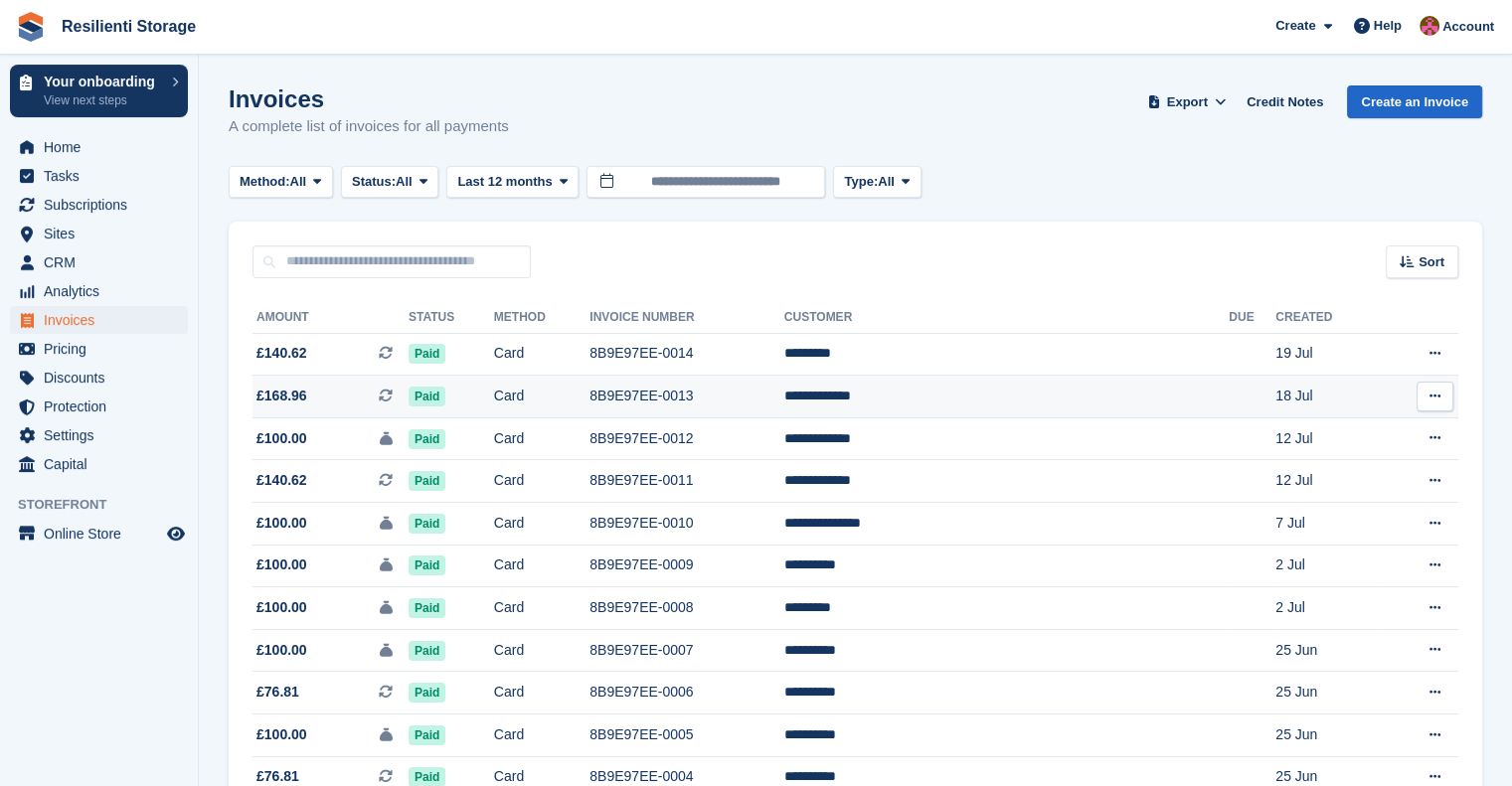 click on "**********" at bounding box center (1006, 396) 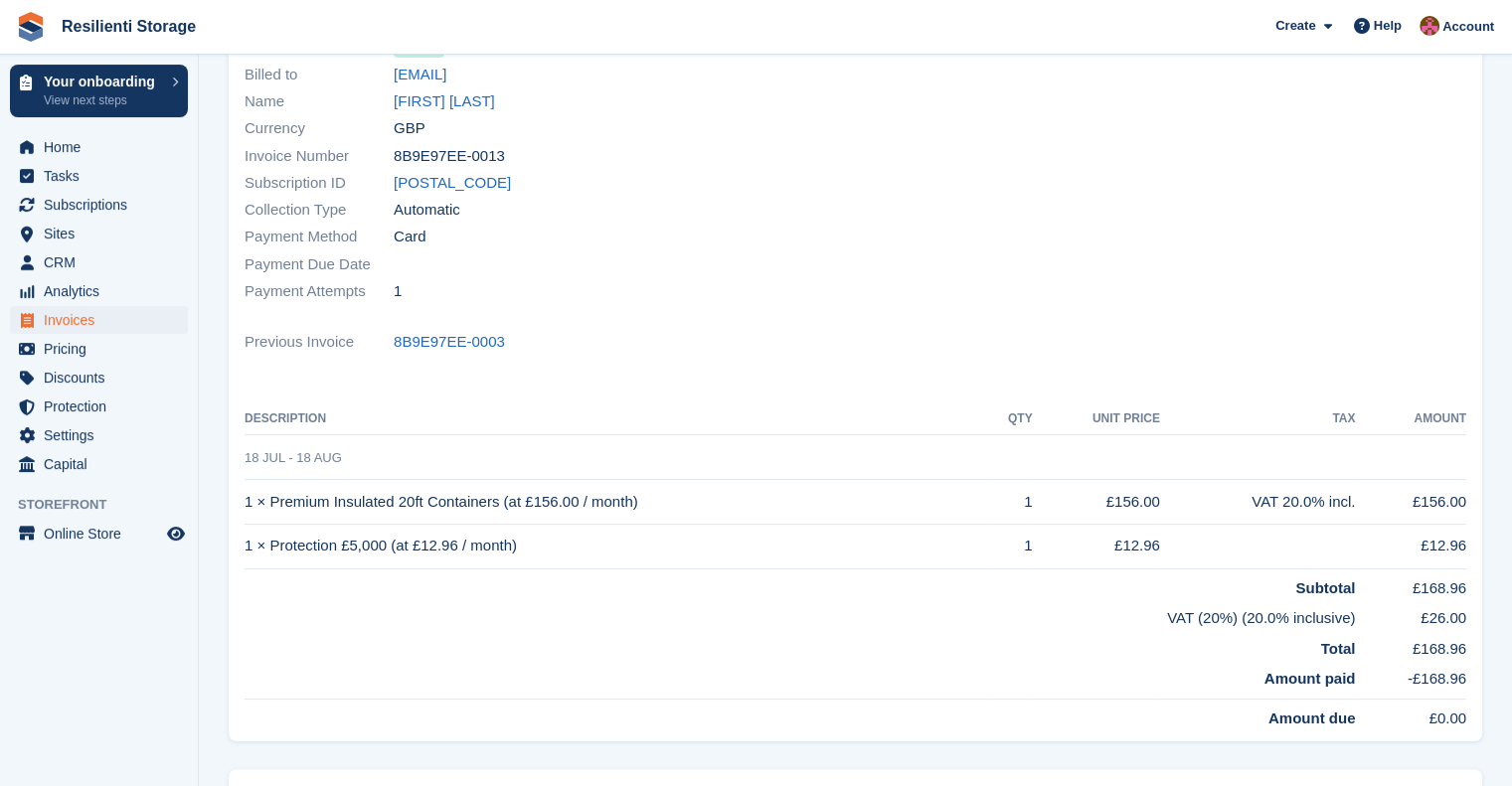 scroll, scrollTop: 0, scrollLeft: 0, axis: both 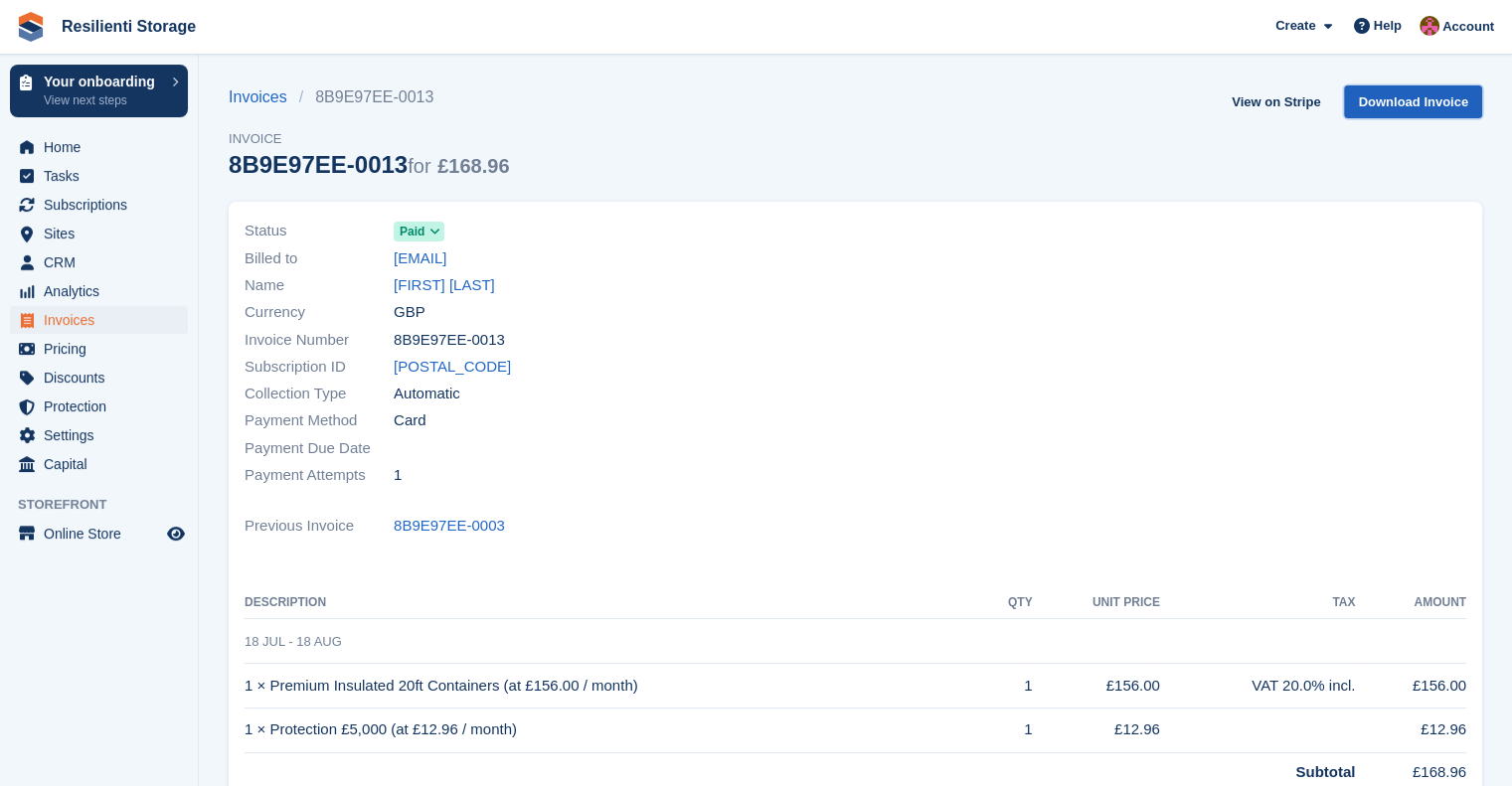 click on "Download Invoice" at bounding box center [1413, 101] 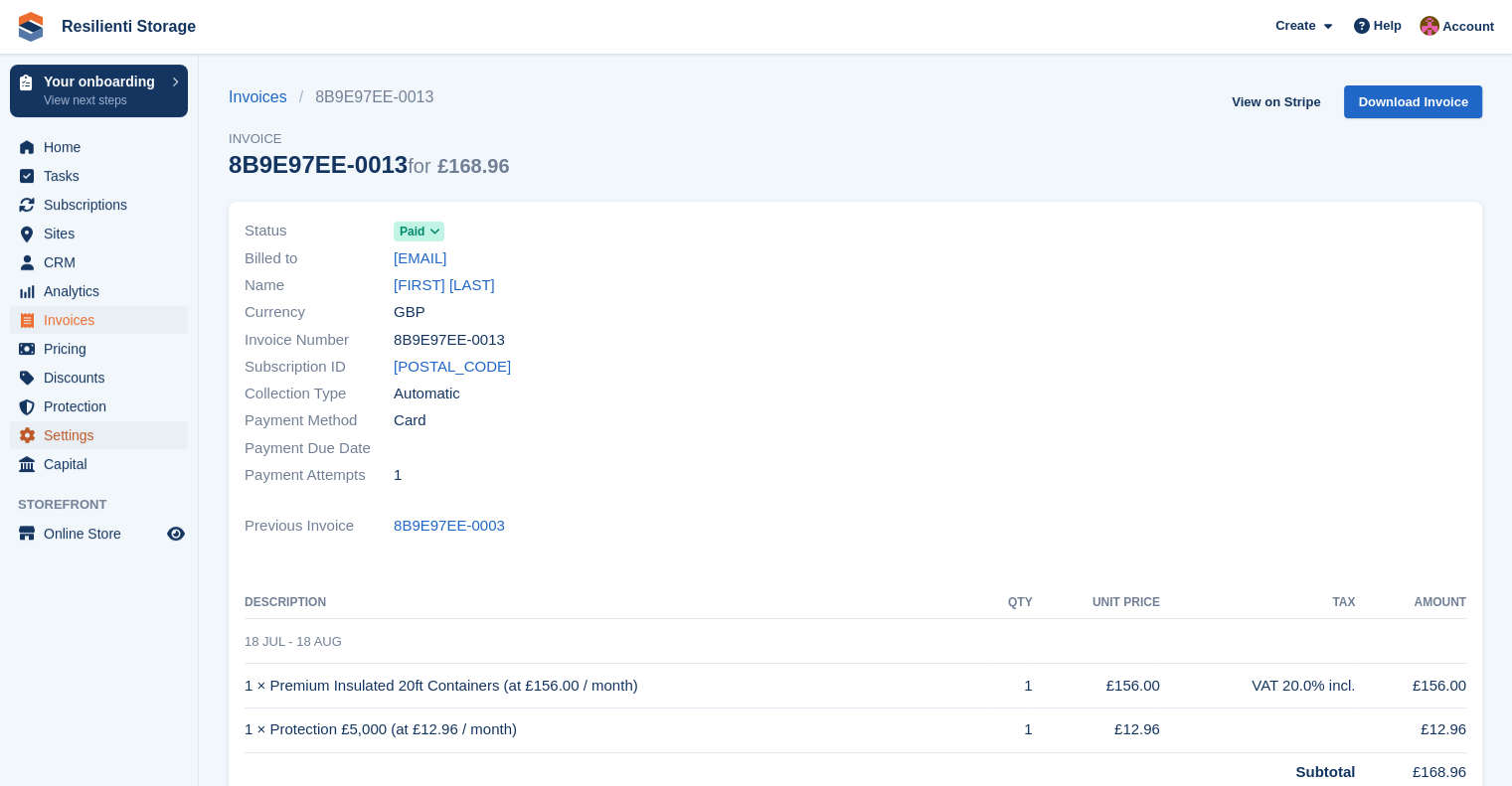 click on "Settings" at bounding box center (103, 435) 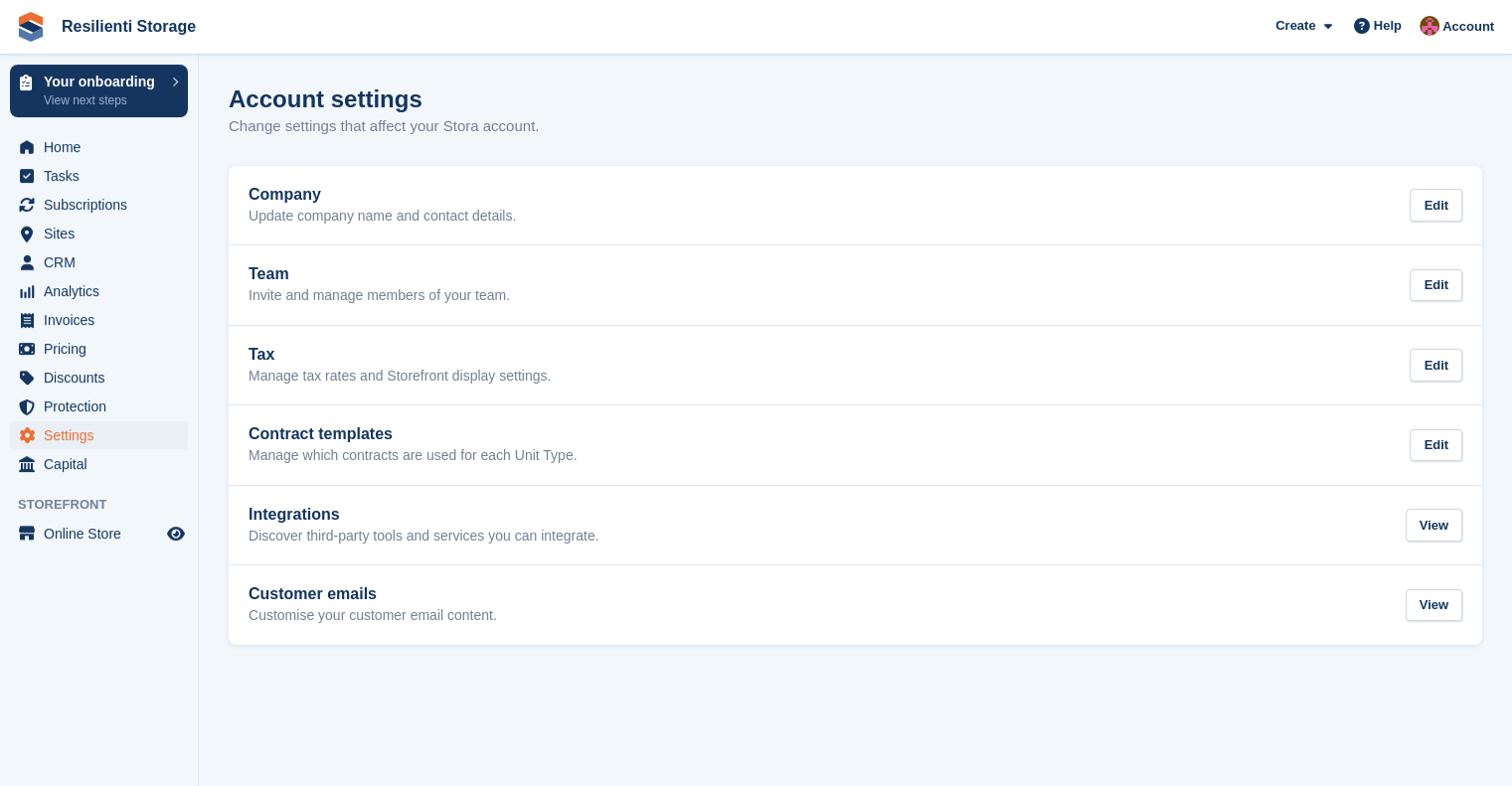 click on "Your onboarding
View next steps
Home
Tasks
Subscriptions
Subscriptions
Subscriptions
Contracts
Price increases
NEW
Contracts
Price increases
NEW
Sites
Sites" at bounding box center (98, 397) 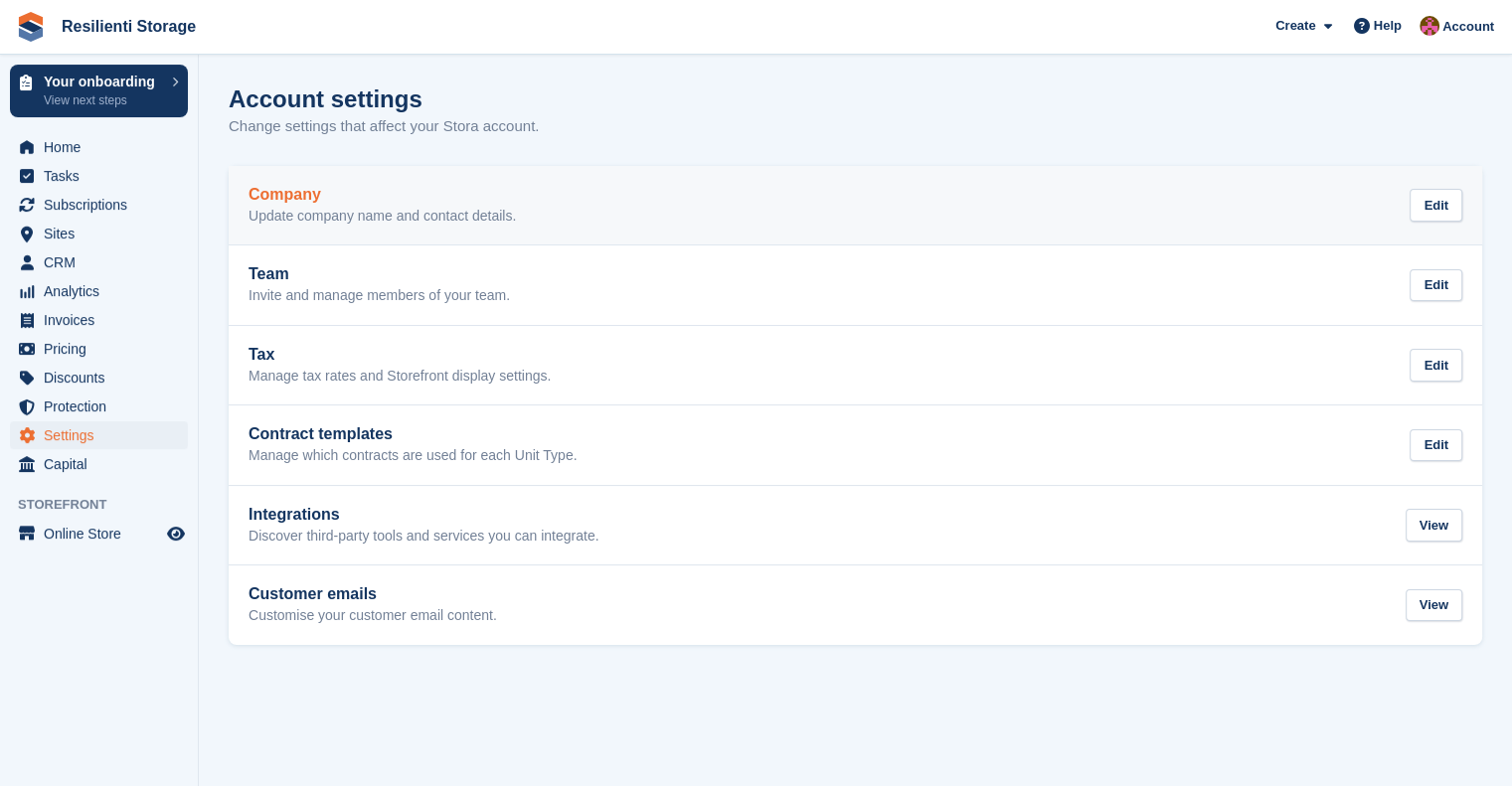 click on "Update company name and contact details." at bounding box center (382, 217) 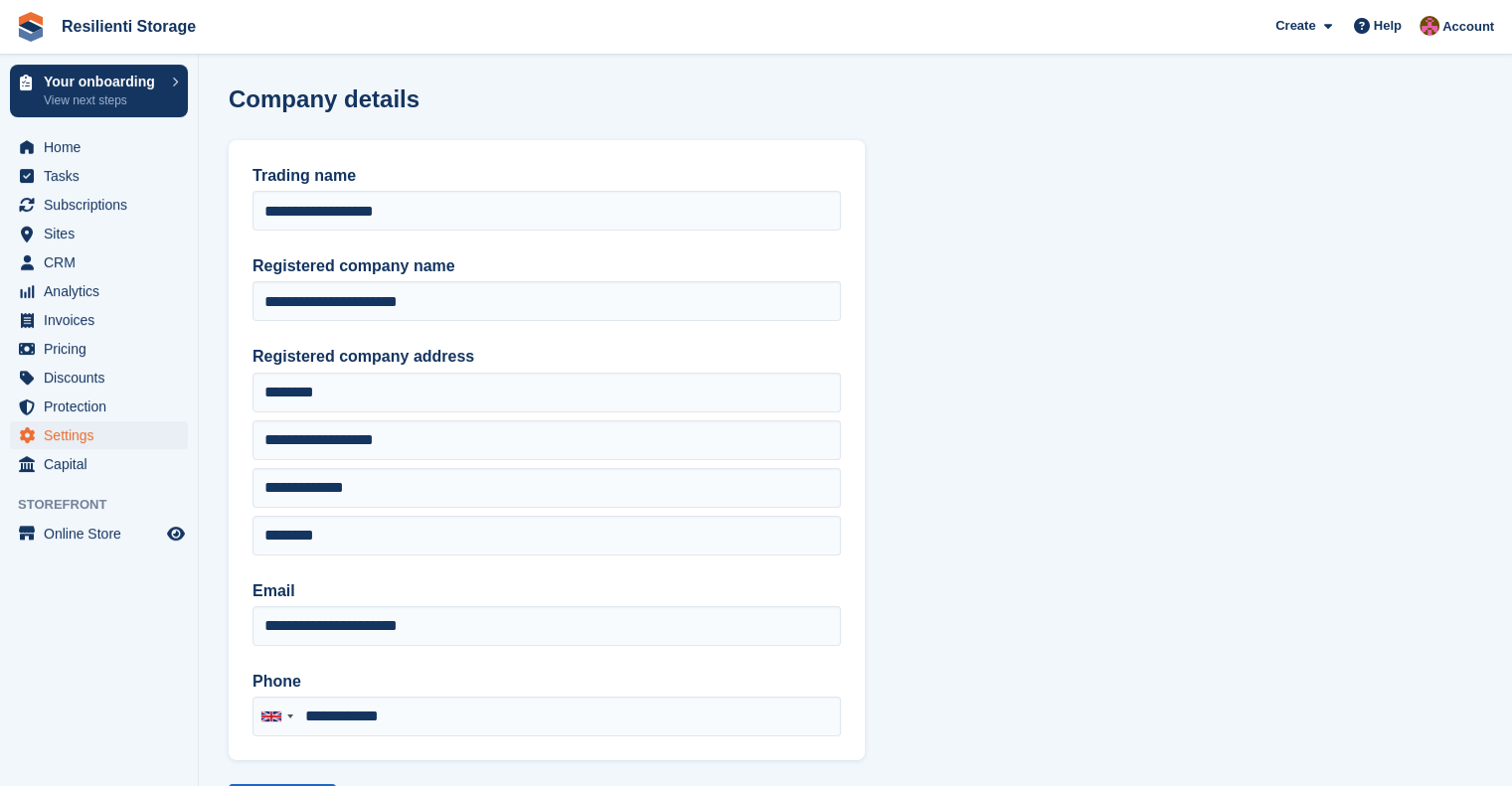 click on "**********" at bounding box center [547, 450] 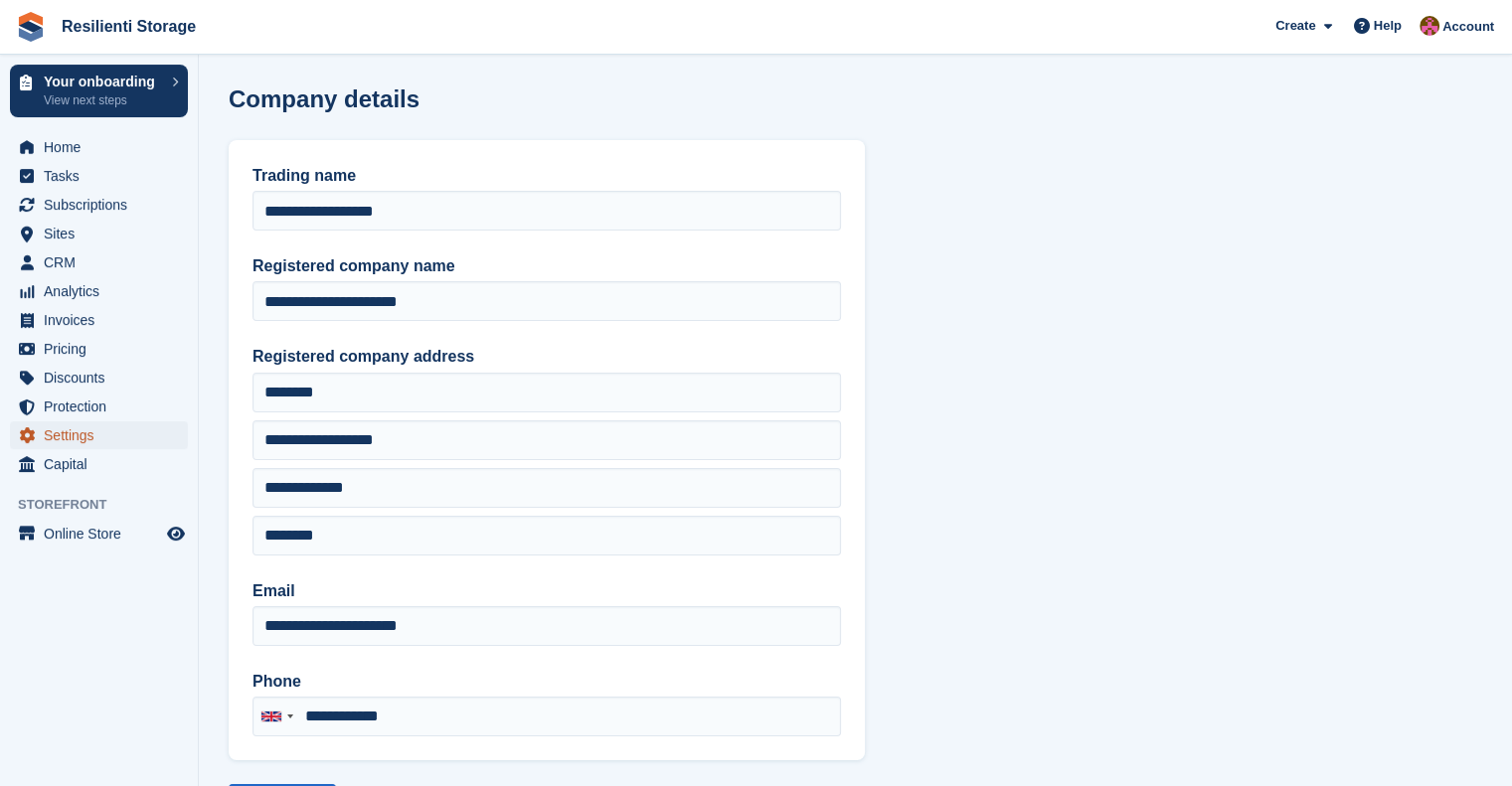click on "Settings" at bounding box center (103, 435) 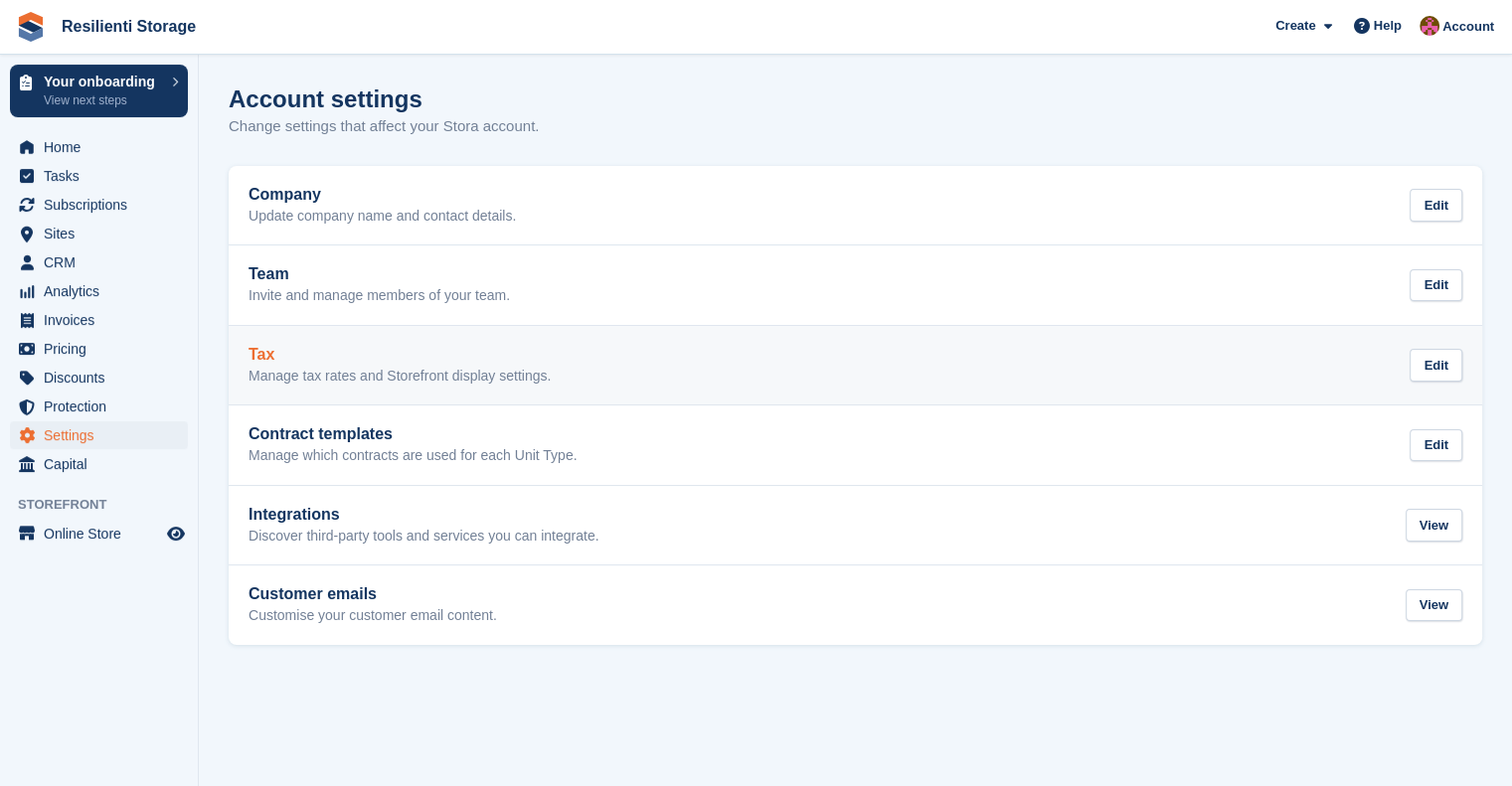 click on "Tax
Manage tax rates and Storefront display settings." at bounding box center [400, 366] 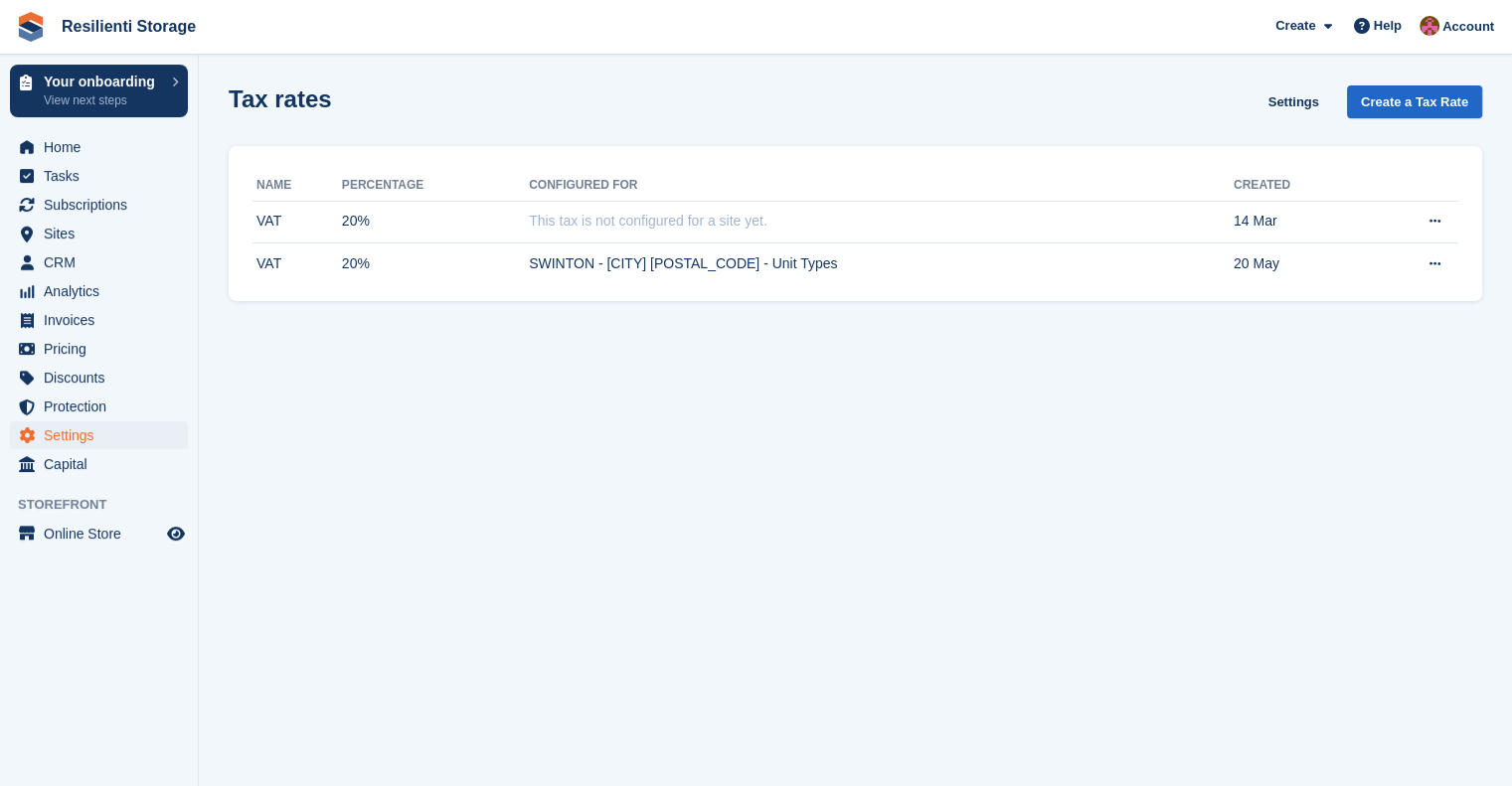 click on "Tax rates
Settings
Create a Tax Rate
Name
Percentage
Configured for
Created
VAT
20%
This tax is not configured for a site yet.
14 Mar
View on Stripe
VAT
20%
SWINTON - Rotherham S64 8AG - Unit Types
20 May
View on Stripe
Edit taxes for SWINTON - Rotherh..." at bounding box center [855, 393] 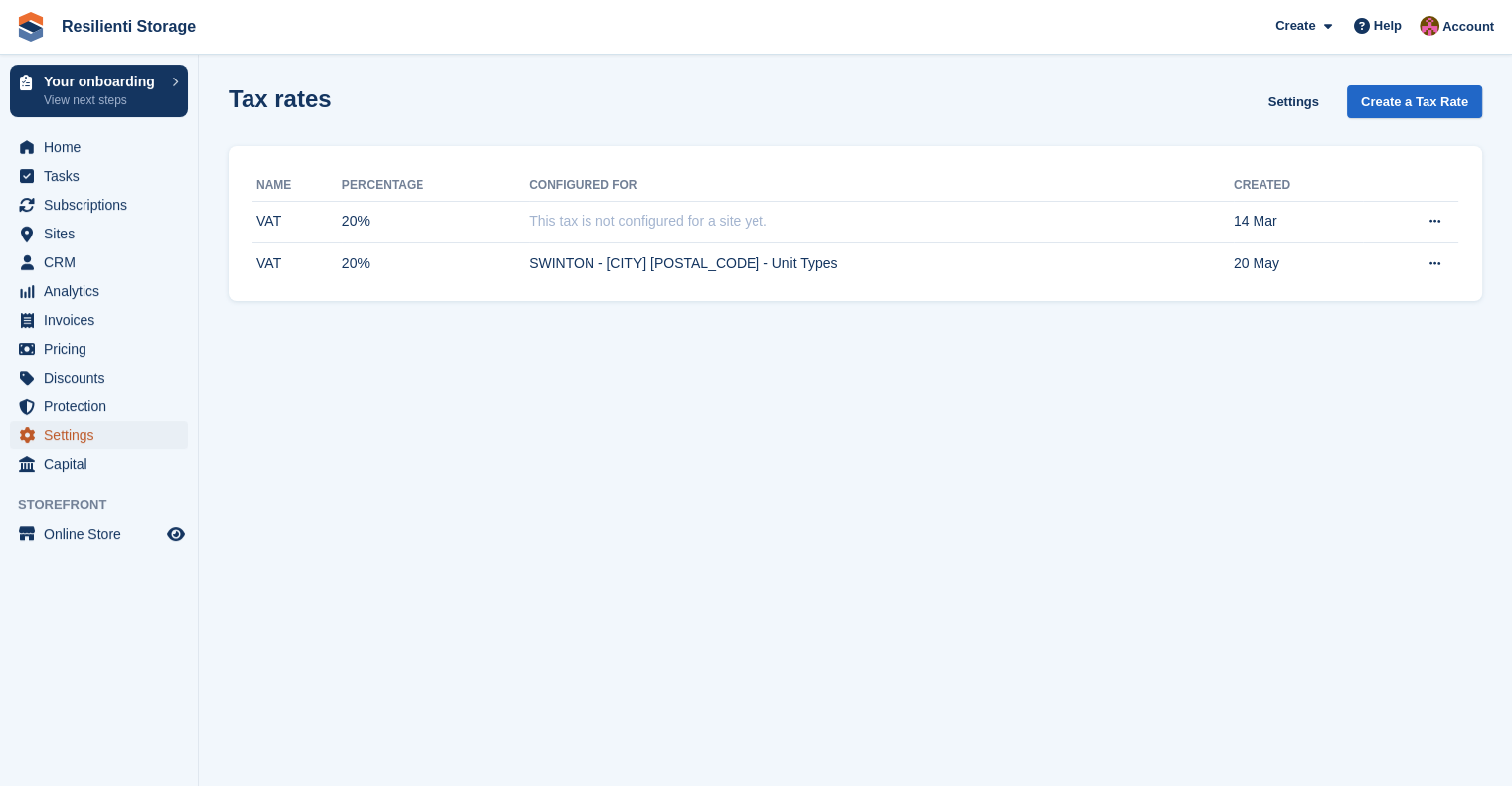 drag, startPoint x: 111, startPoint y: 433, endPoint x: 60, endPoint y: 431, distance: 51.0392 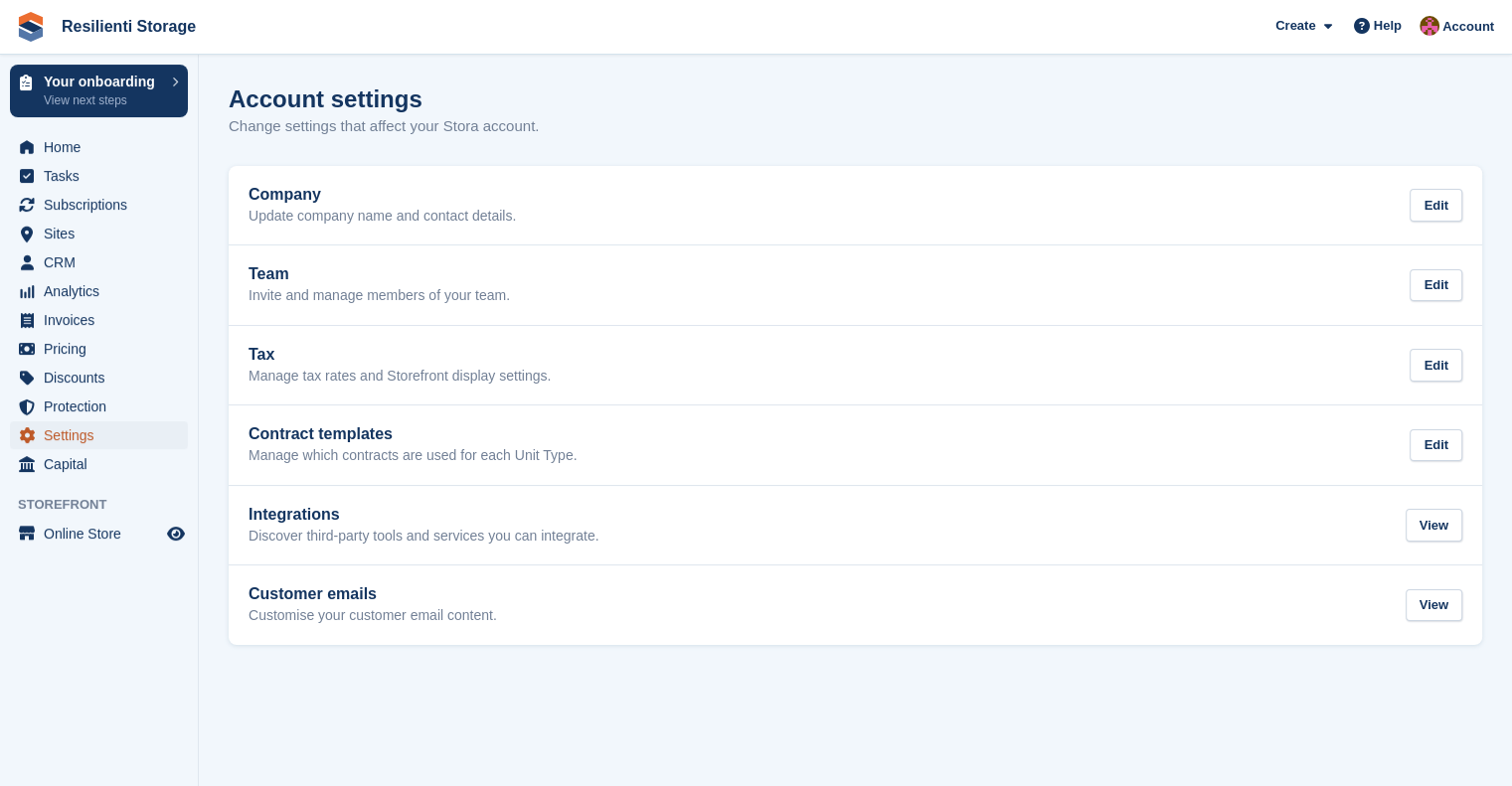 click on "Settings" at bounding box center (103, 435) 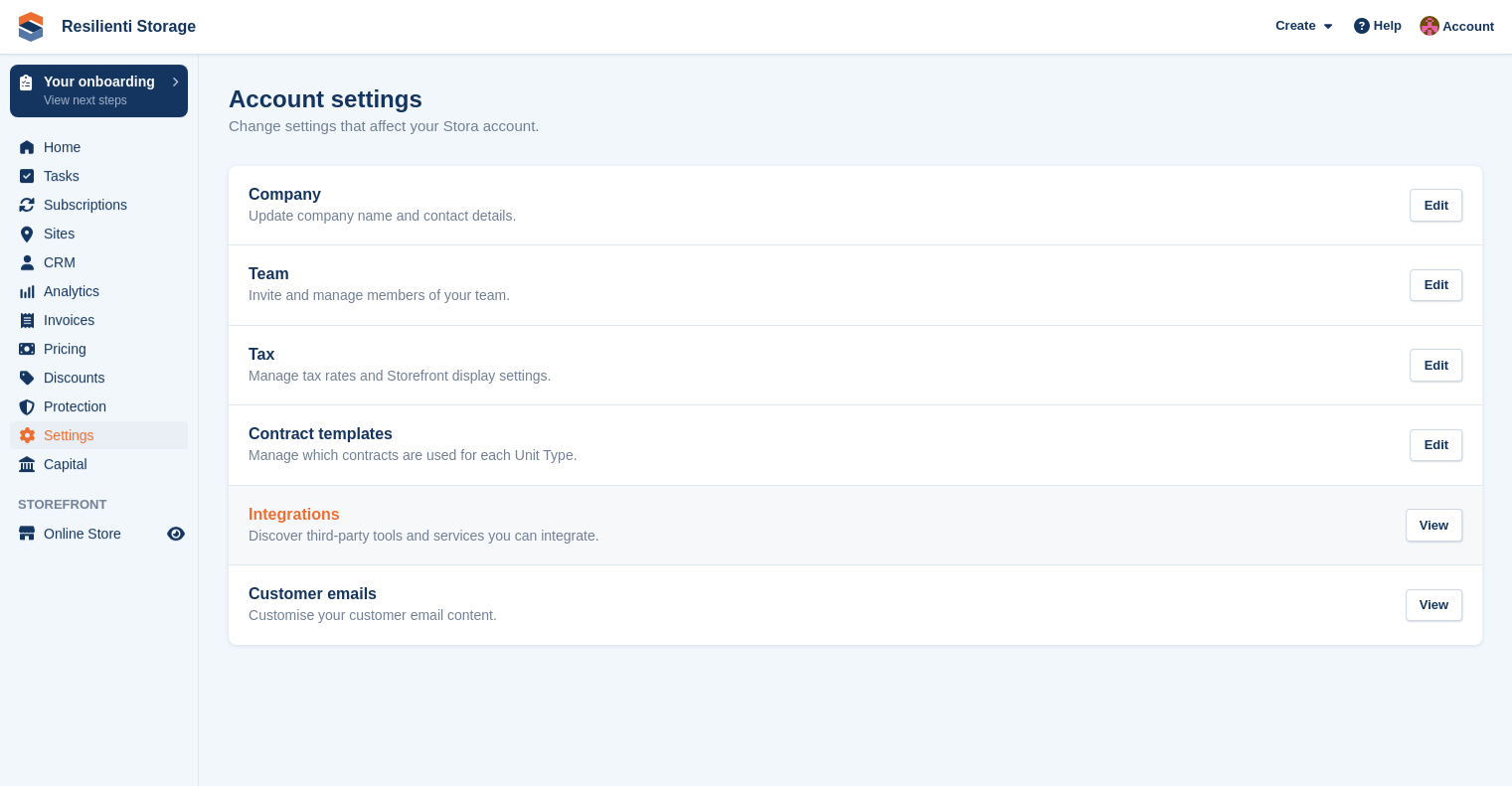 click on "Integrations" at bounding box center [423, 515] 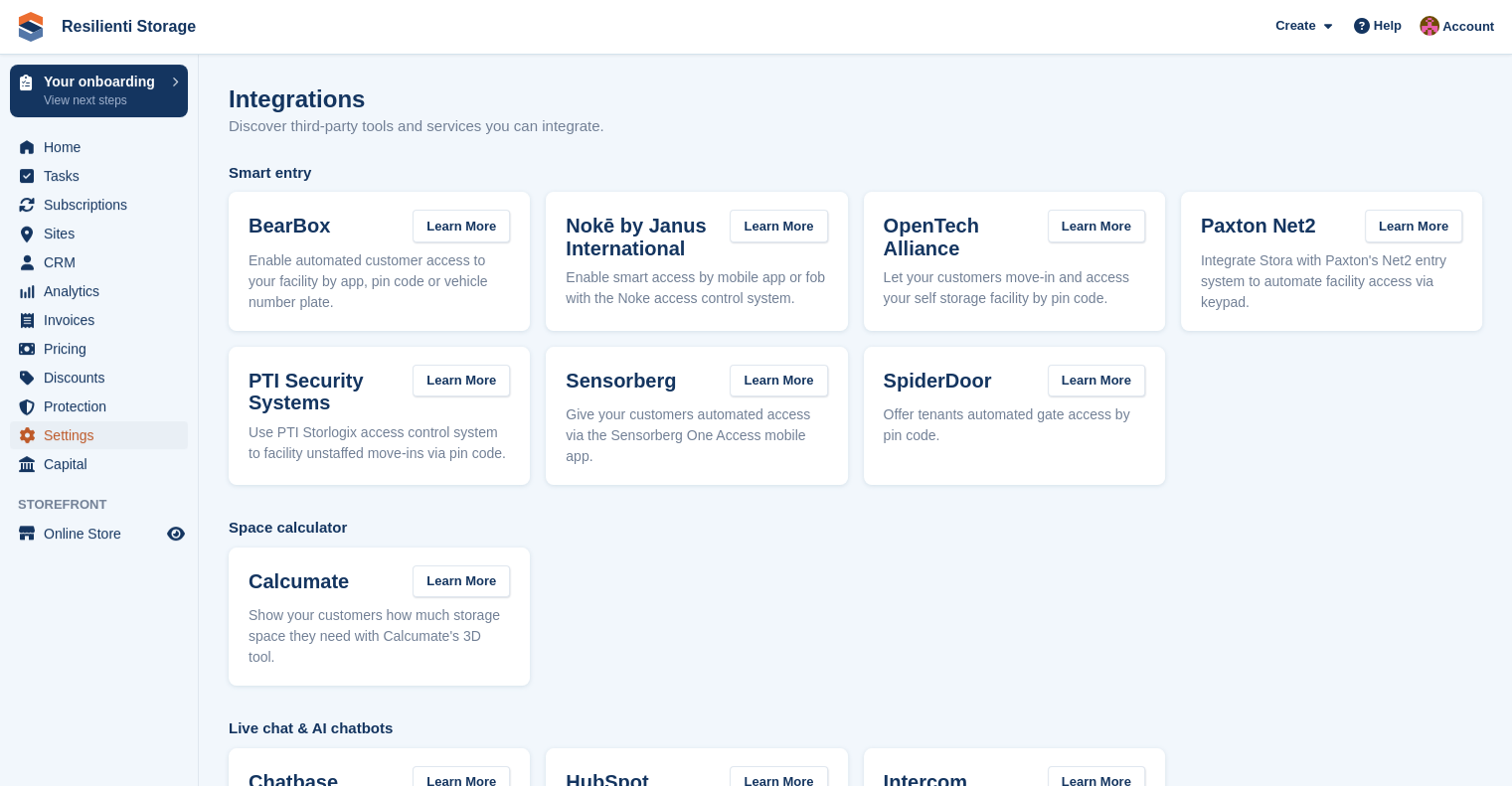 click on "Settings" at bounding box center (103, 435) 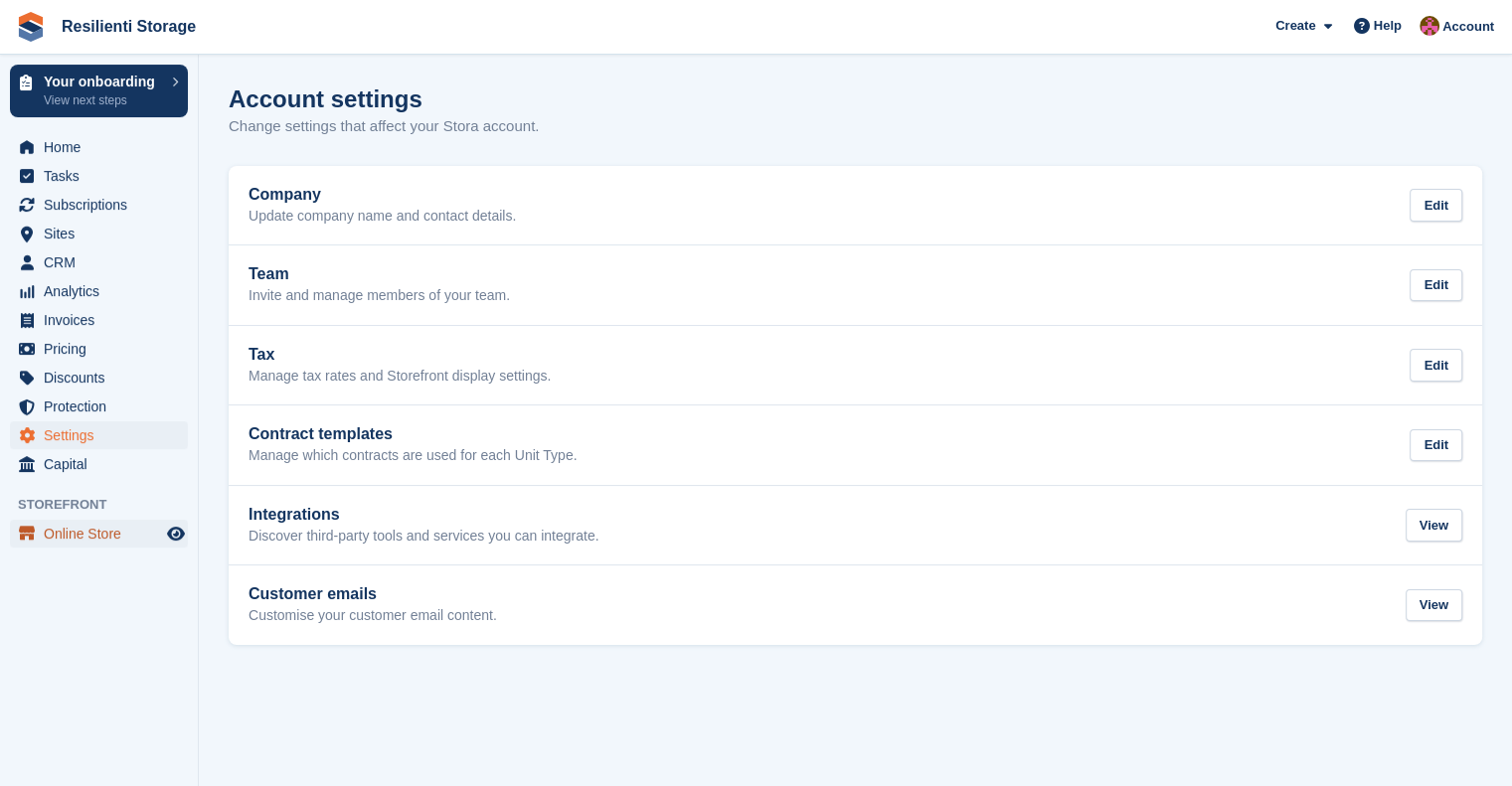 click on "Online Store" at bounding box center [103, 534] 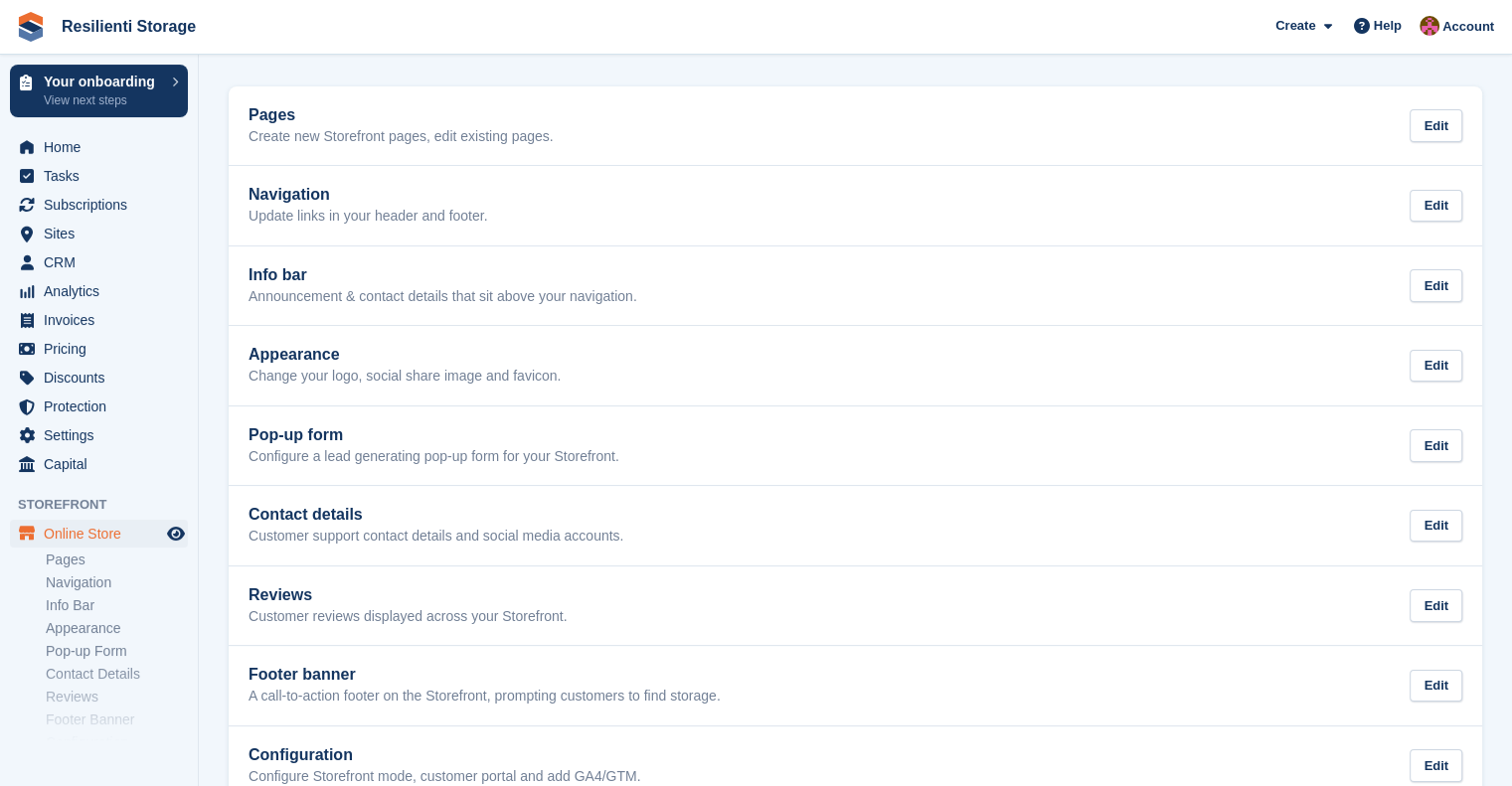 scroll, scrollTop: 73, scrollLeft: 0, axis: vertical 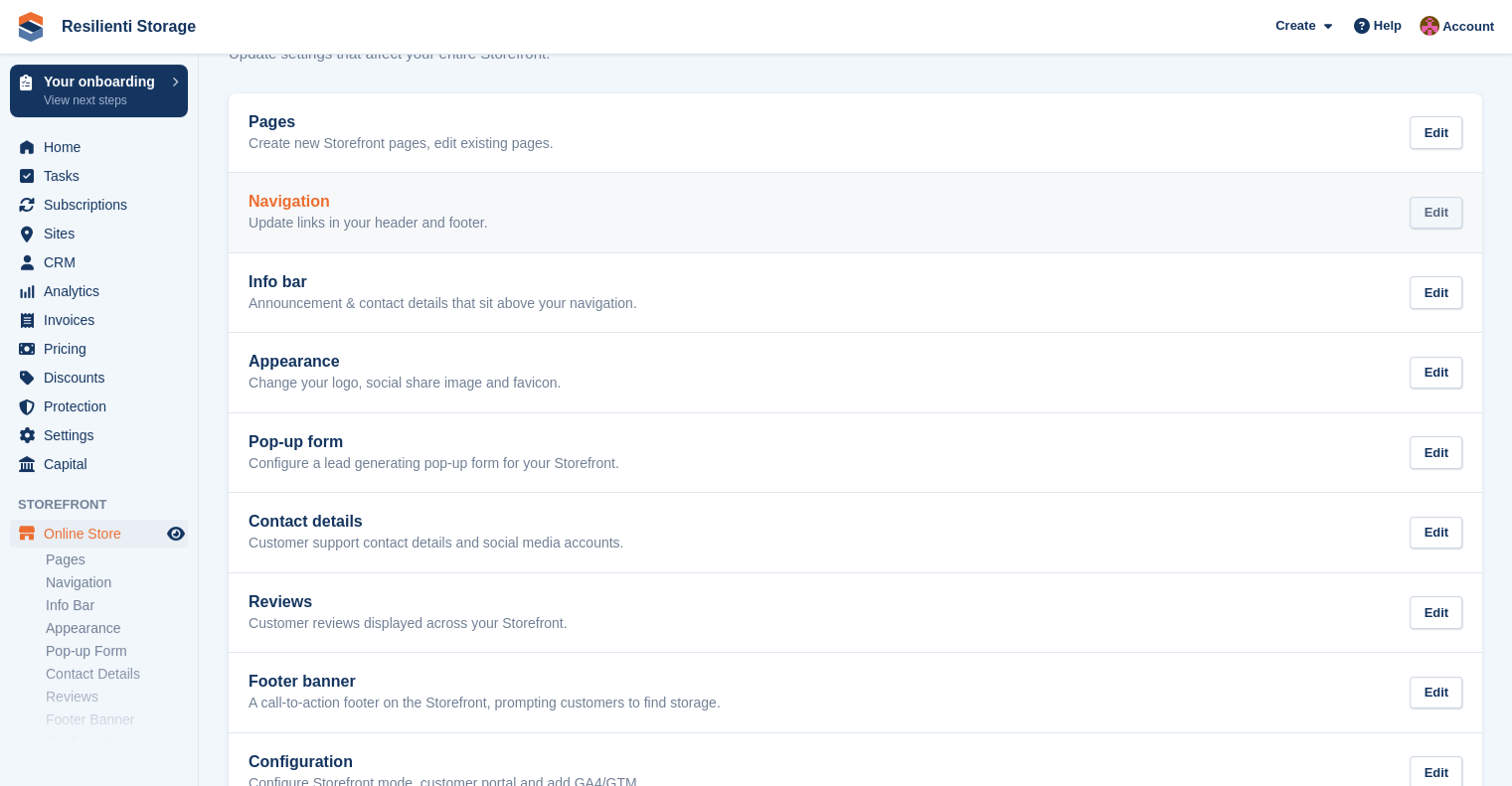 click on "Edit" at bounding box center [1435, 213] 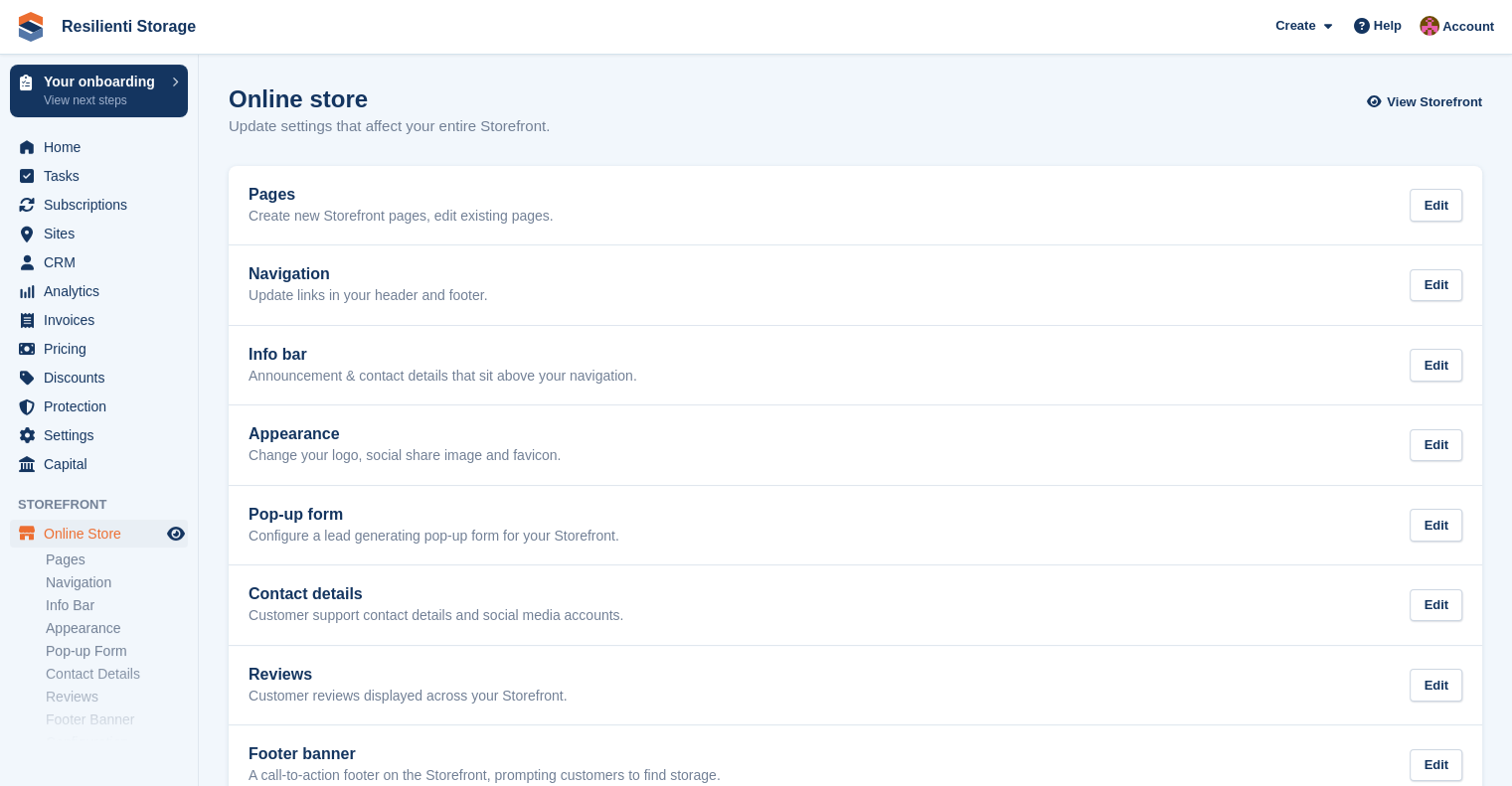 scroll, scrollTop: 73, scrollLeft: 0, axis: vertical 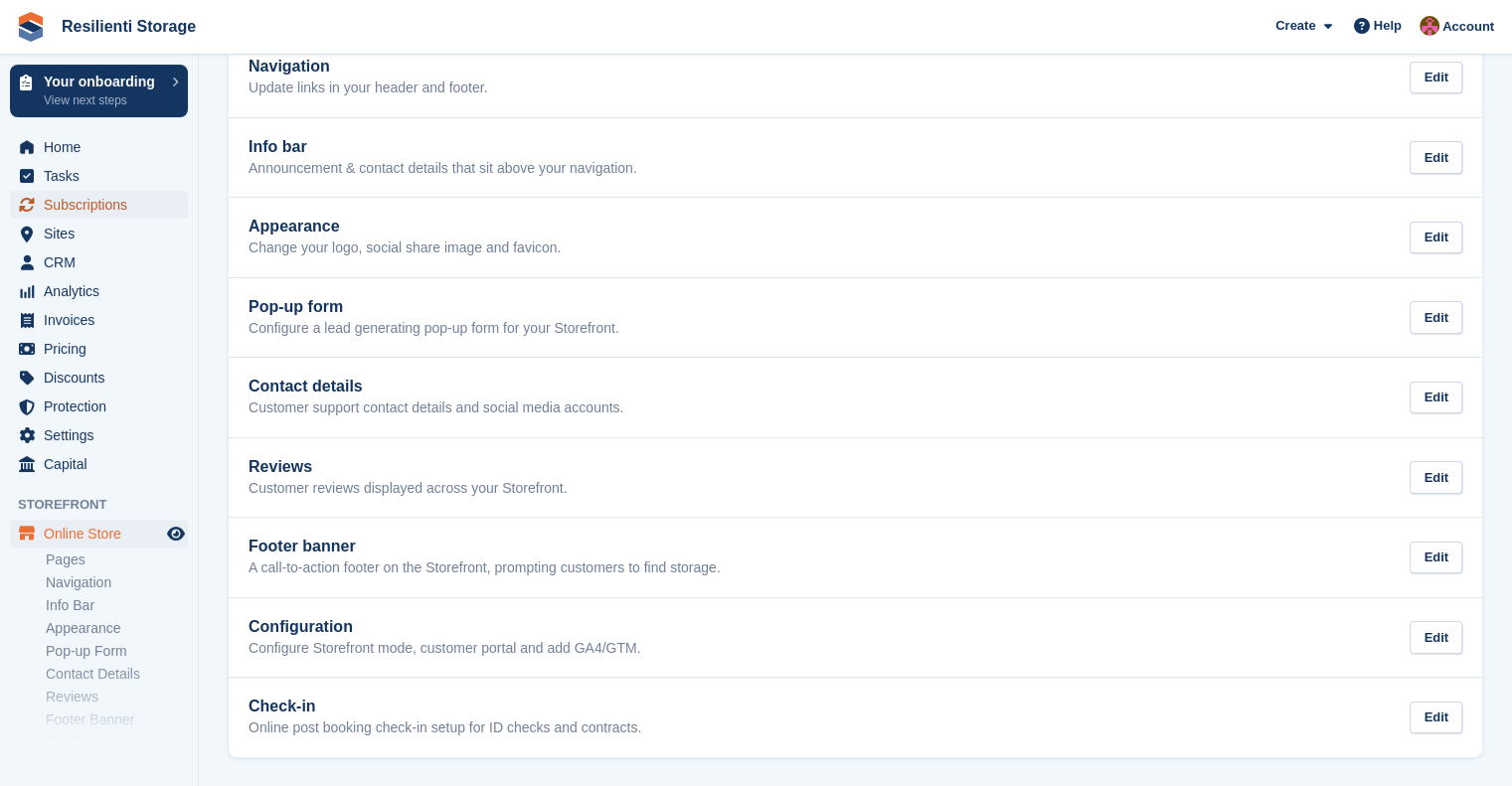 click on "Subscriptions" at bounding box center (103, 205) 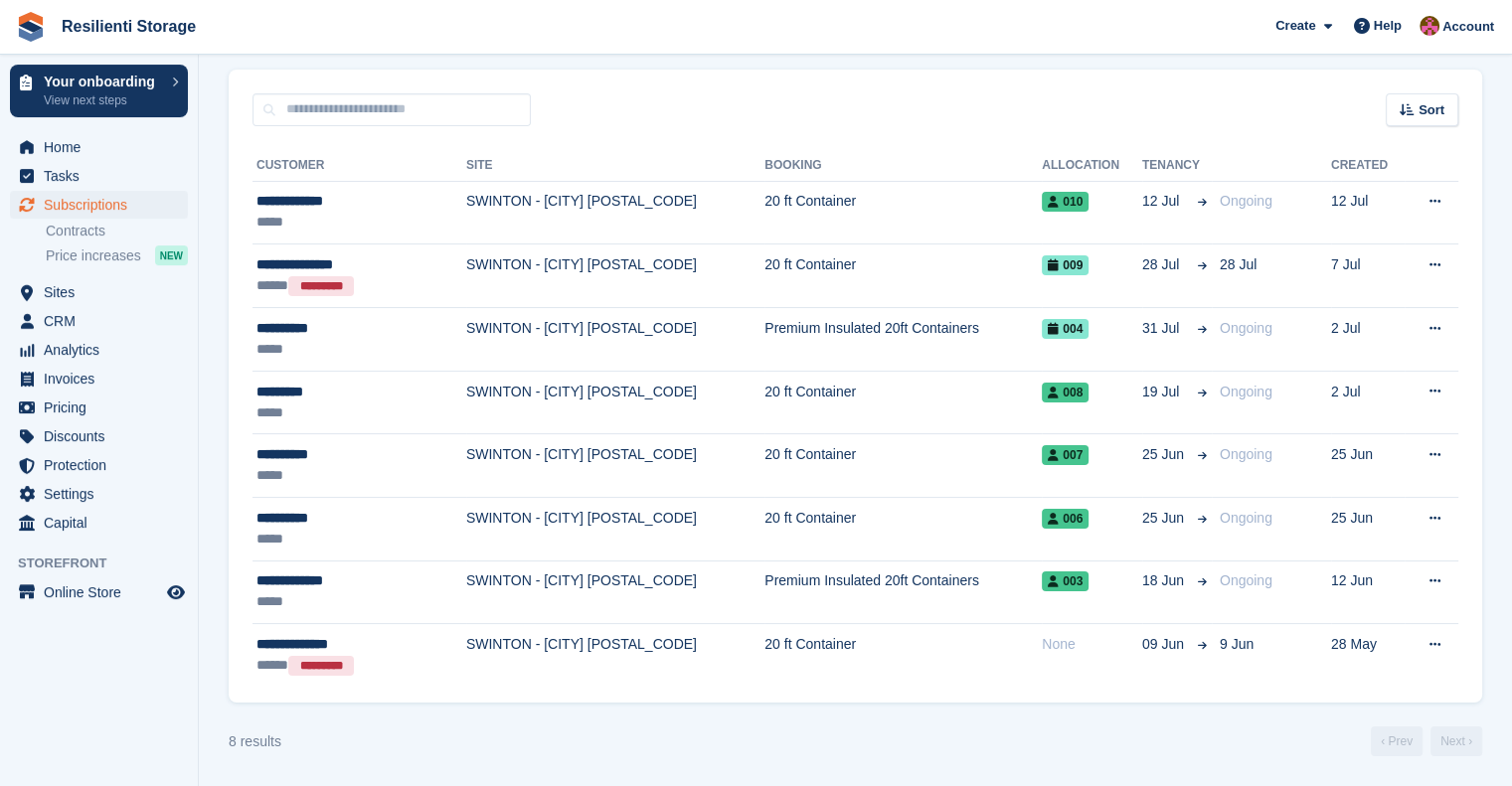 scroll, scrollTop: 0, scrollLeft: 0, axis: both 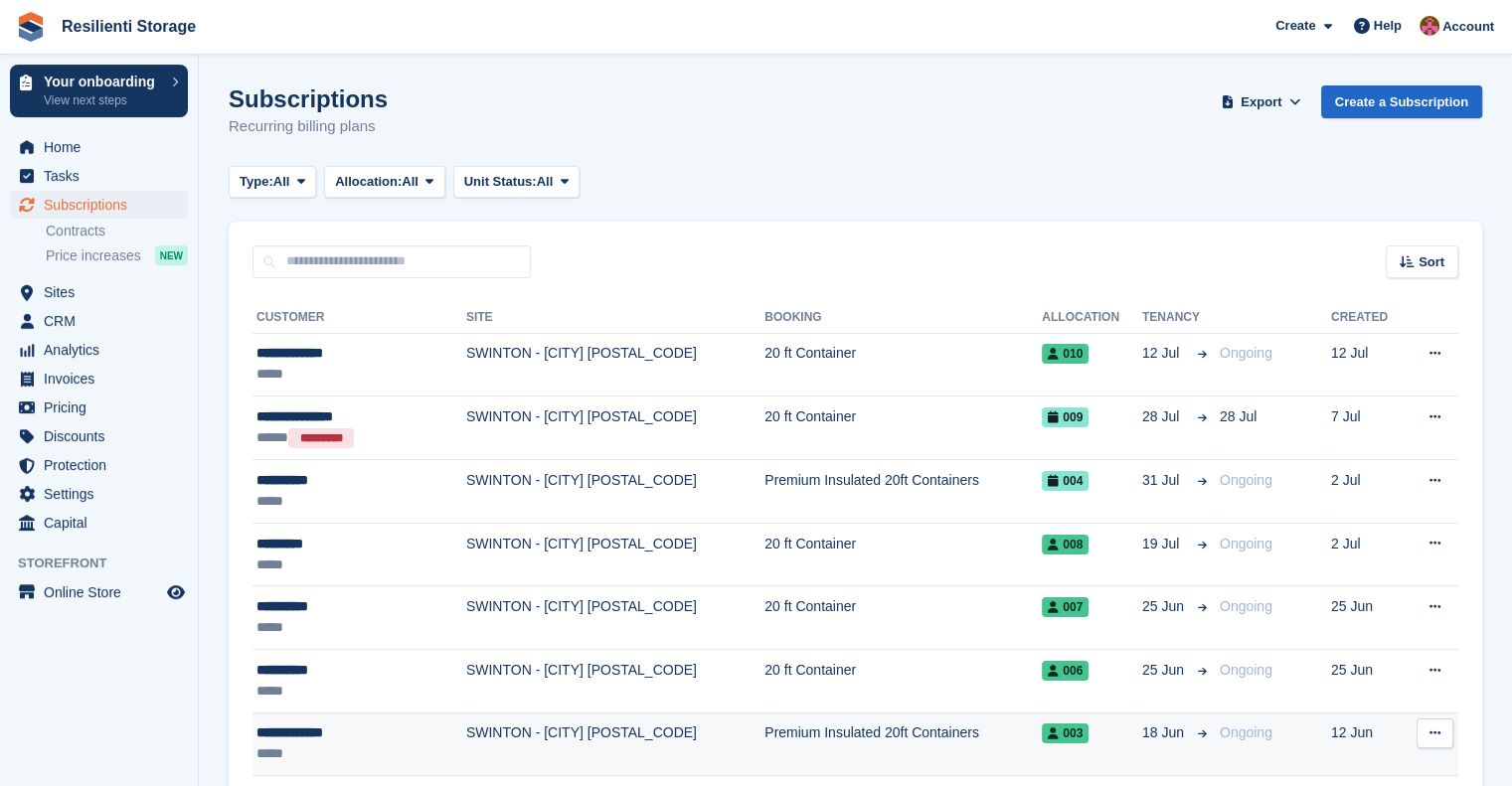 click at bounding box center (1434, 732) 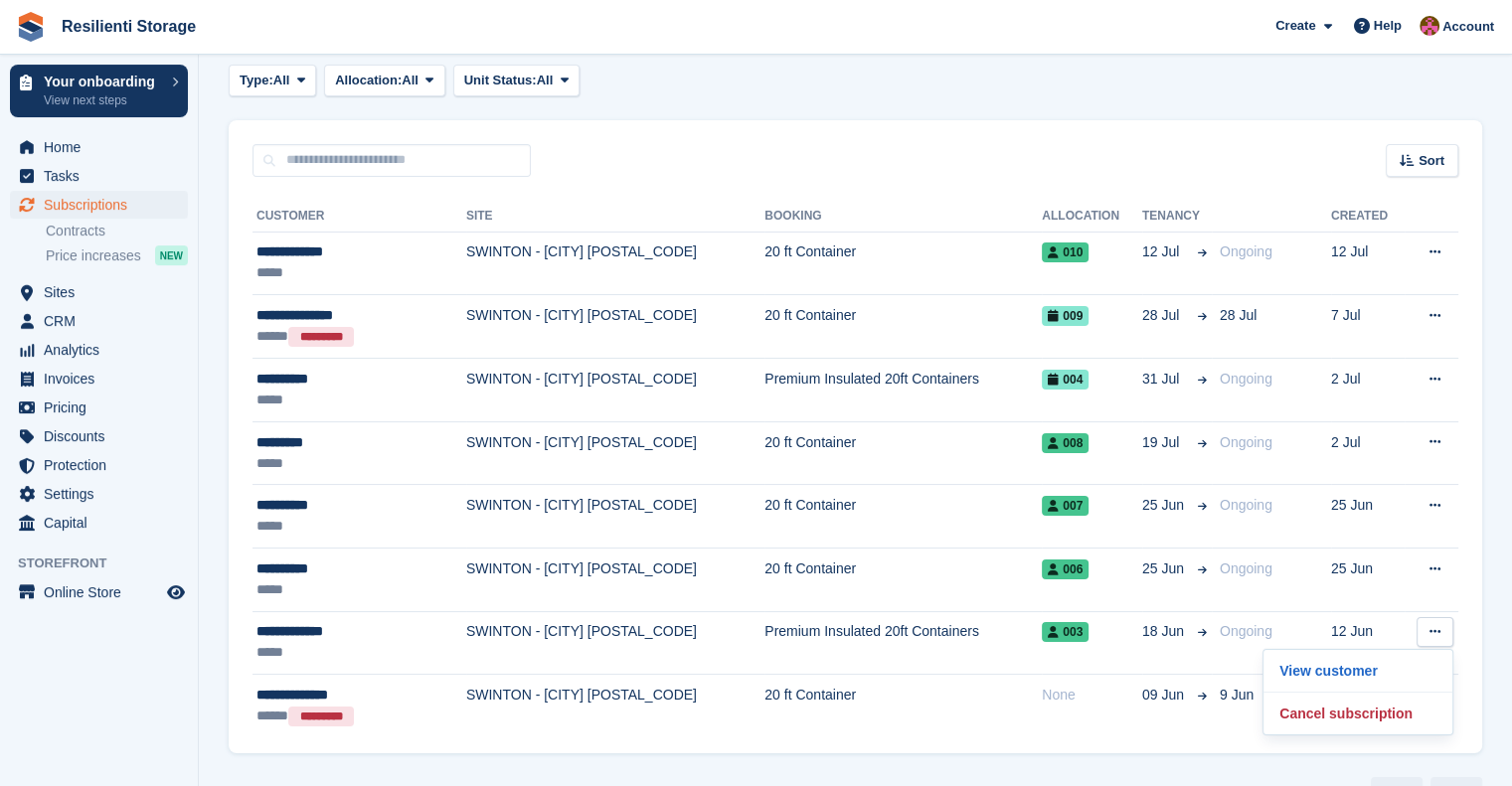 scroll, scrollTop: 92, scrollLeft: 0, axis: vertical 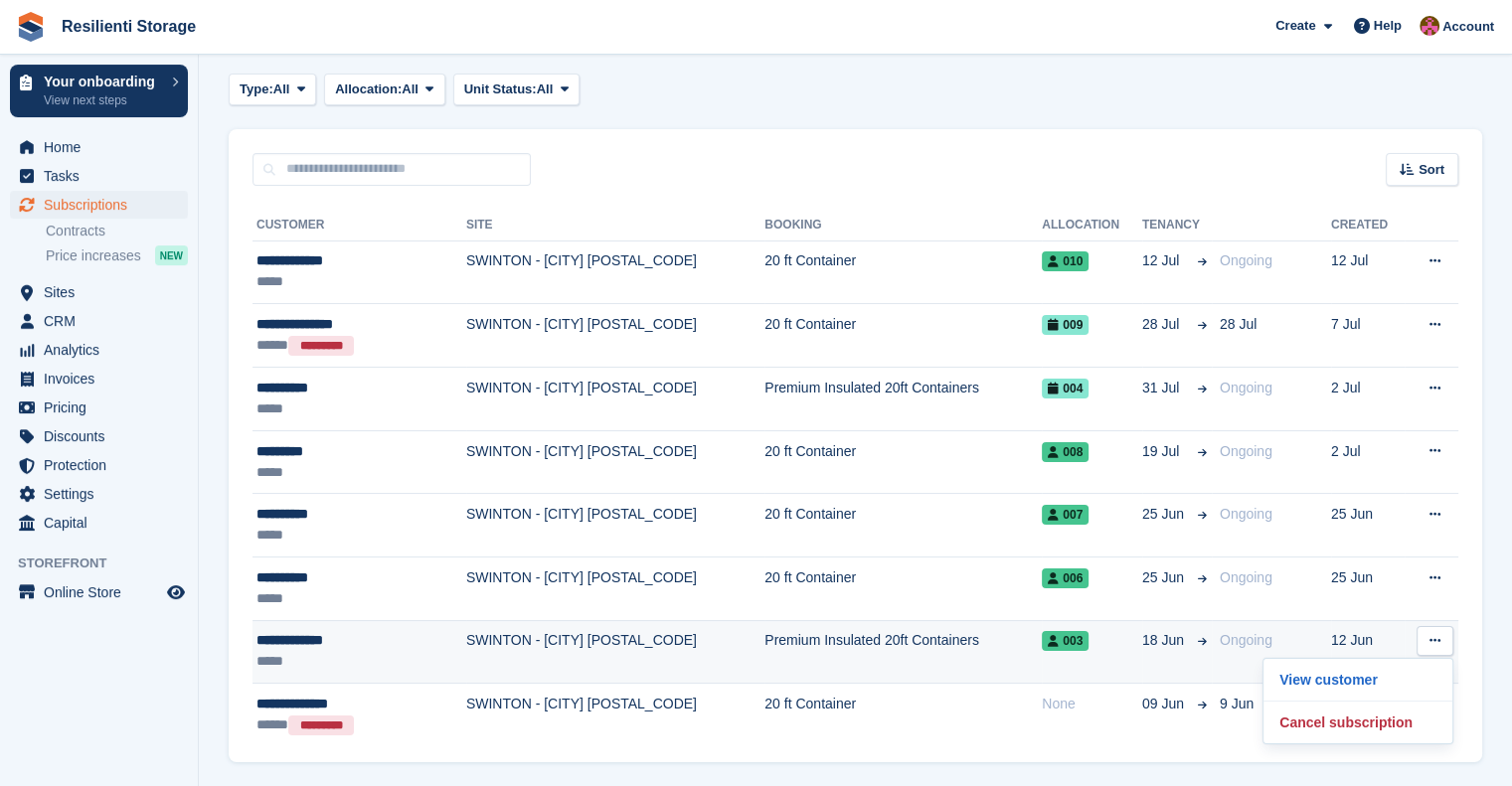 click on "Premium Insulated 20ft Containers" at bounding box center [903, 652] 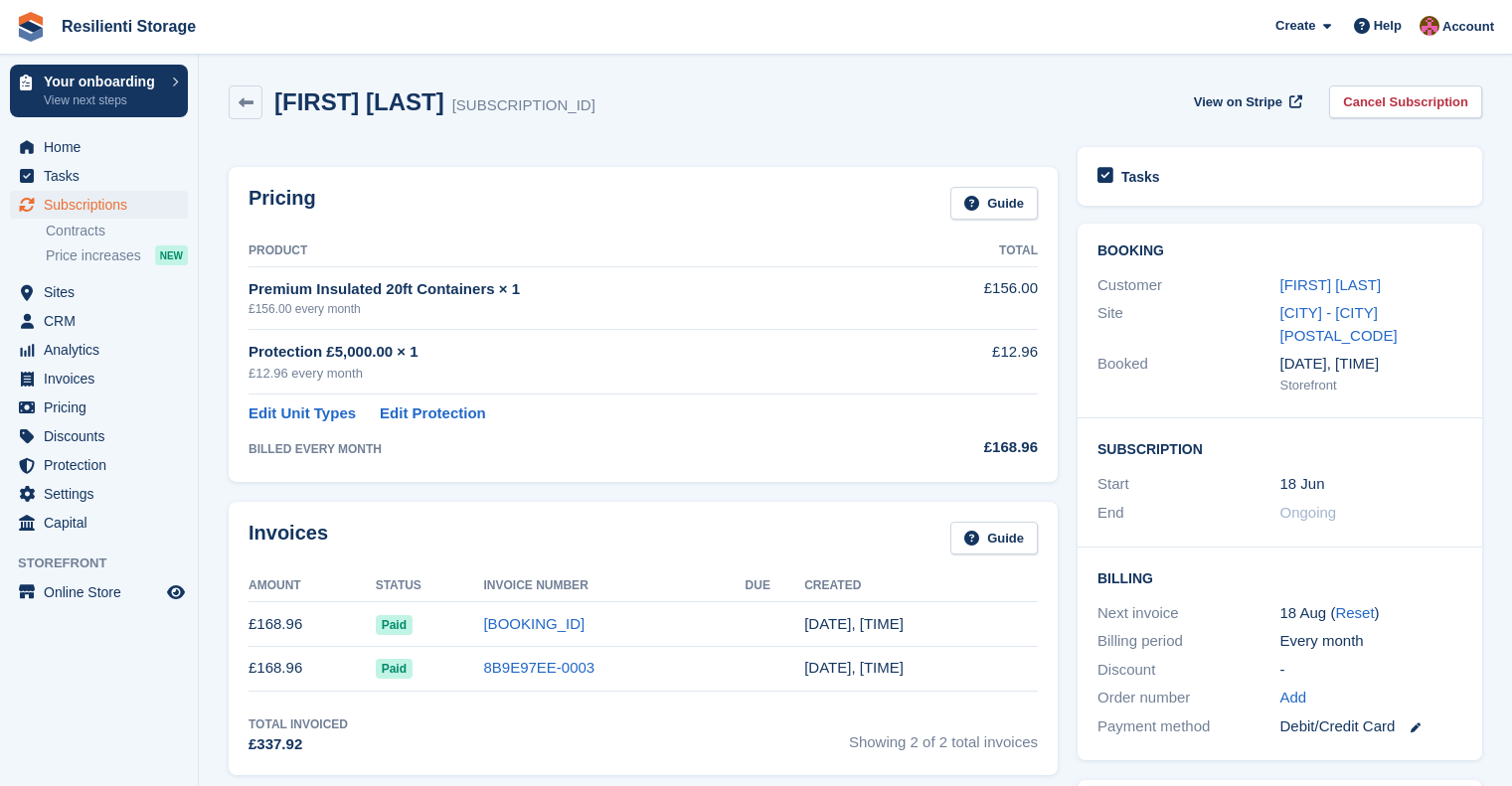 scroll, scrollTop: 0, scrollLeft: 0, axis: both 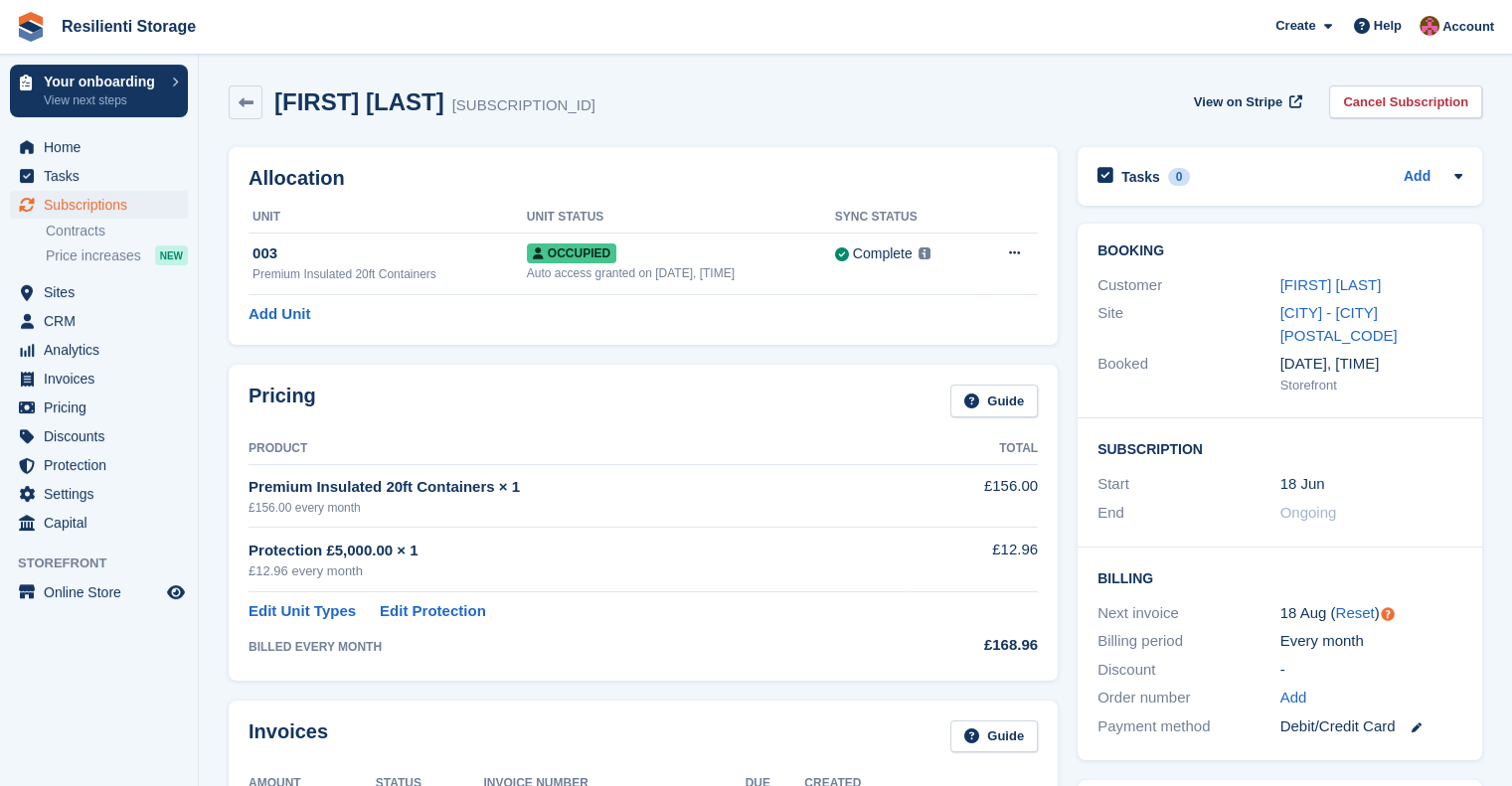 click on "£168.96" at bounding box center (972, 642) 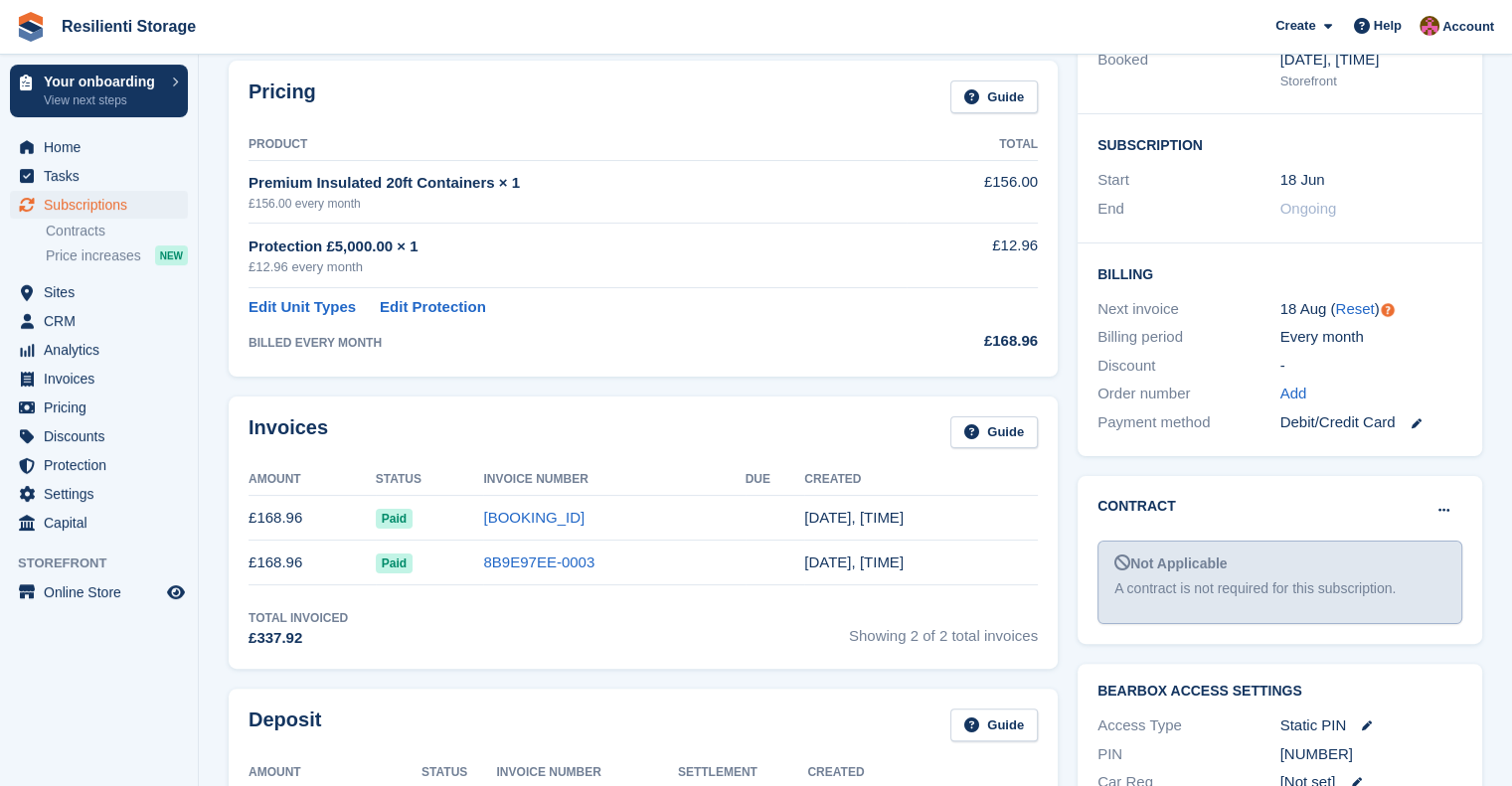 scroll, scrollTop: 306, scrollLeft: 0, axis: vertical 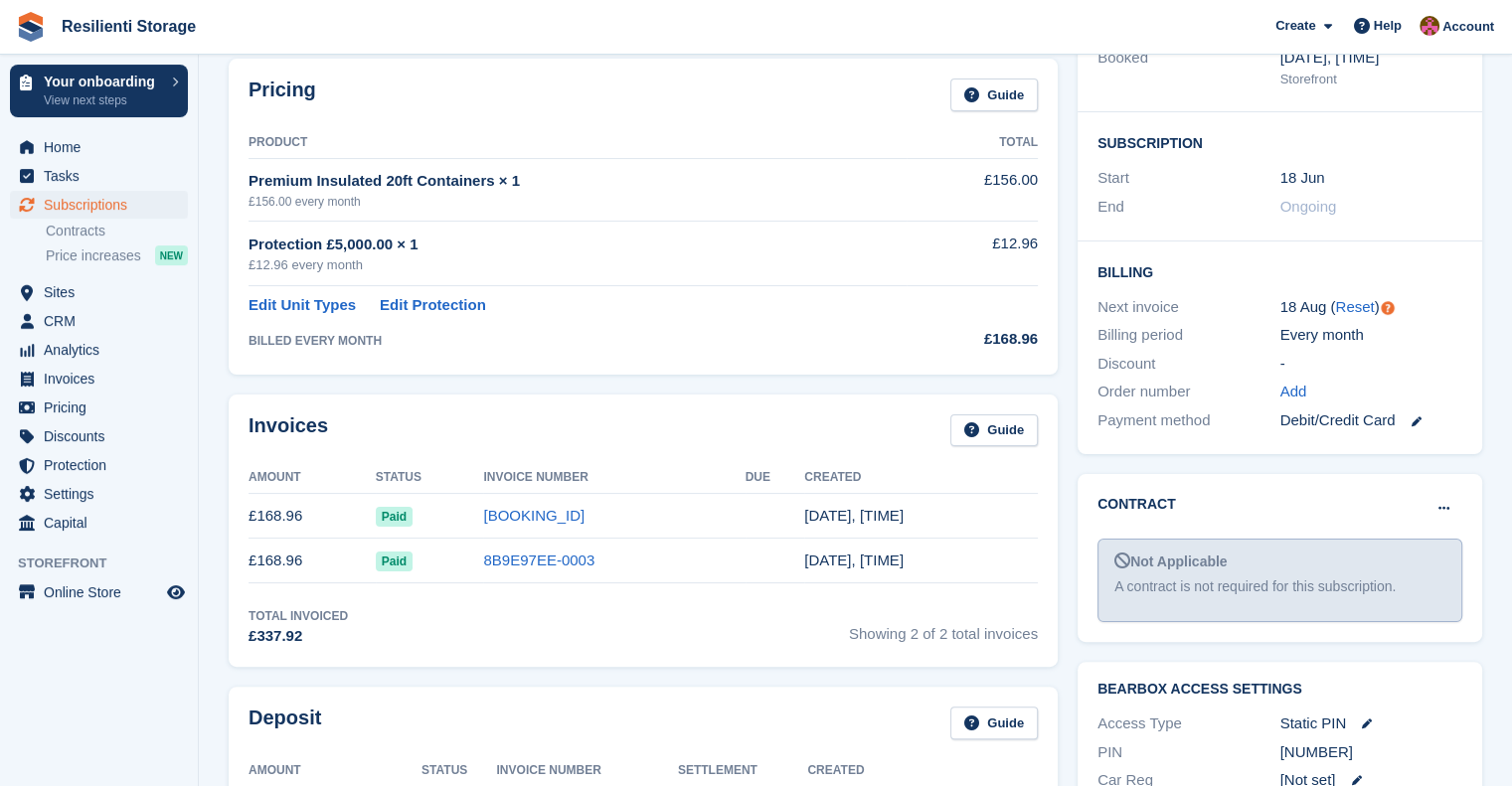 click on "Booking
Customer
Neil Merriman
Site
SWINTON - Rotherham S64 8AG
Booked
12 Jun, 03:24 PM
Storefront
Subscription
Start
18 Jun
End
Ongoing
Billing
Next invoice
18 Aug
( Reset )
Billing period
Every month
Discount
-
Order number
Add" at bounding box center (1279, 186) 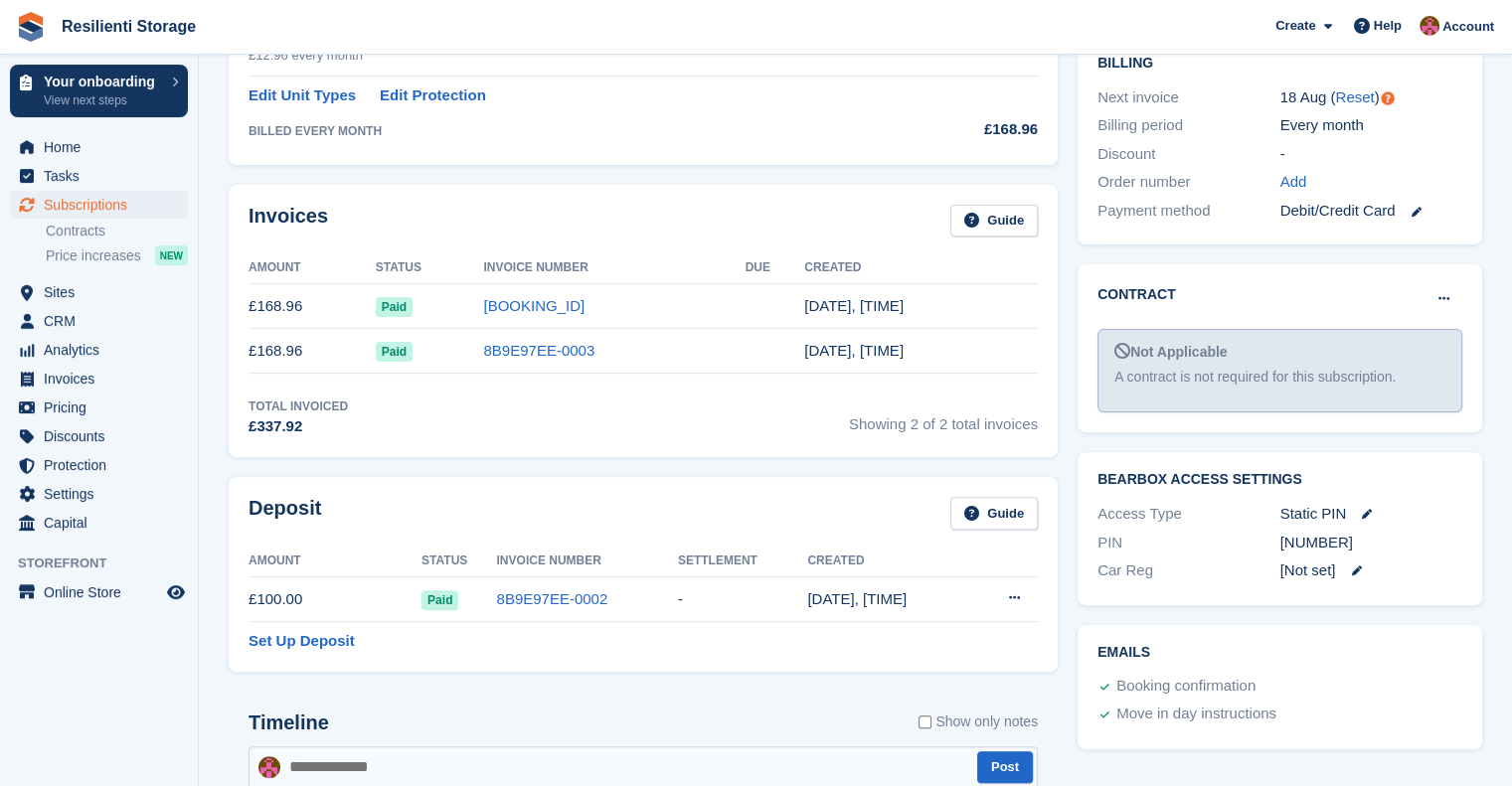 scroll, scrollTop: 527, scrollLeft: 0, axis: vertical 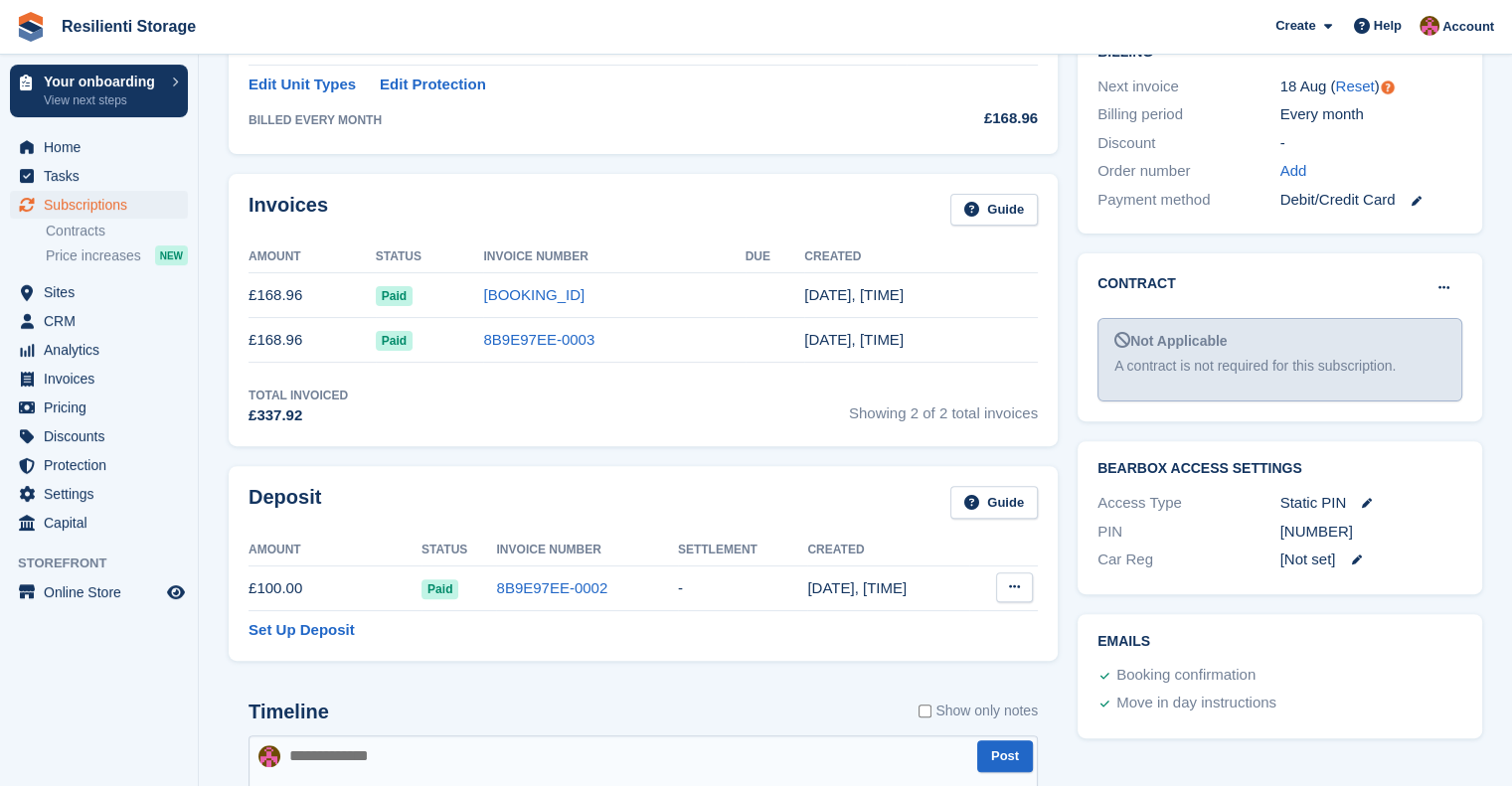 click at bounding box center (1014, 586) 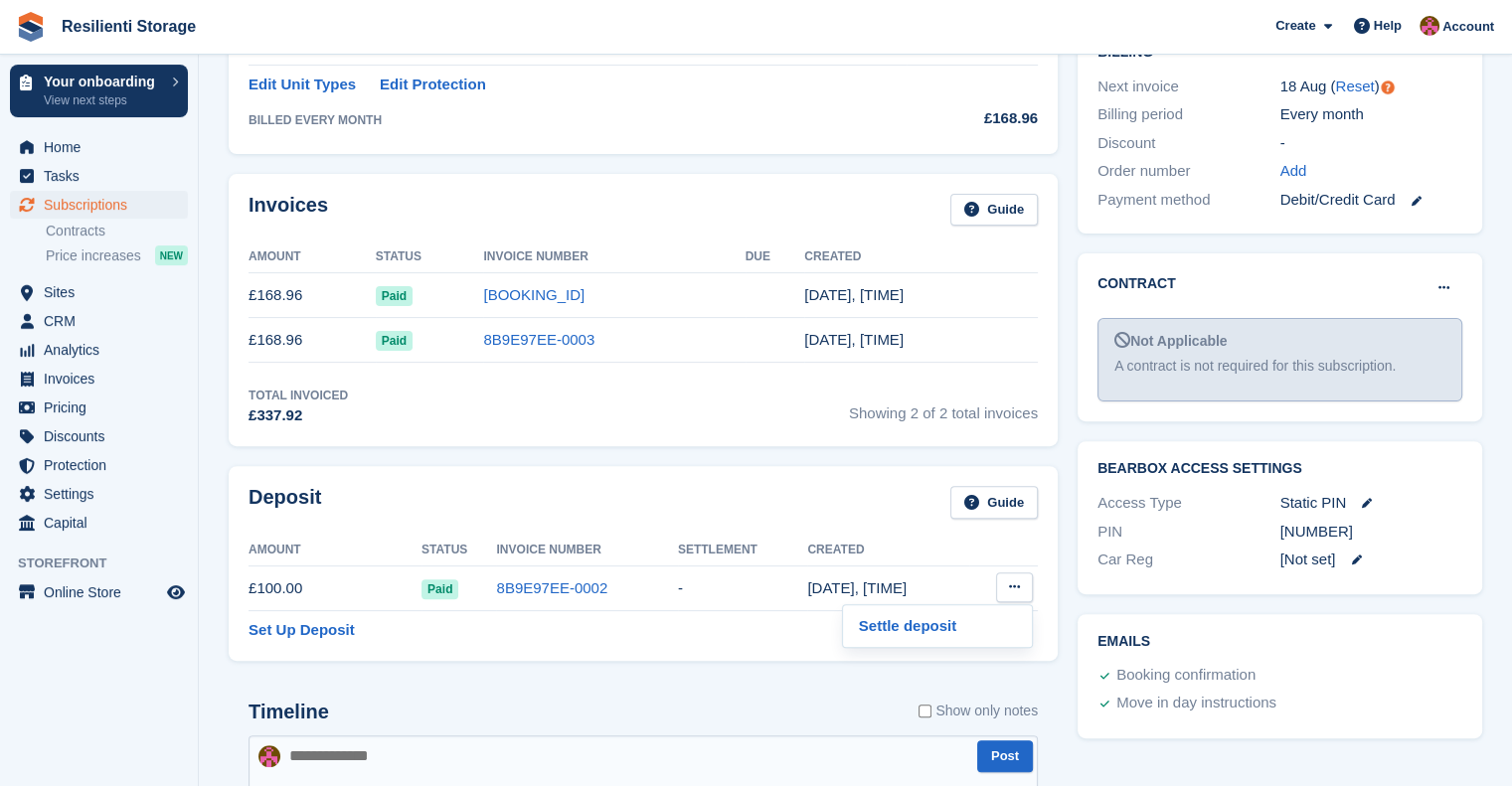 click at bounding box center (1014, 586) 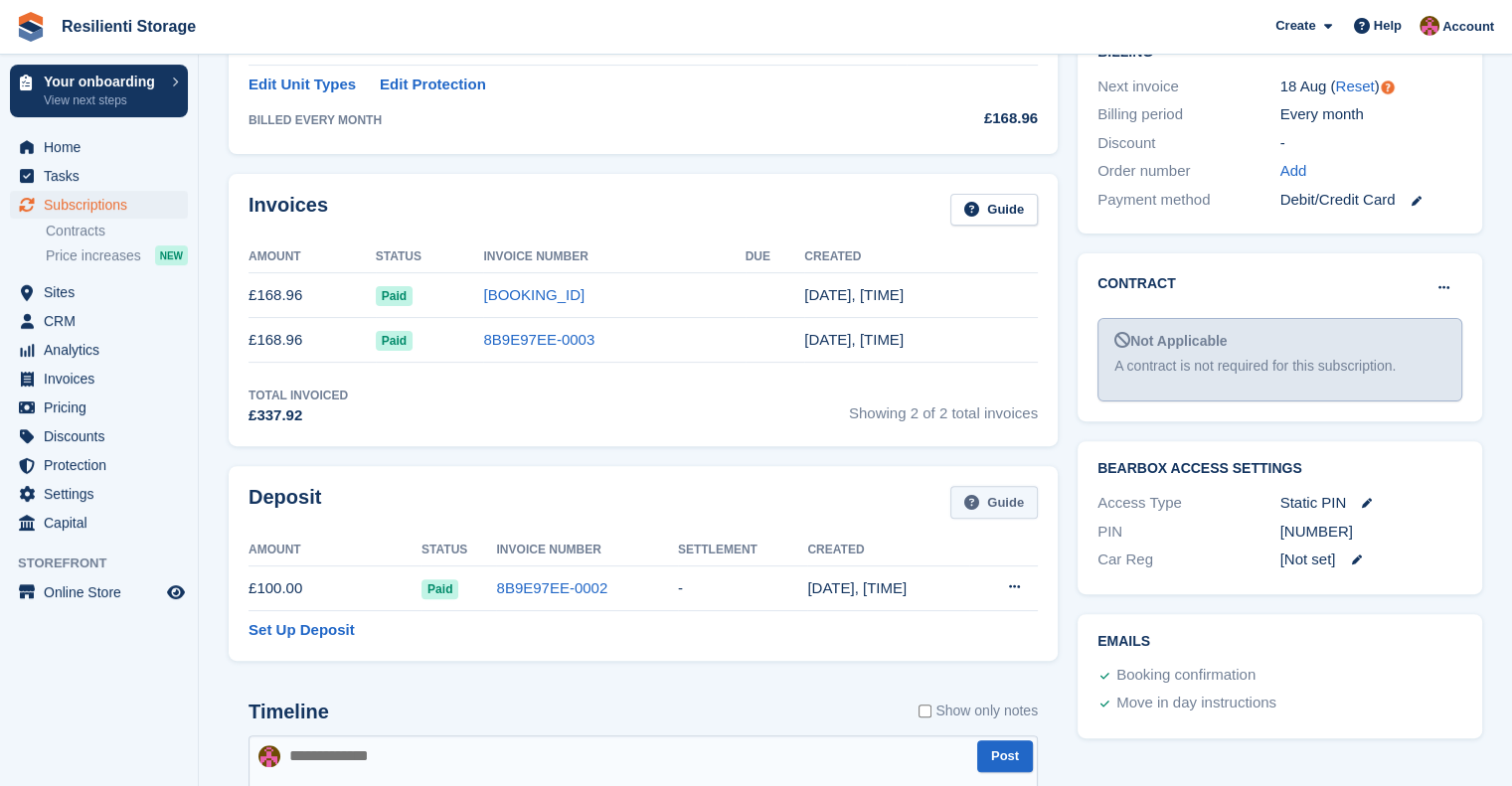 click on "Guide" at bounding box center (994, 502) 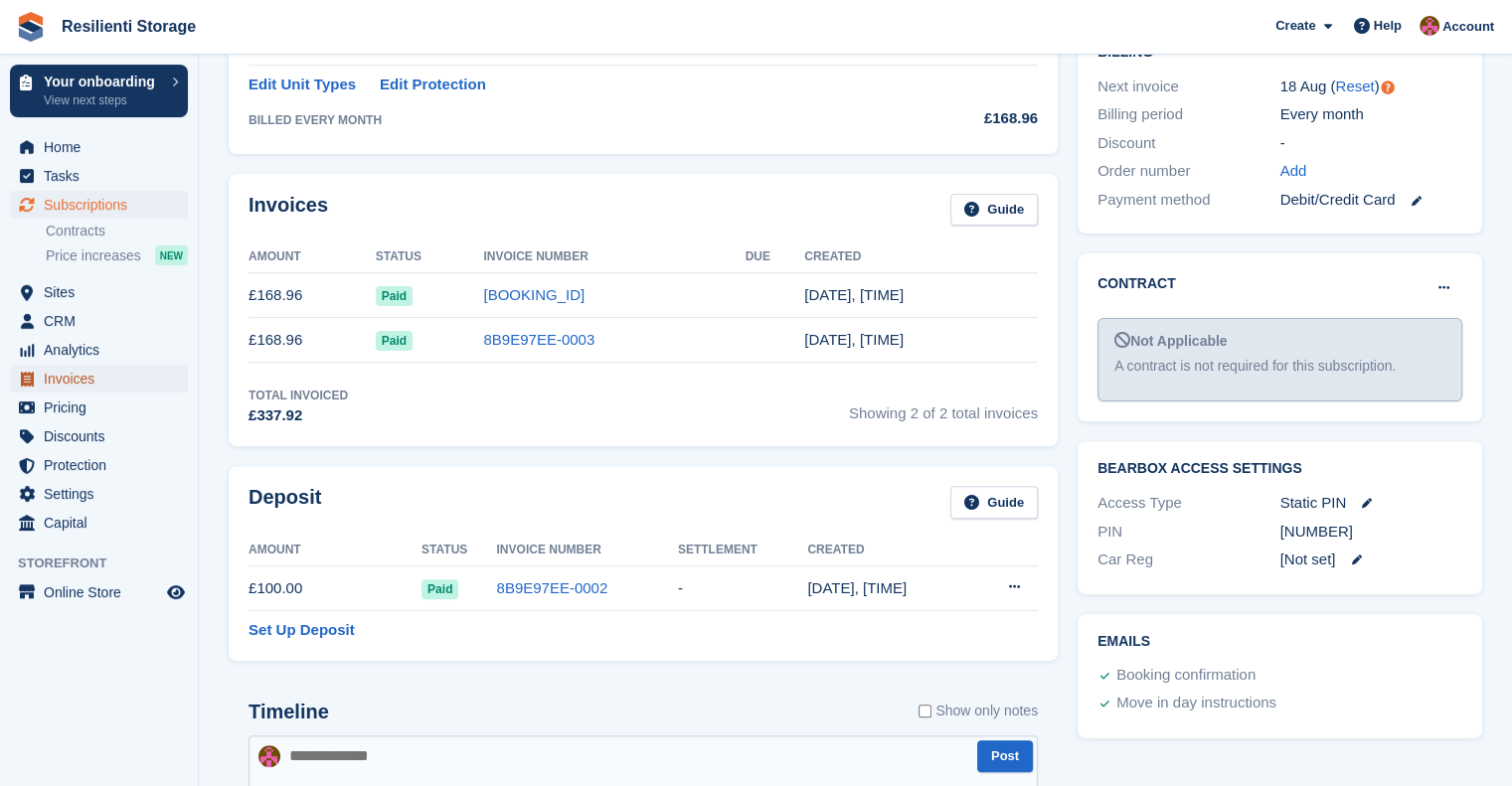 click on "Invoices" at bounding box center [103, 379] 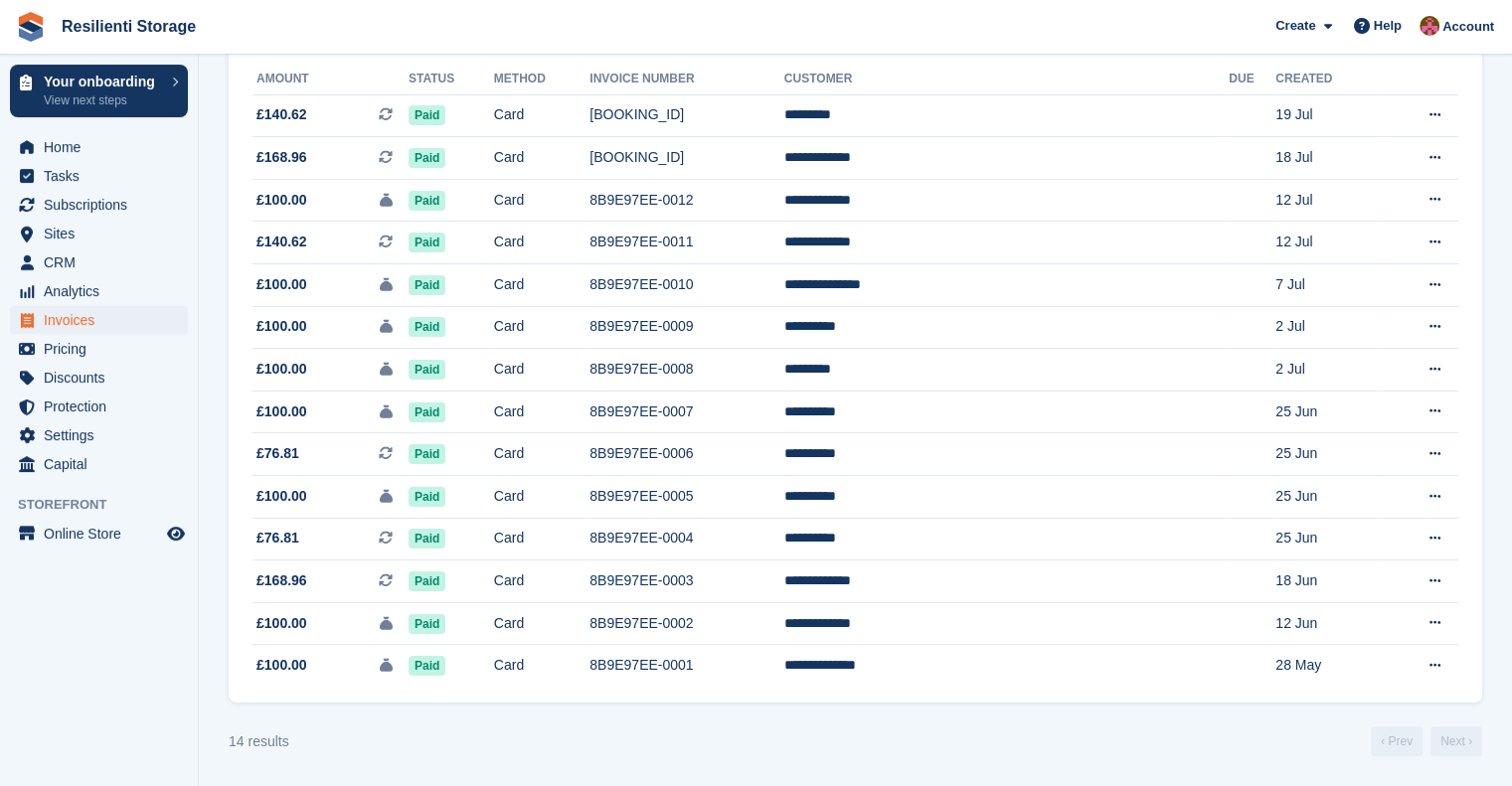 scroll, scrollTop: 0, scrollLeft: 0, axis: both 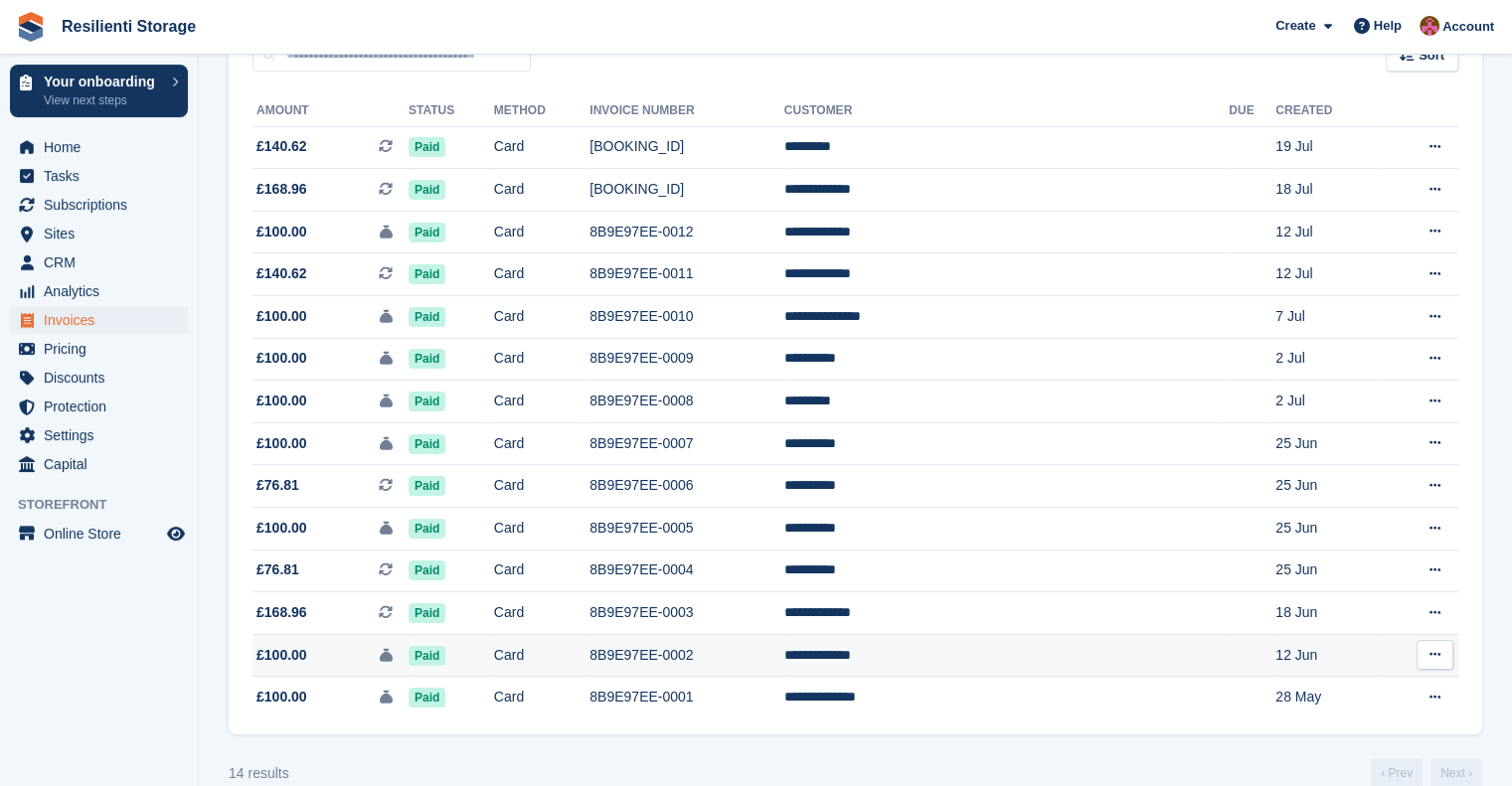 click on "**********" at bounding box center (1006, 655) 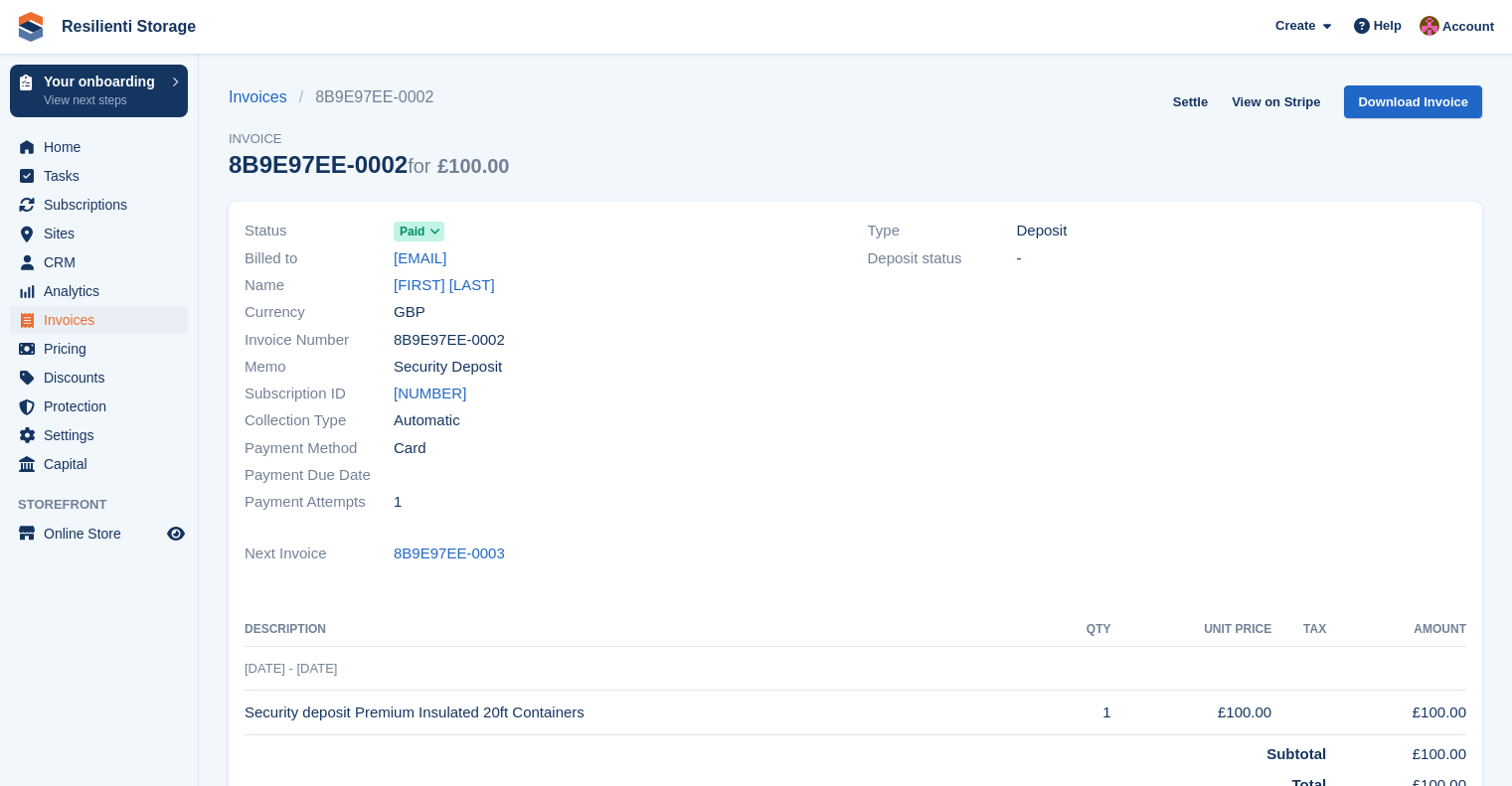 scroll, scrollTop: 0, scrollLeft: 0, axis: both 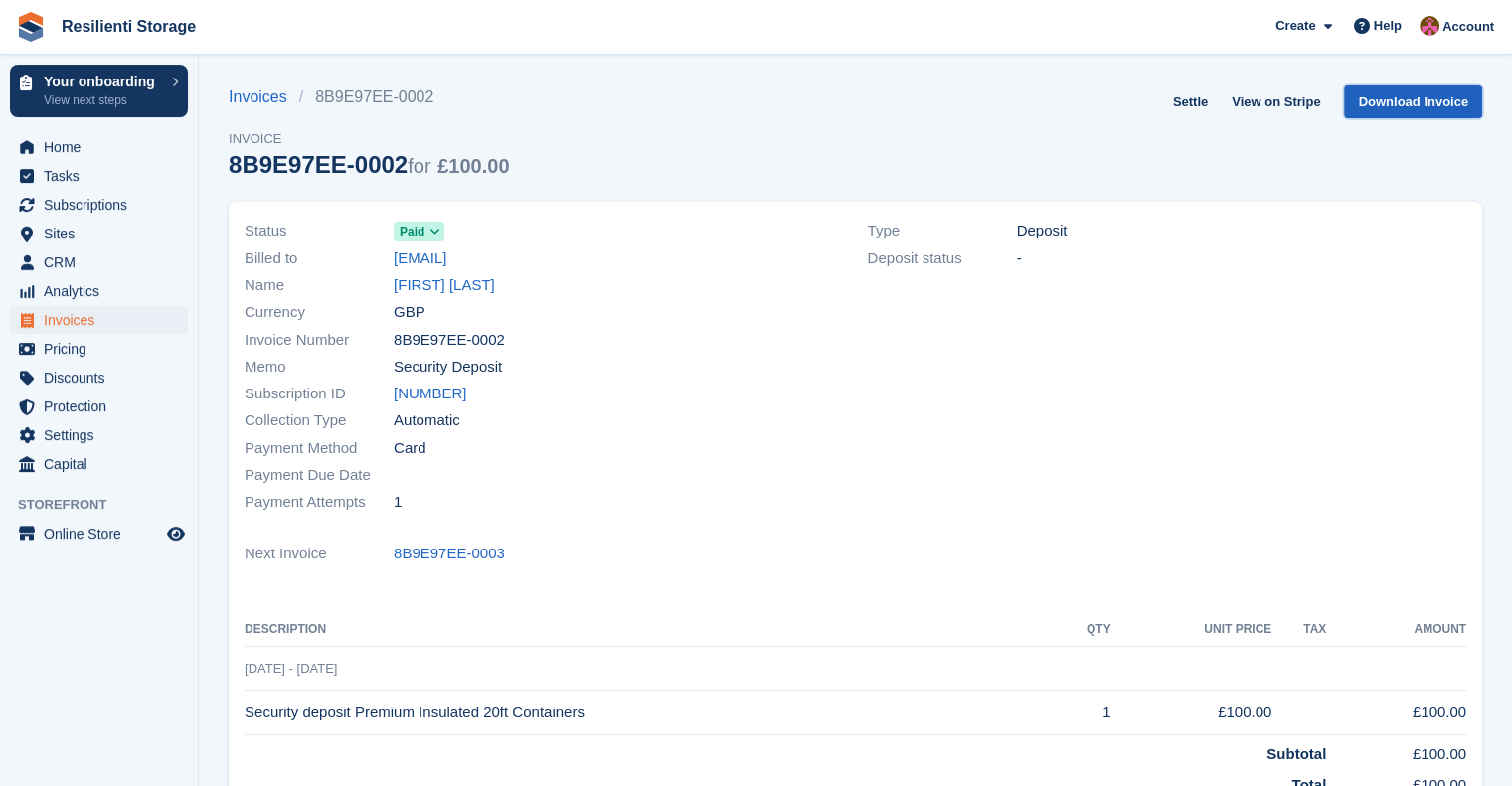 click on "Download Invoice" at bounding box center (1413, 101) 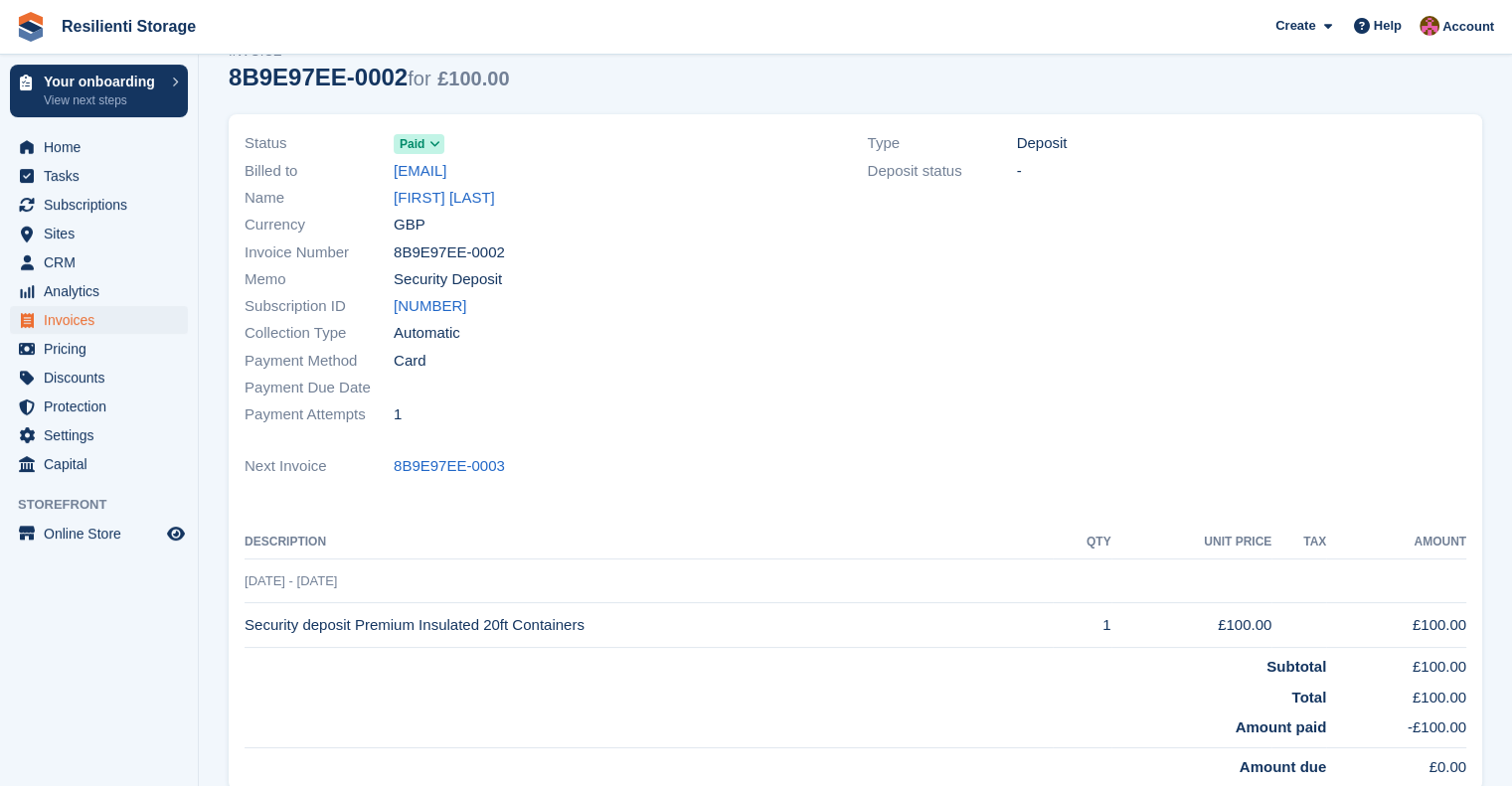 scroll, scrollTop: 87, scrollLeft: 0, axis: vertical 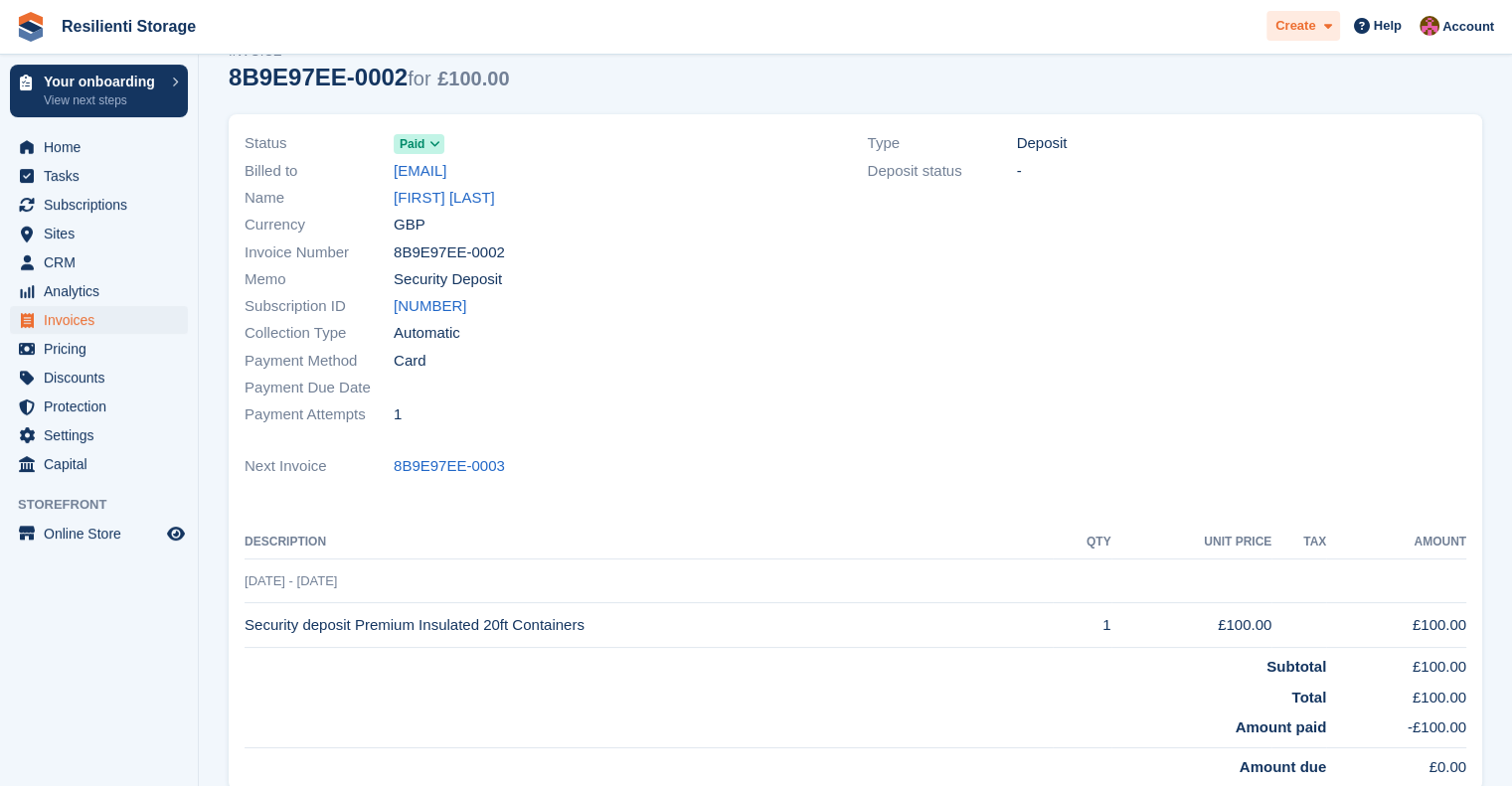 click at bounding box center [1323, 26] 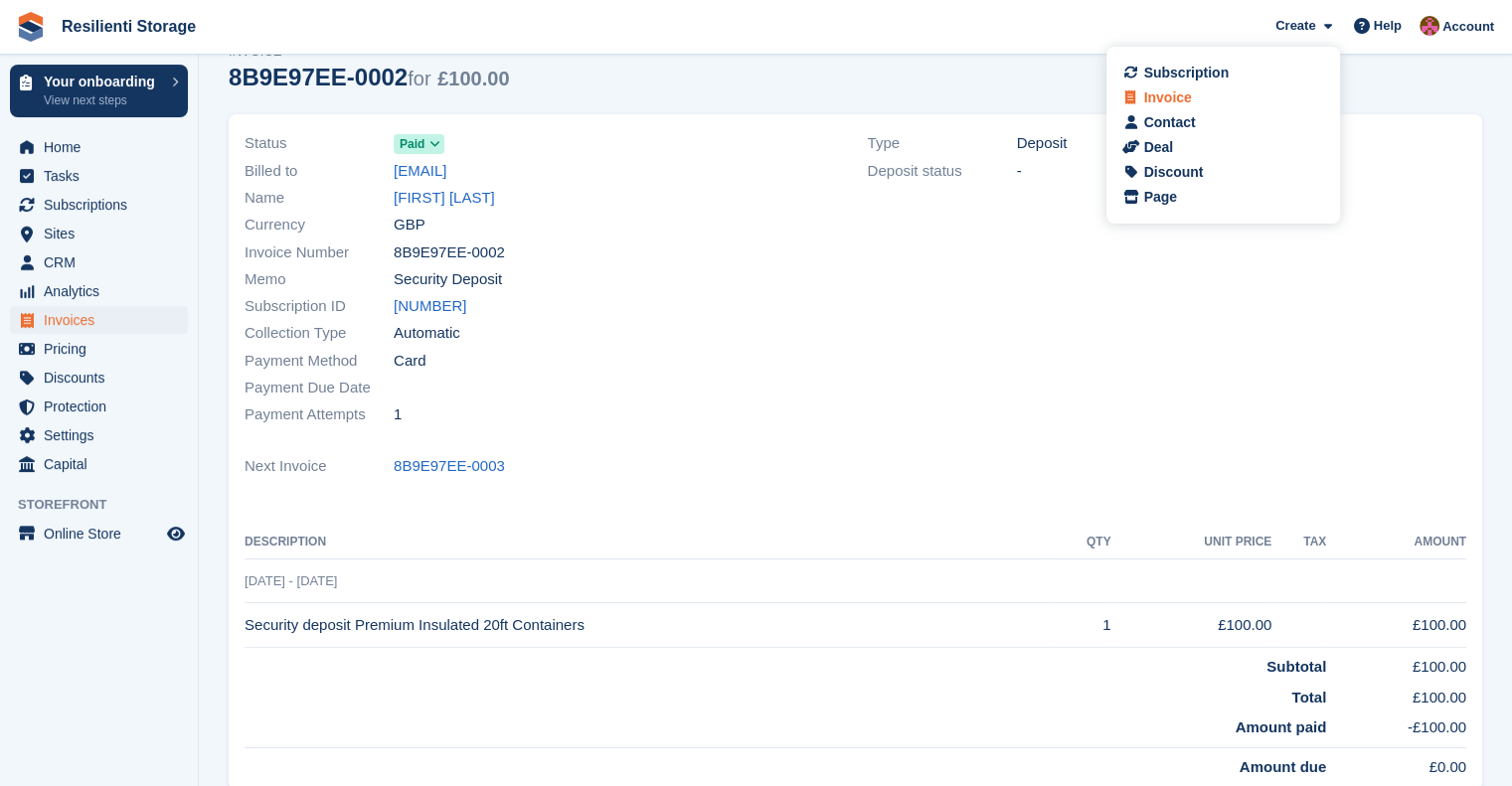 click on "Invoice" at bounding box center [1167, 97] 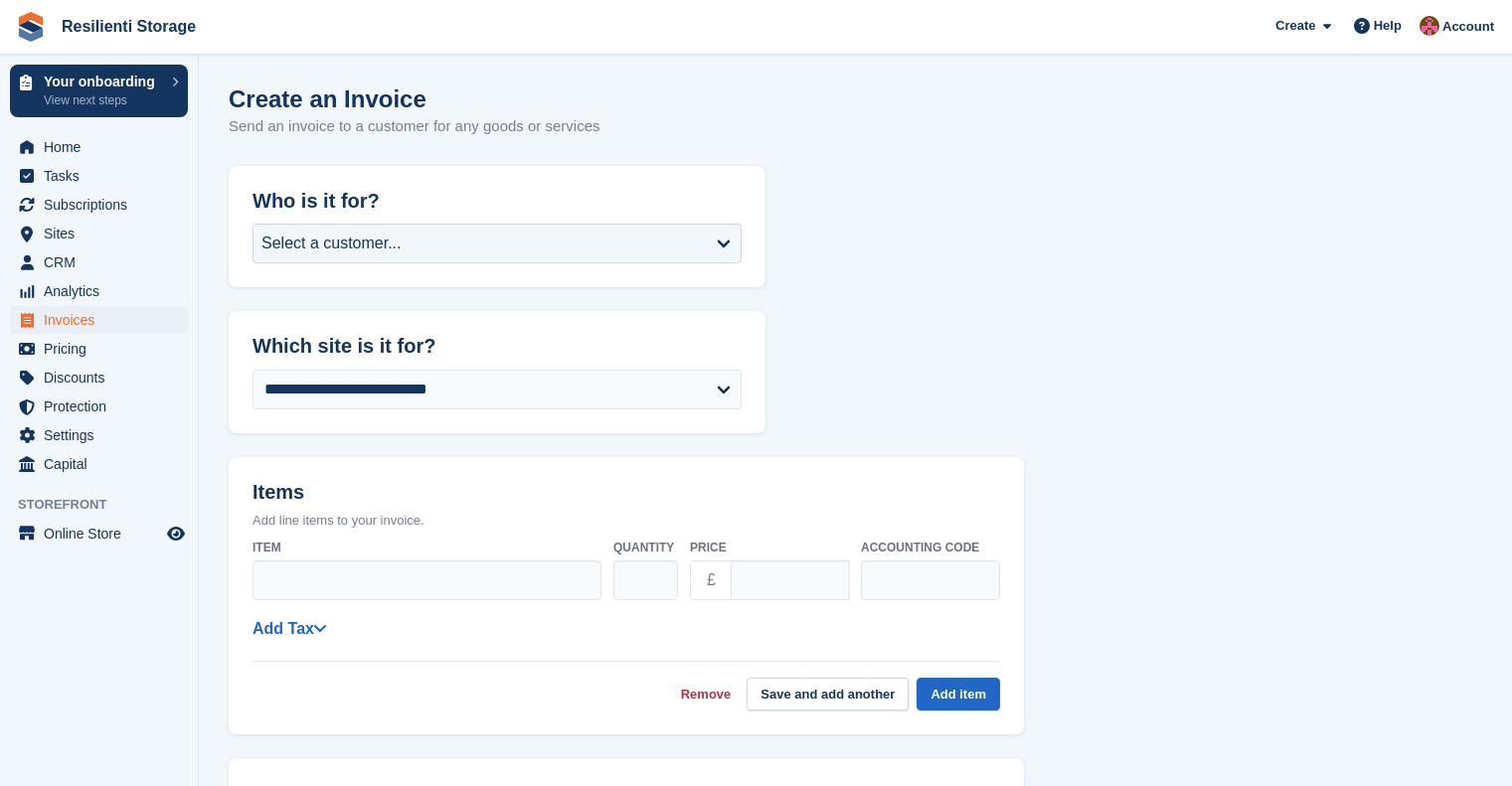 scroll, scrollTop: 0, scrollLeft: 0, axis: both 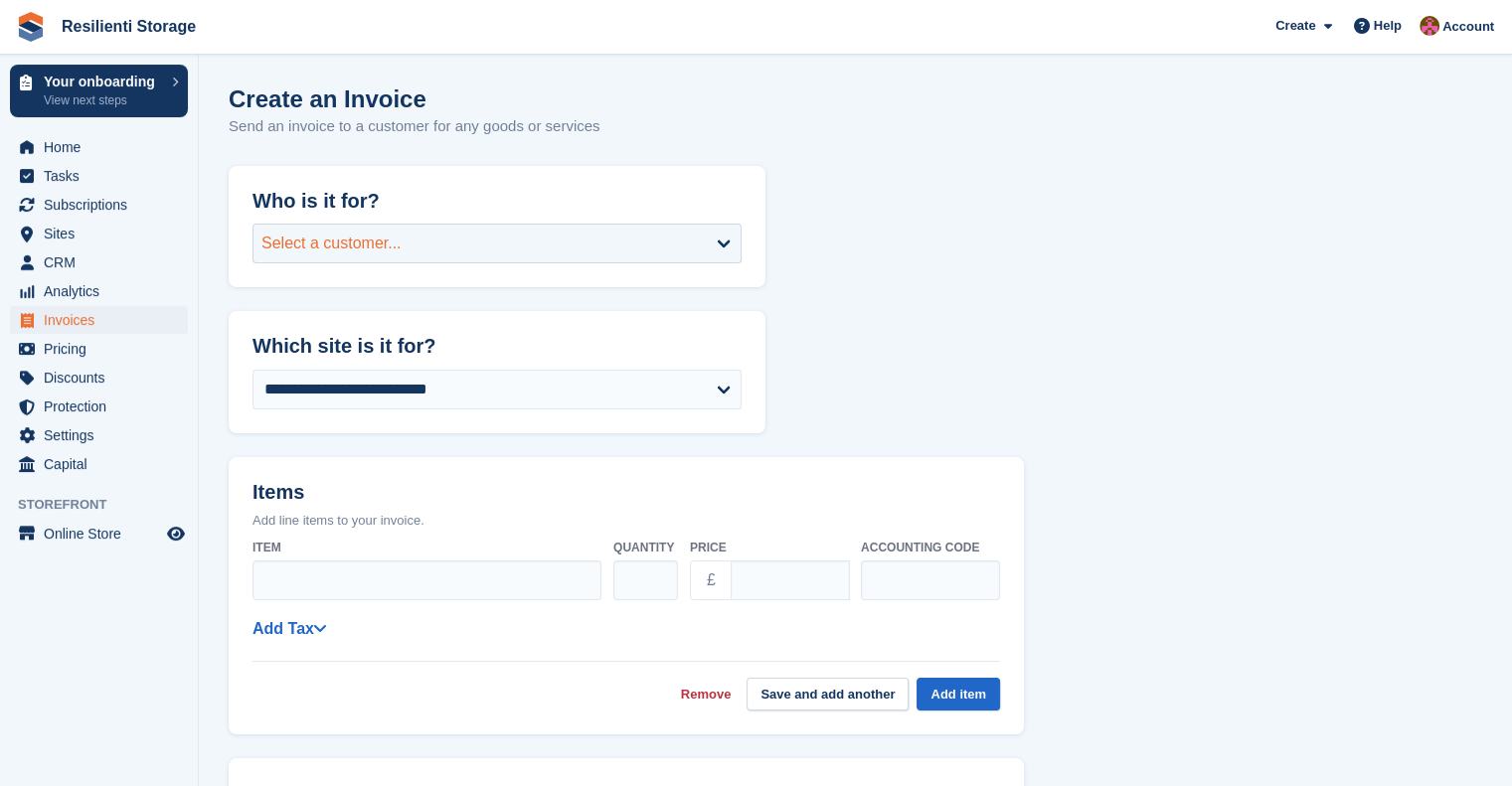 click on "Select a customer..." at bounding box center [497, 243] 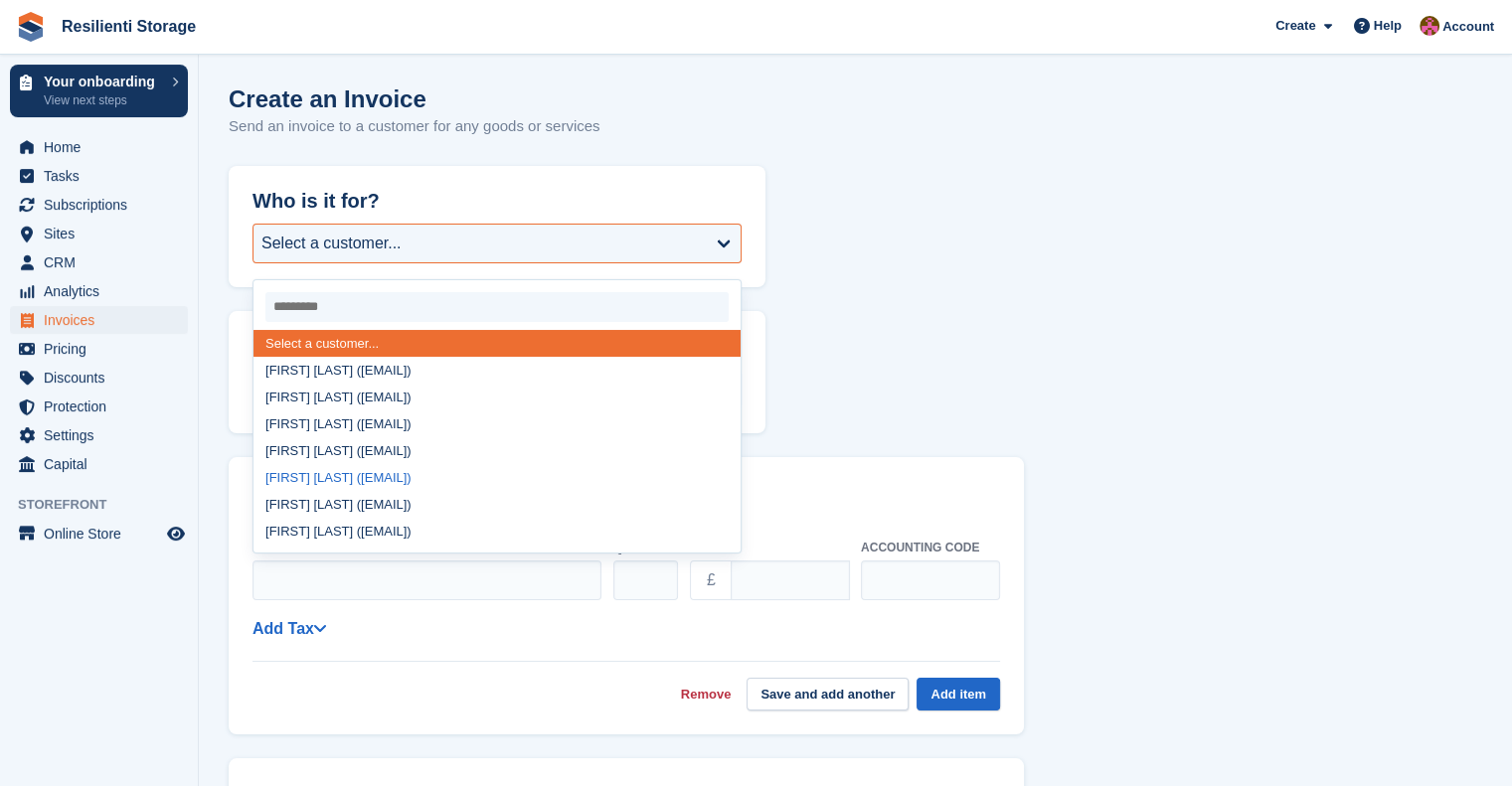 click on "[FIRST] [LAST] ([EMAIL])" at bounding box center (497, 477) 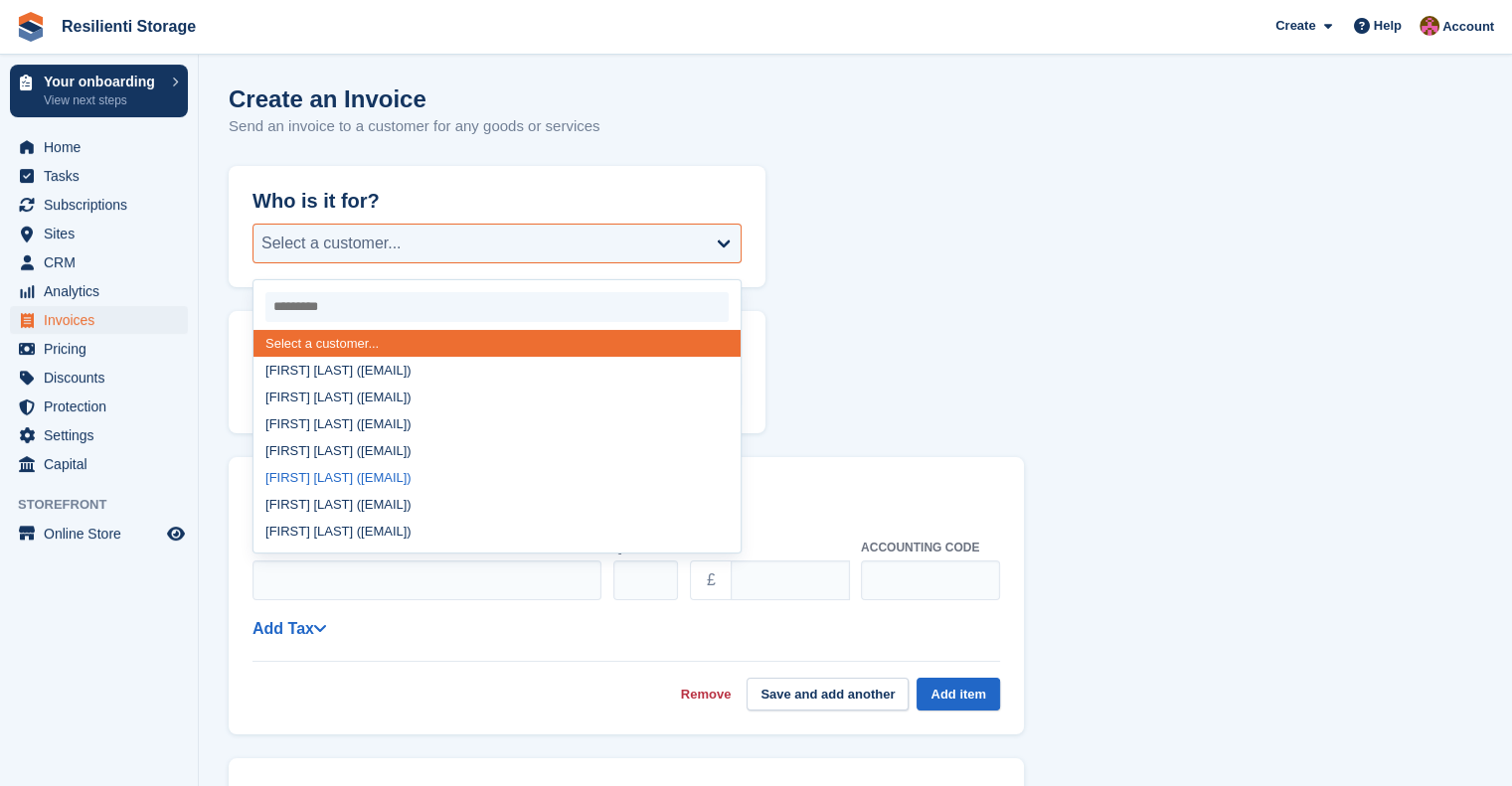select on "******" 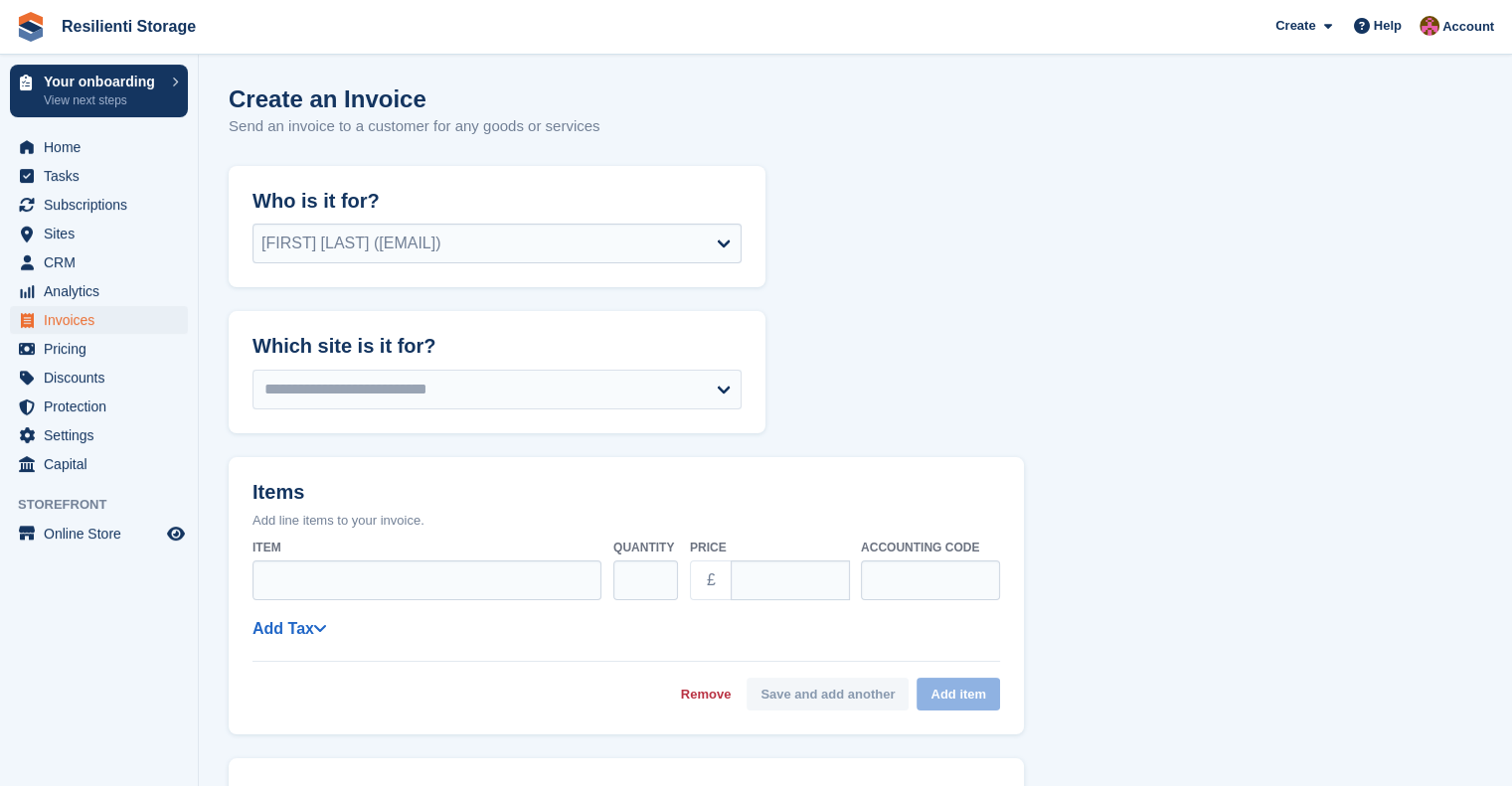 select on "******" 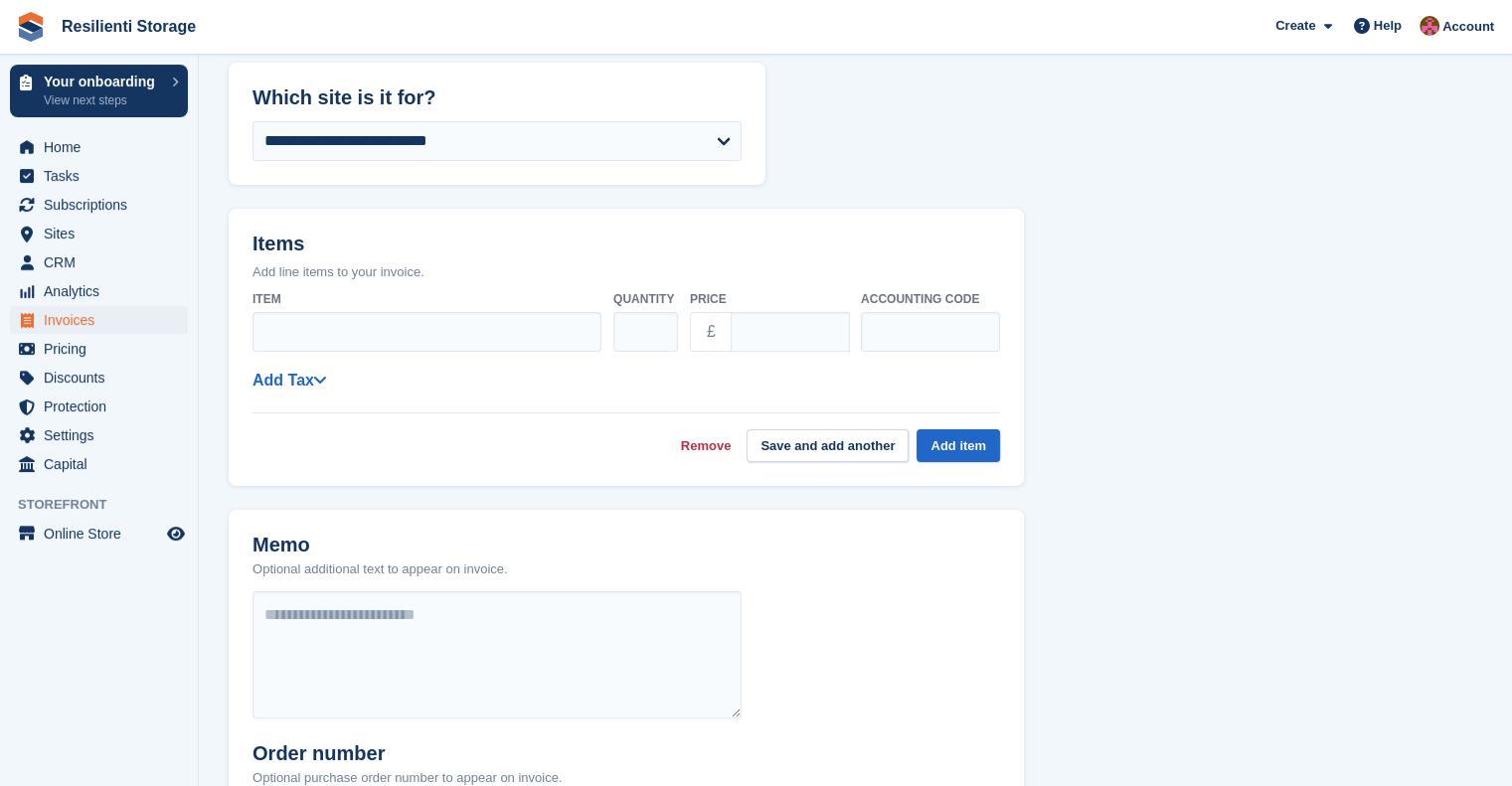 scroll, scrollTop: 328, scrollLeft: 0, axis: vertical 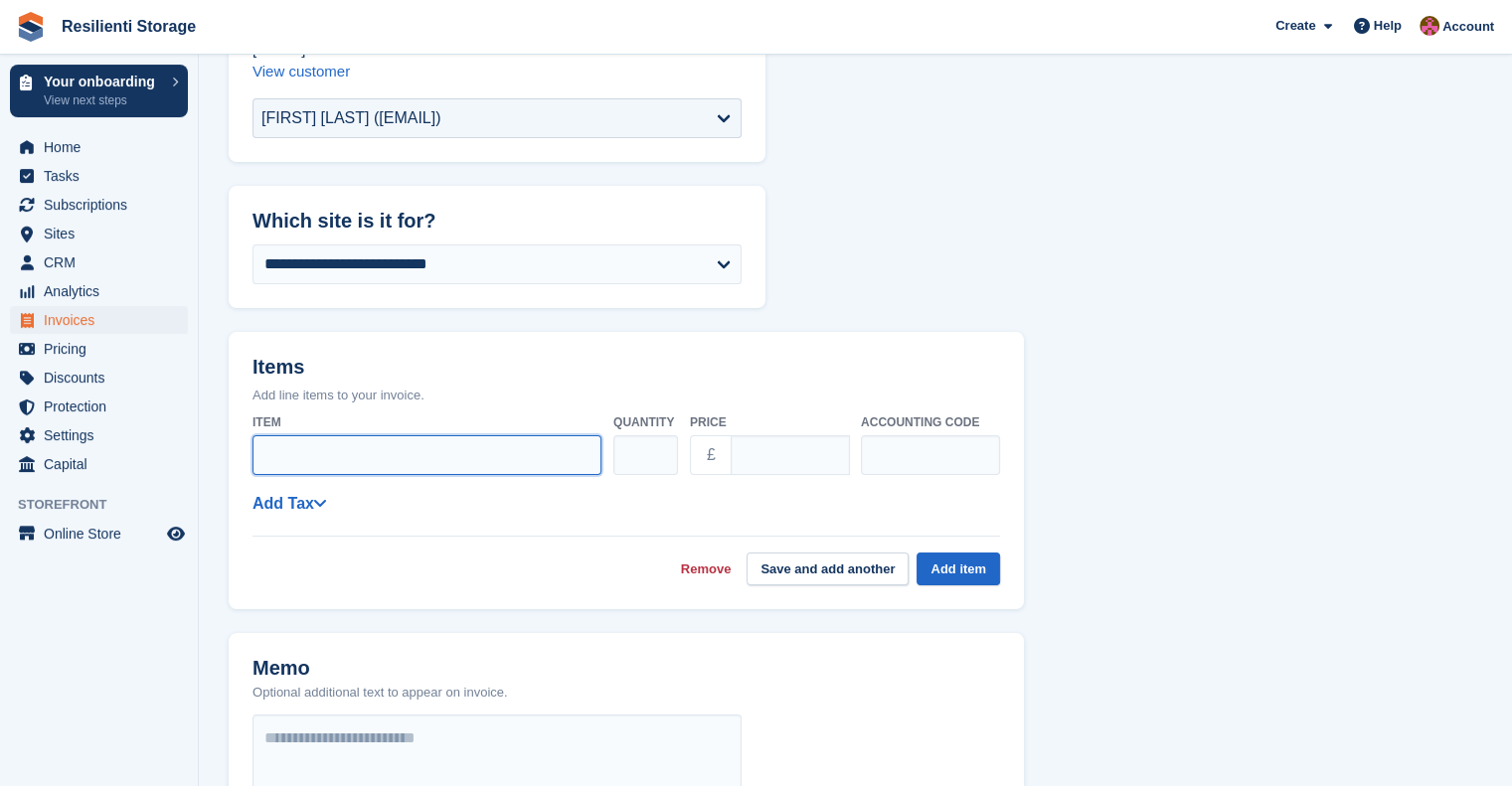 click on "Item" at bounding box center [426, 455] 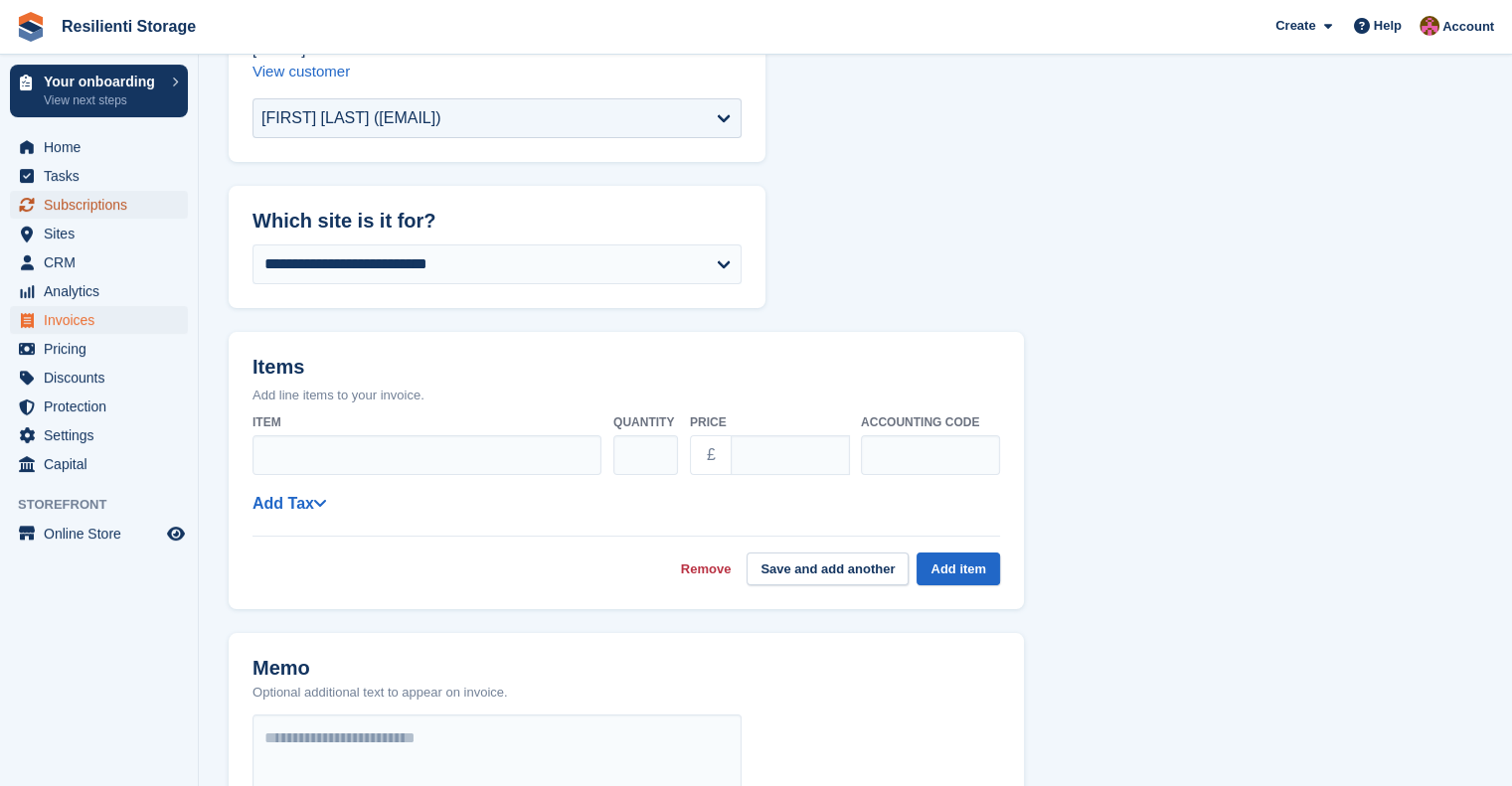click on "Subscriptions" at bounding box center [103, 205] 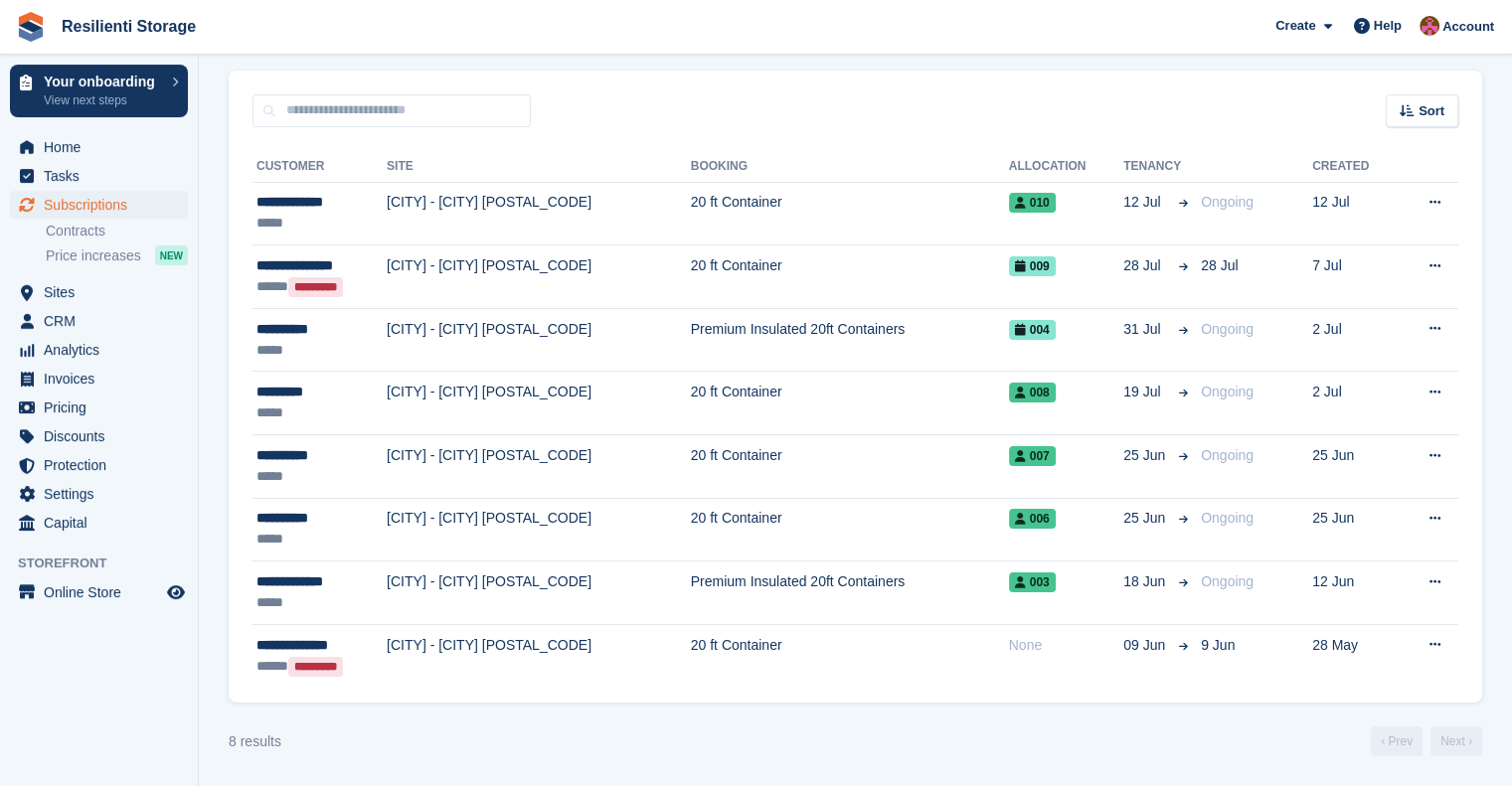 scroll, scrollTop: 0, scrollLeft: 0, axis: both 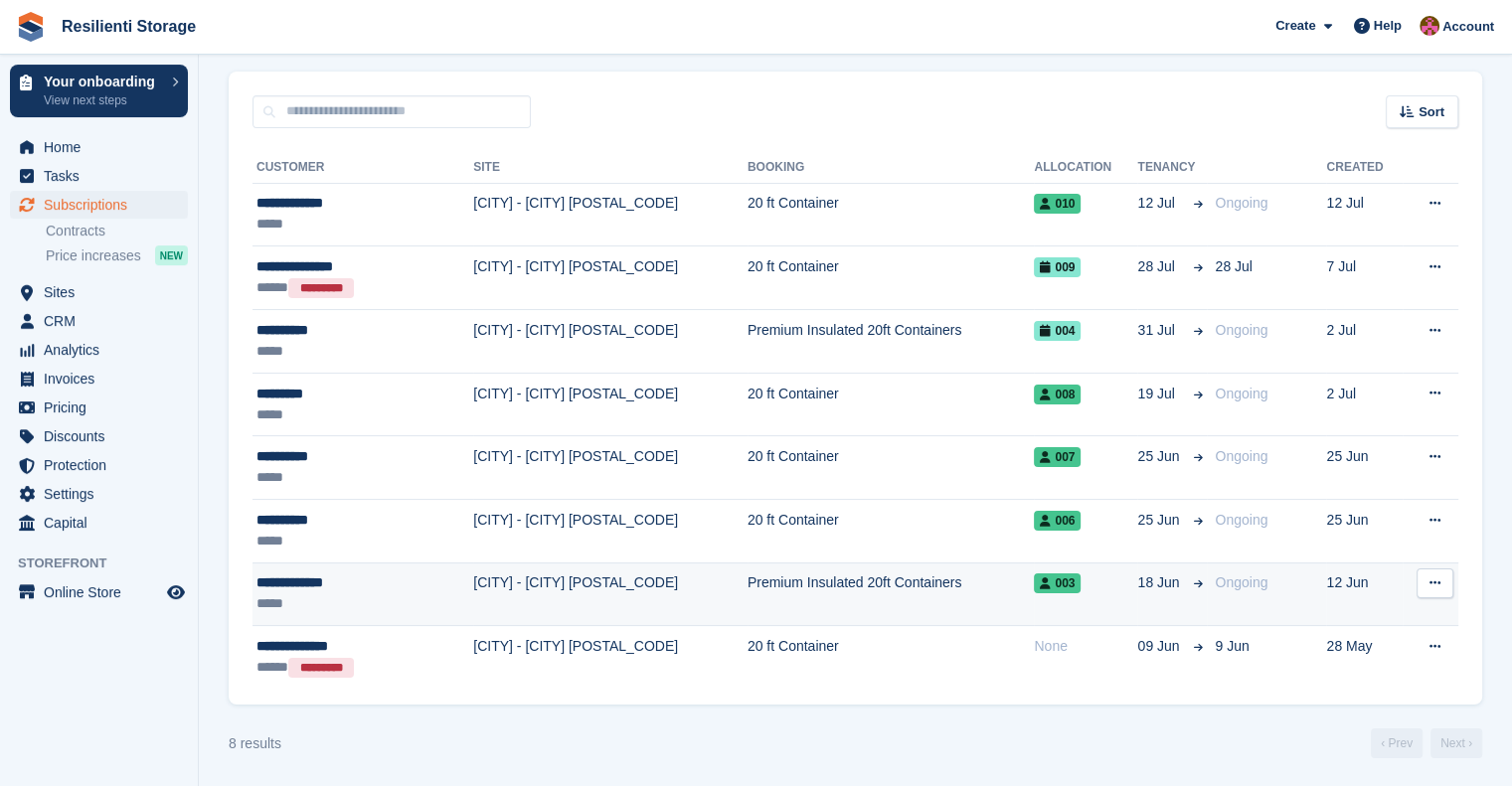 click at bounding box center [1434, 582] 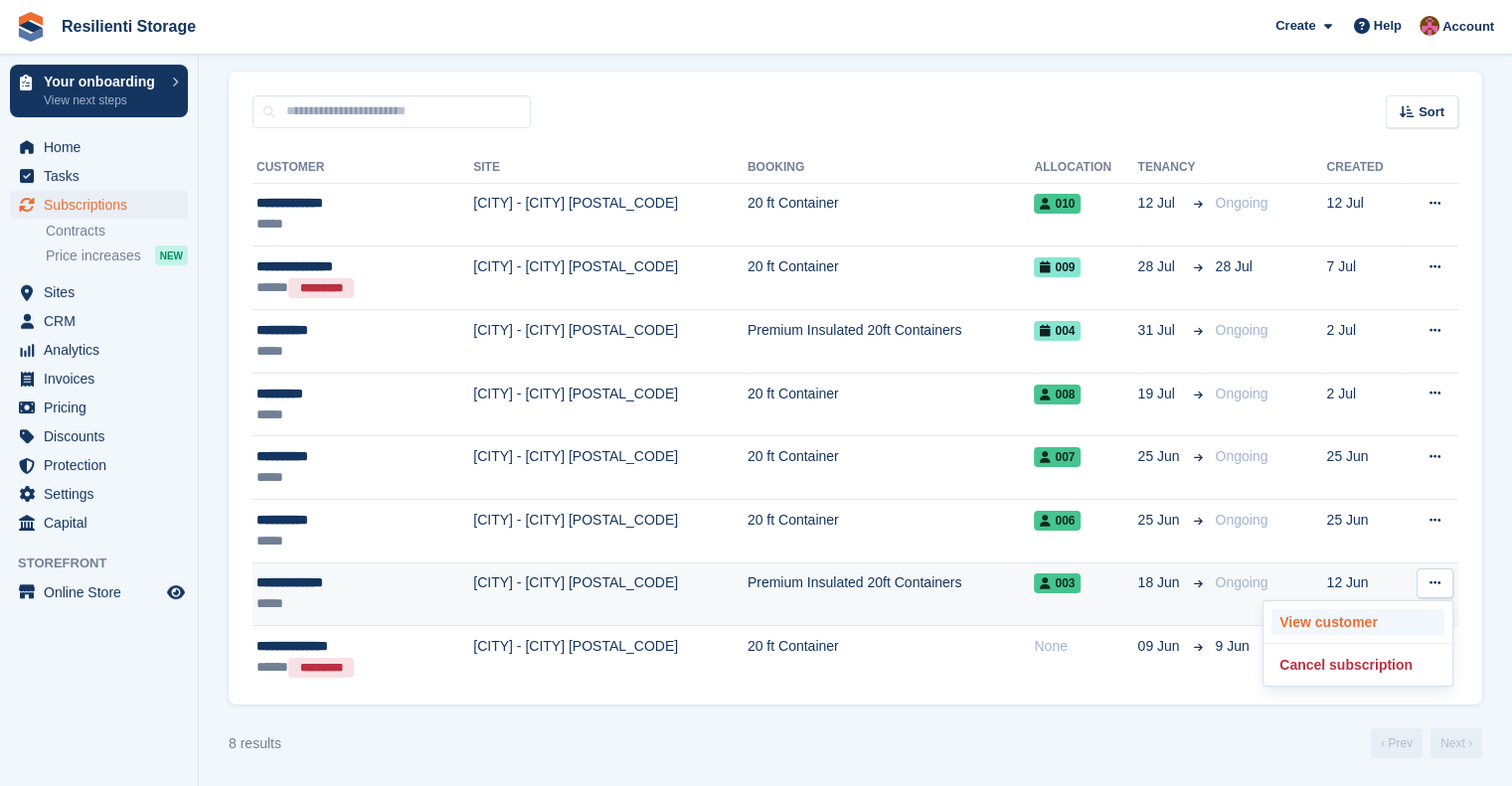 click on "View customer" at bounding box center (1358, 622) 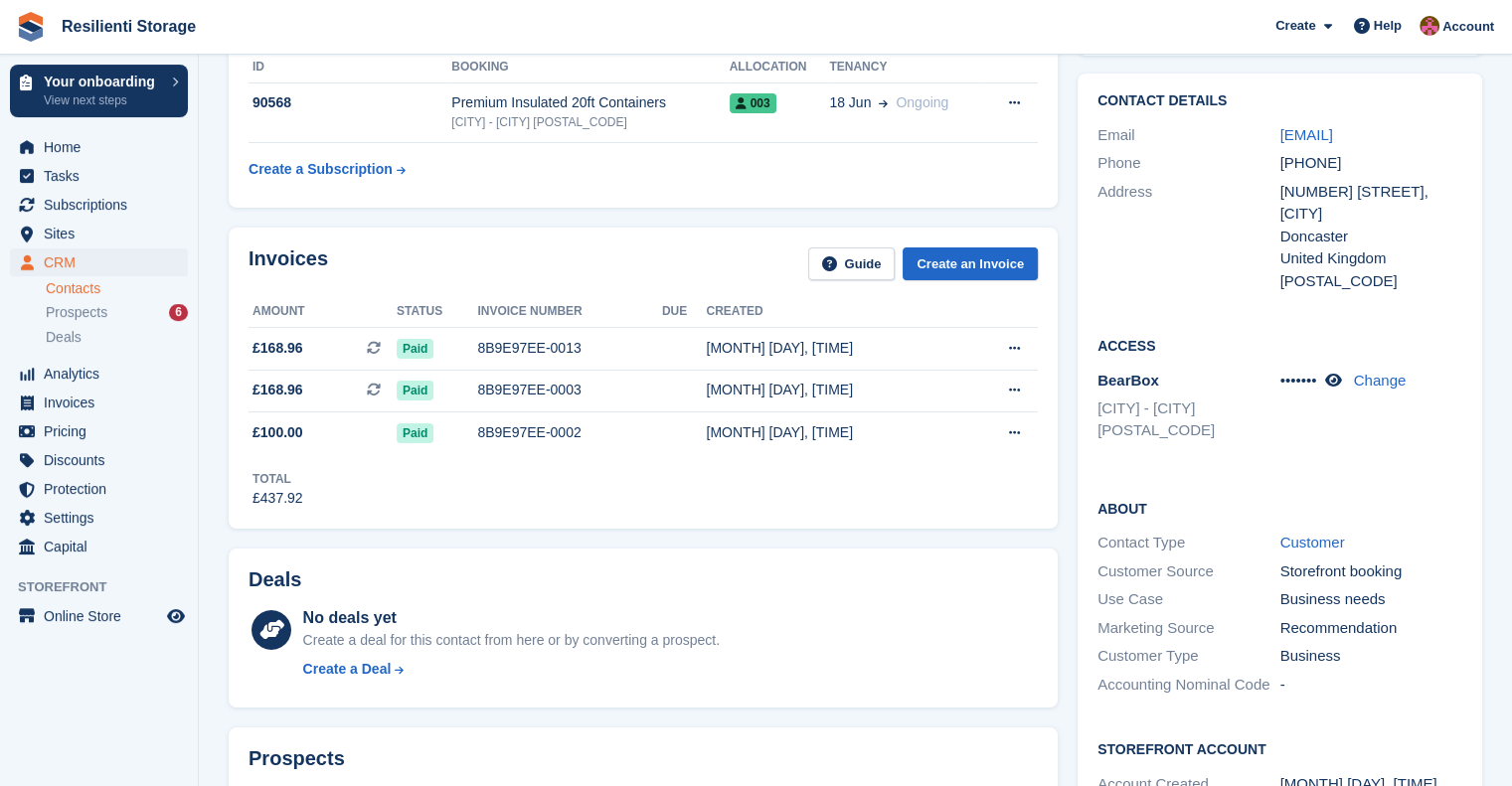 scroll, scrollTop: 0, scrollLeft: 0, axis: both 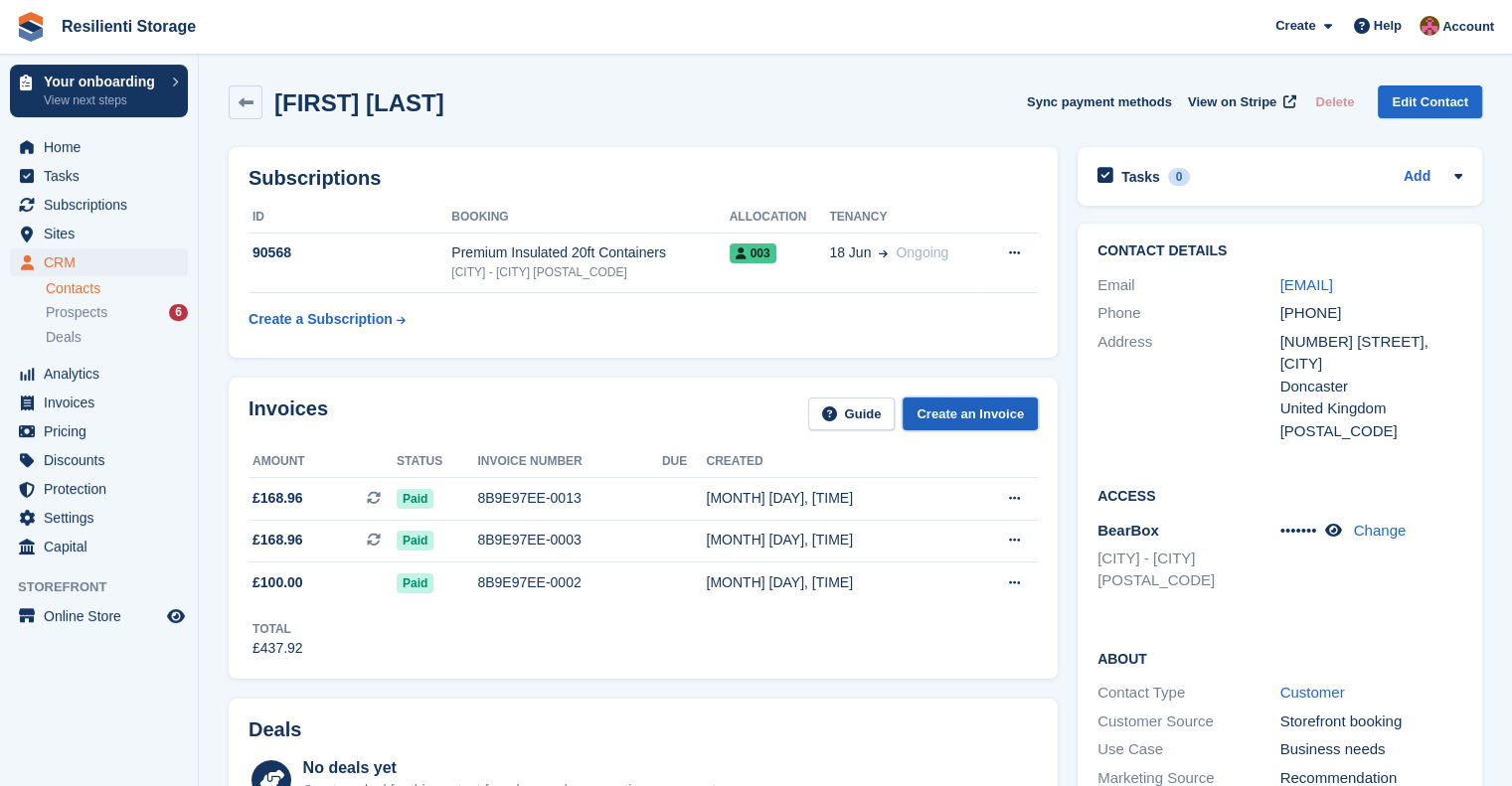 click on "Create an Invoice" at bounding box center (970, 413) 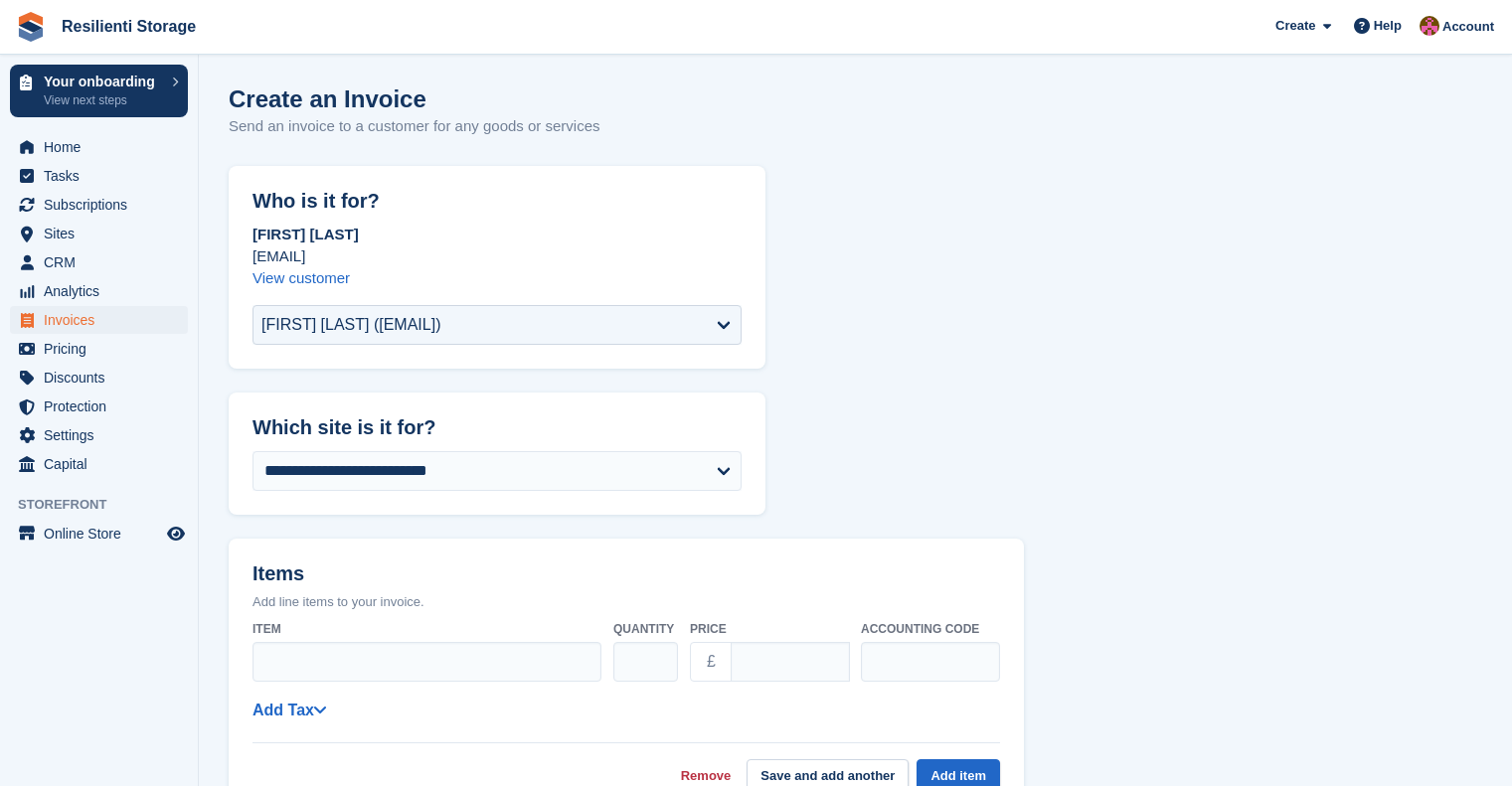 scroll, scrollTop: 0, scrollLeft: 0, axis: both 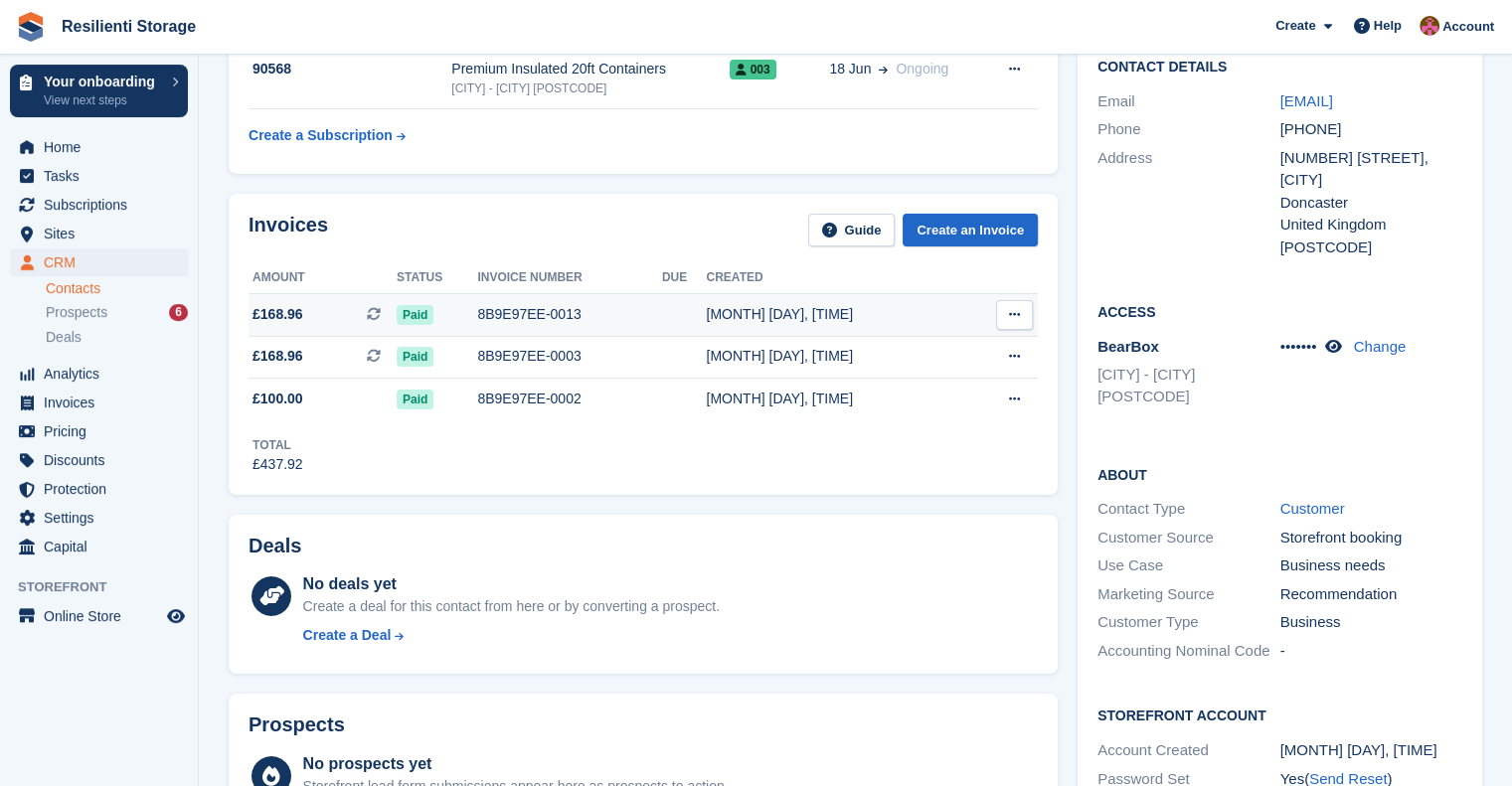 click at bounding box center (1014, 314) 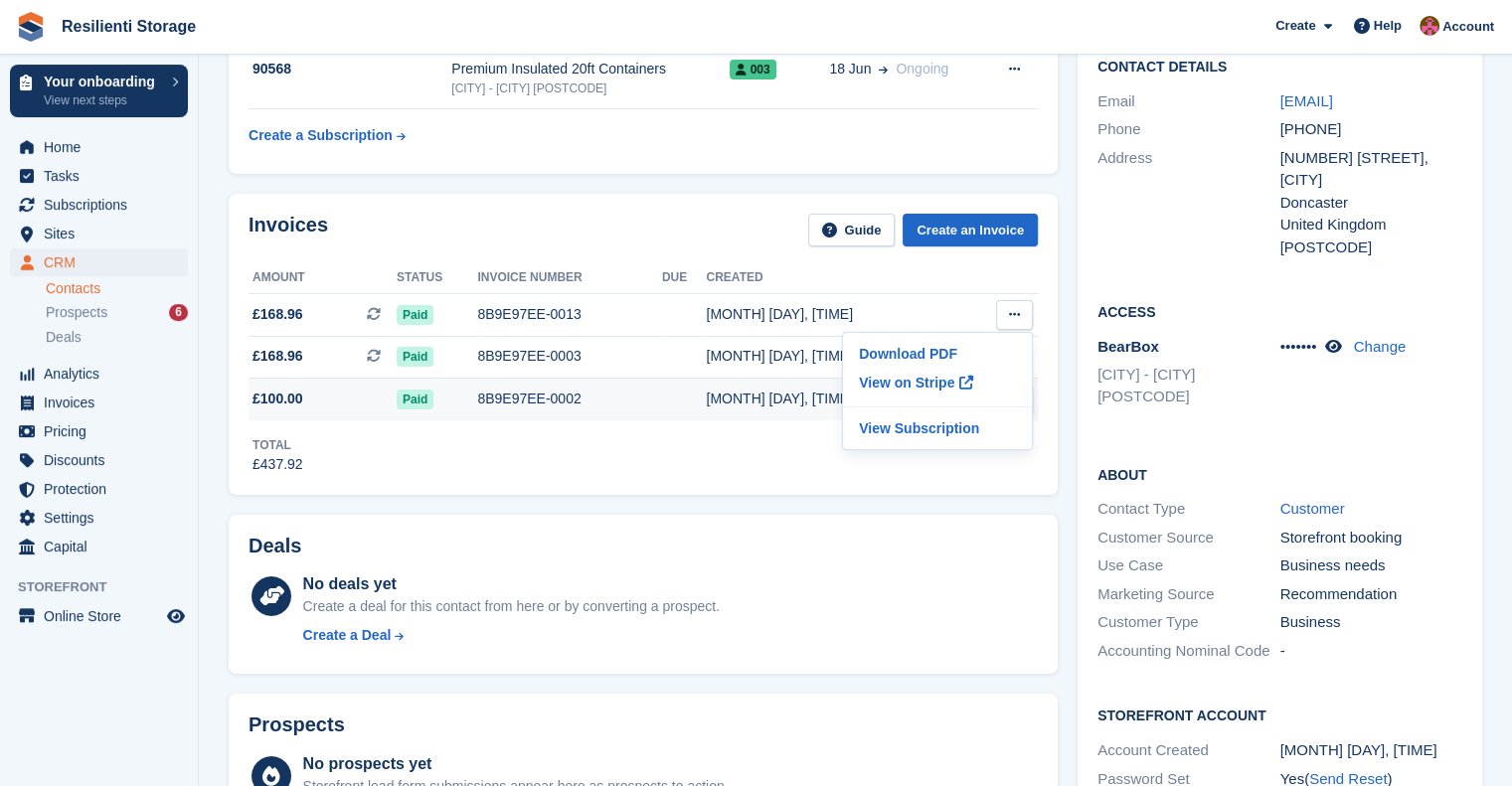 click on "12 Jun, 03:24 PM" at bounding box center (835, 398) 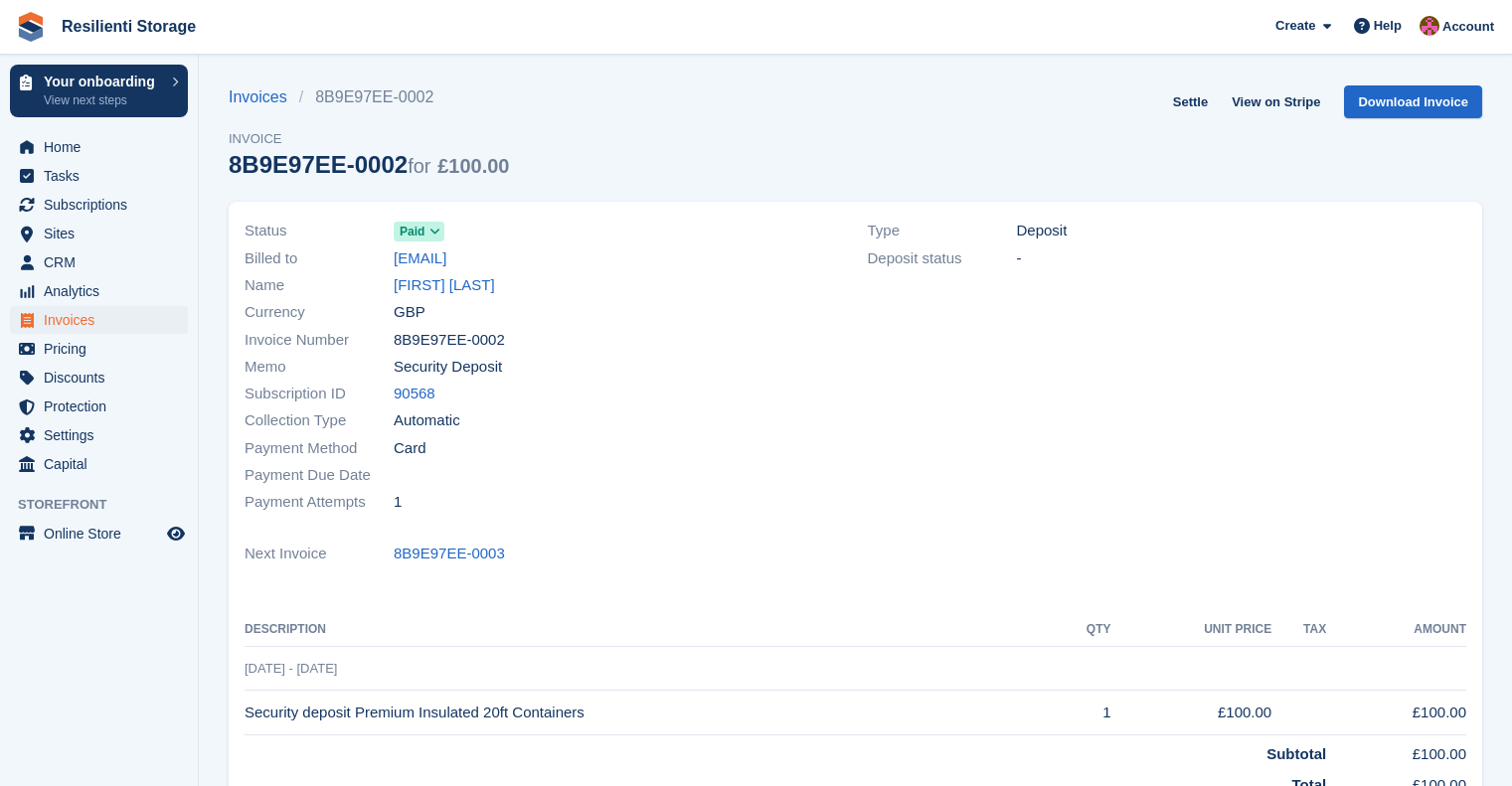 scroll, scrollTop: 0, scrollLeft: 0, axis: both 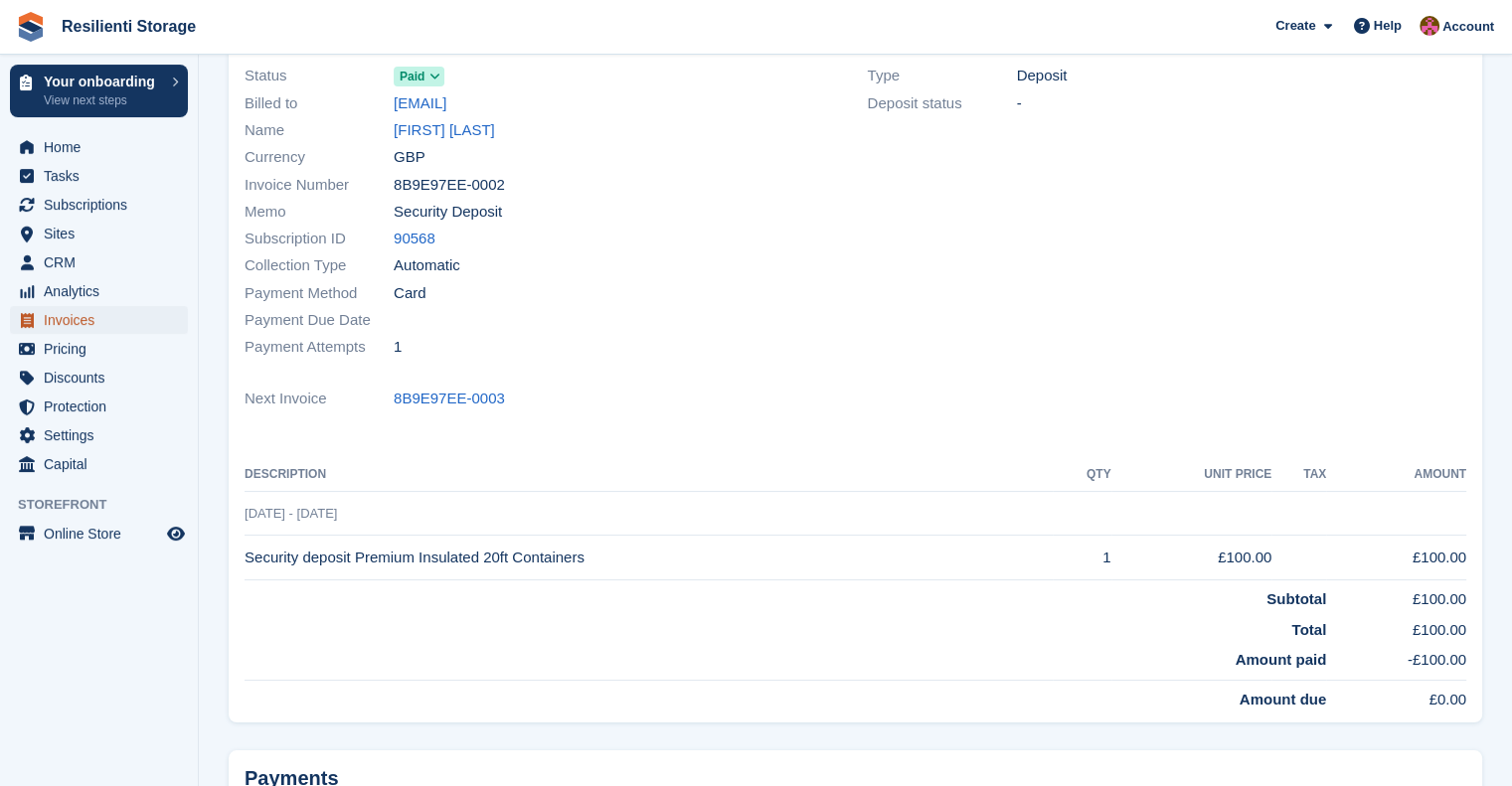 click on "Invoices" at bounding box center [103, 320] 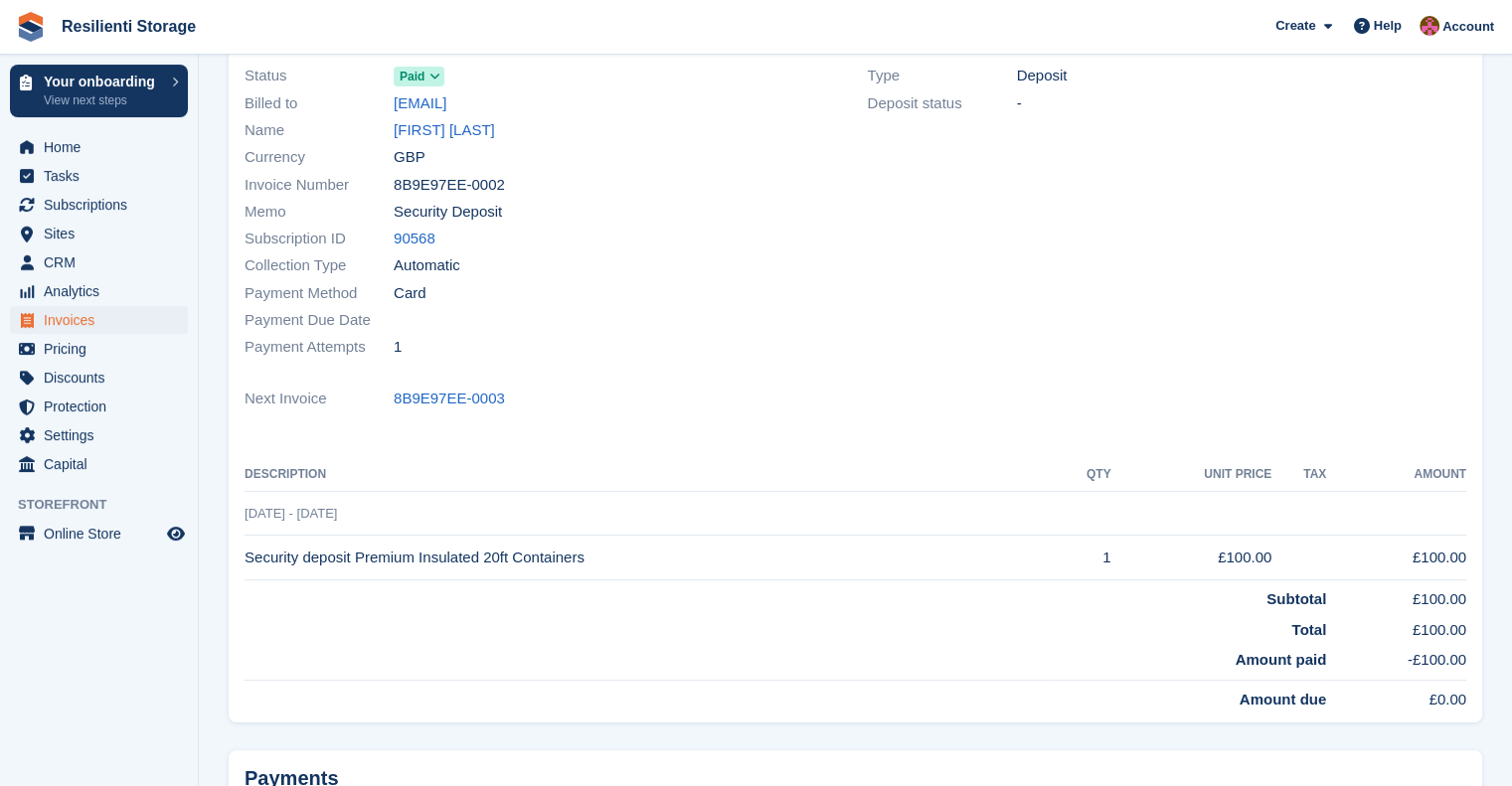 scroll, scrollTop: 0, scrollLeft: 0, axis: both 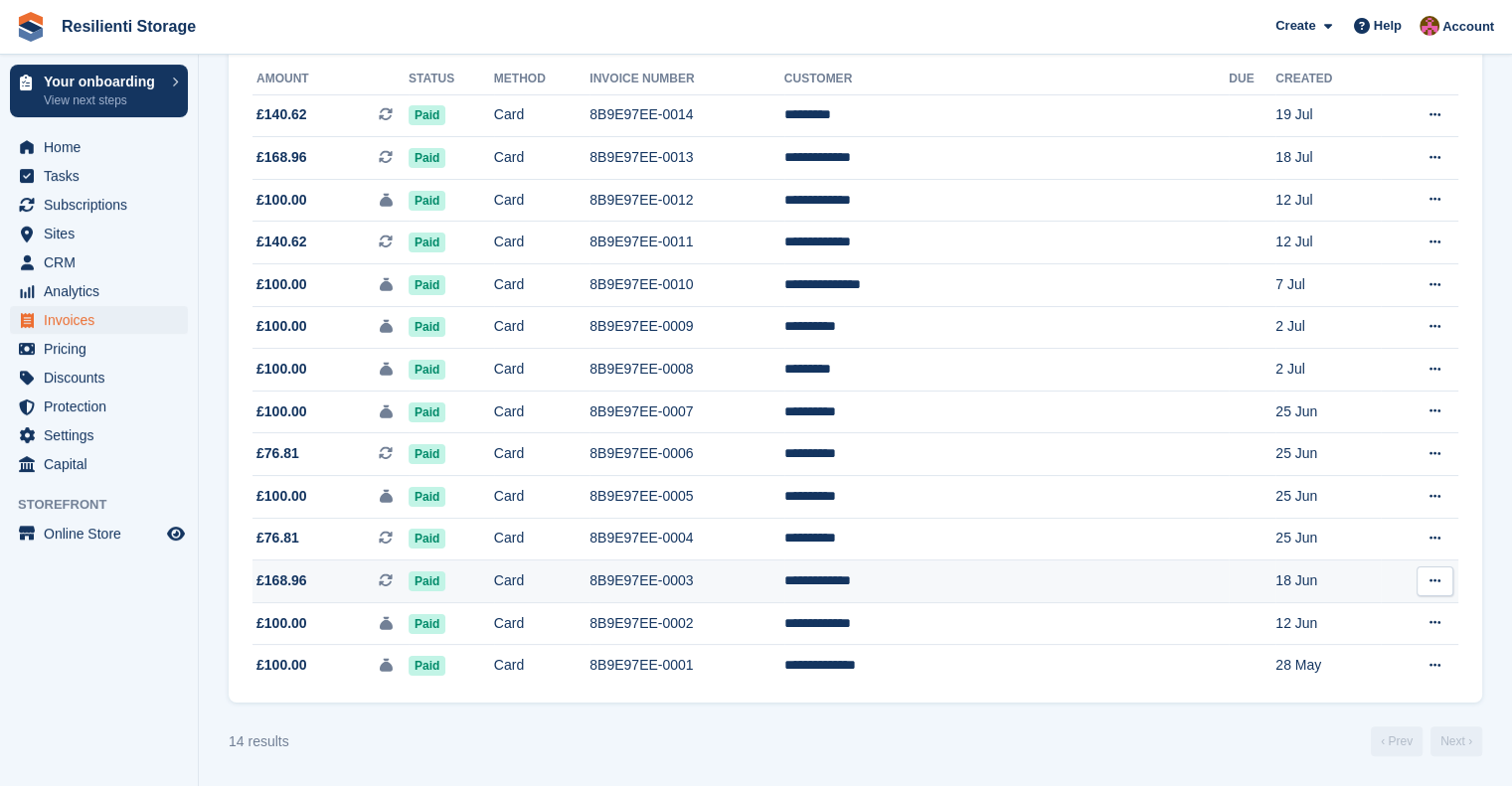 click at bounding box center (1434, 581) 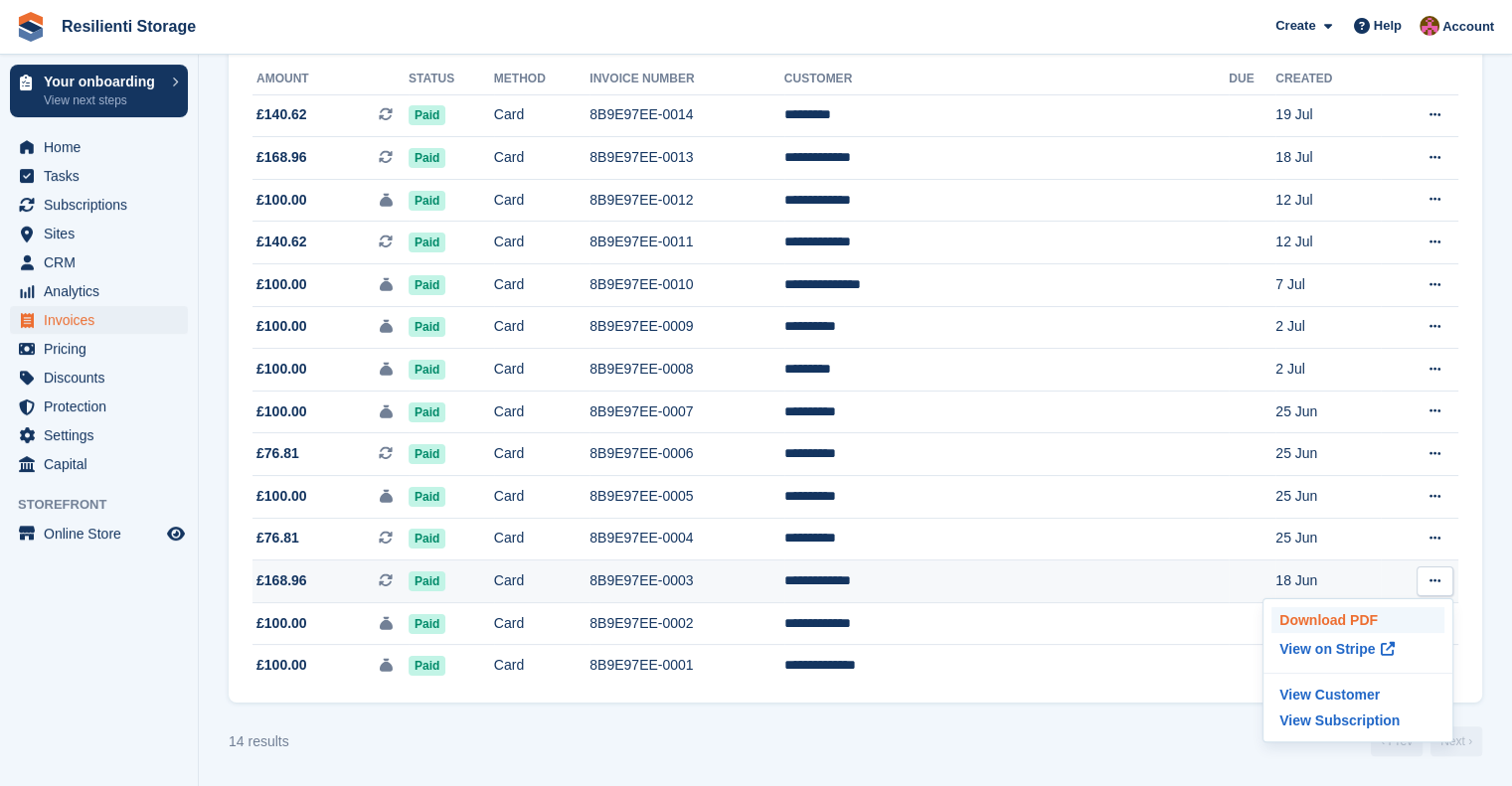 click on "Download PDF" at bounding box center [1358, 620] 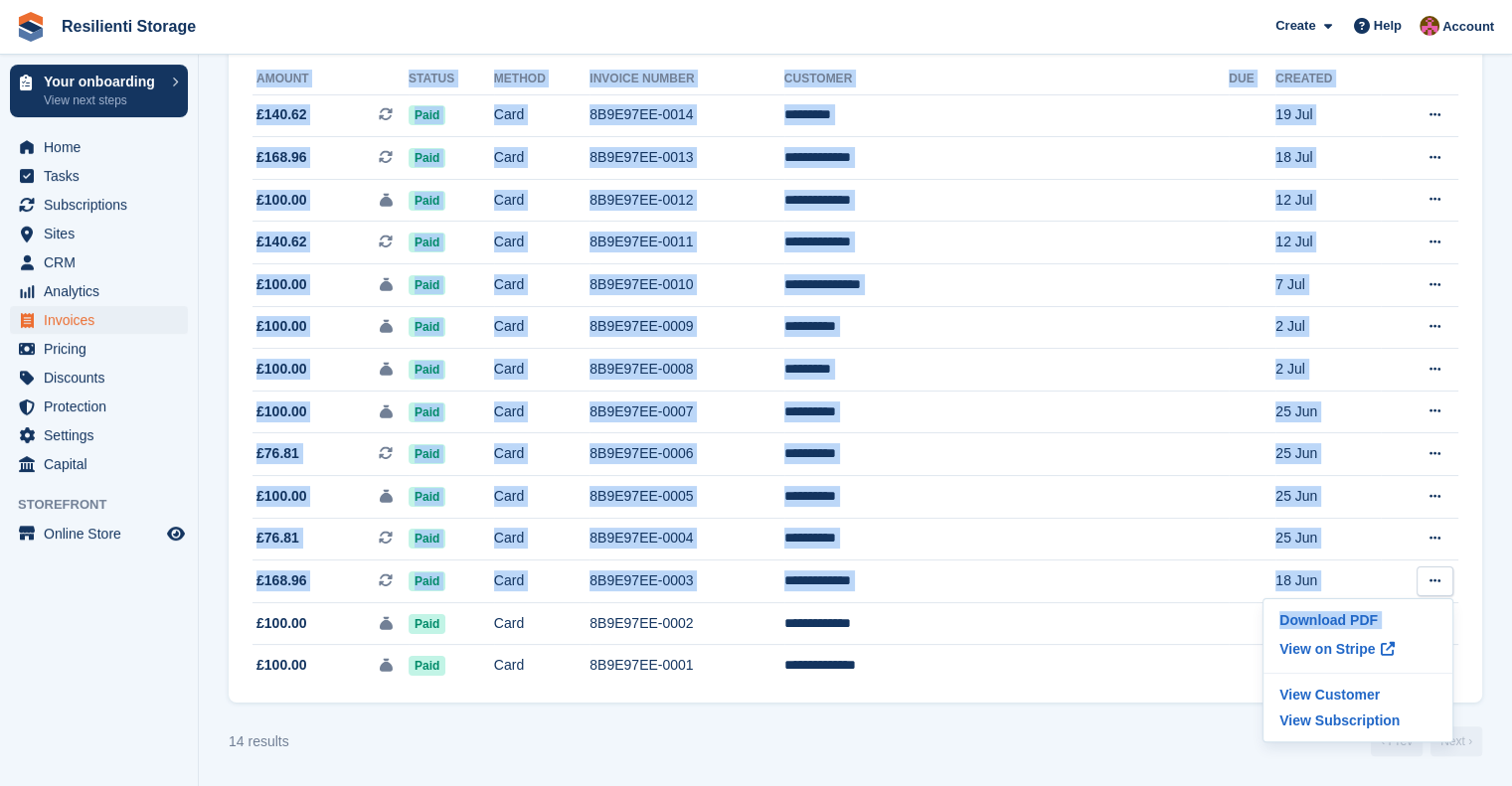 drag, startPoint x: 1267, startPoint y: 637, endPoint x: 1487, endPoint y: 627, distance: 220.22716 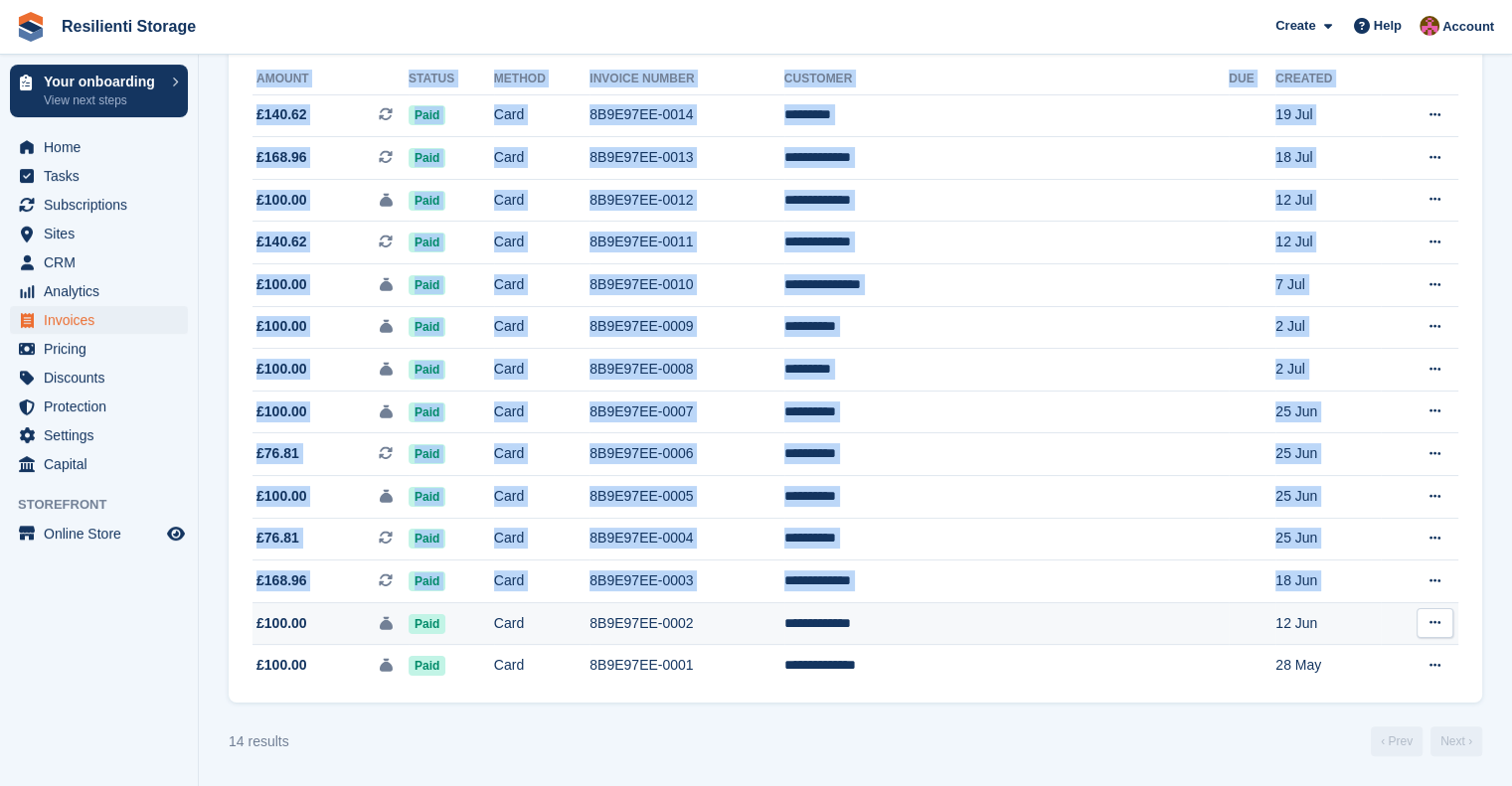 click at bounding box center (1434, 622) 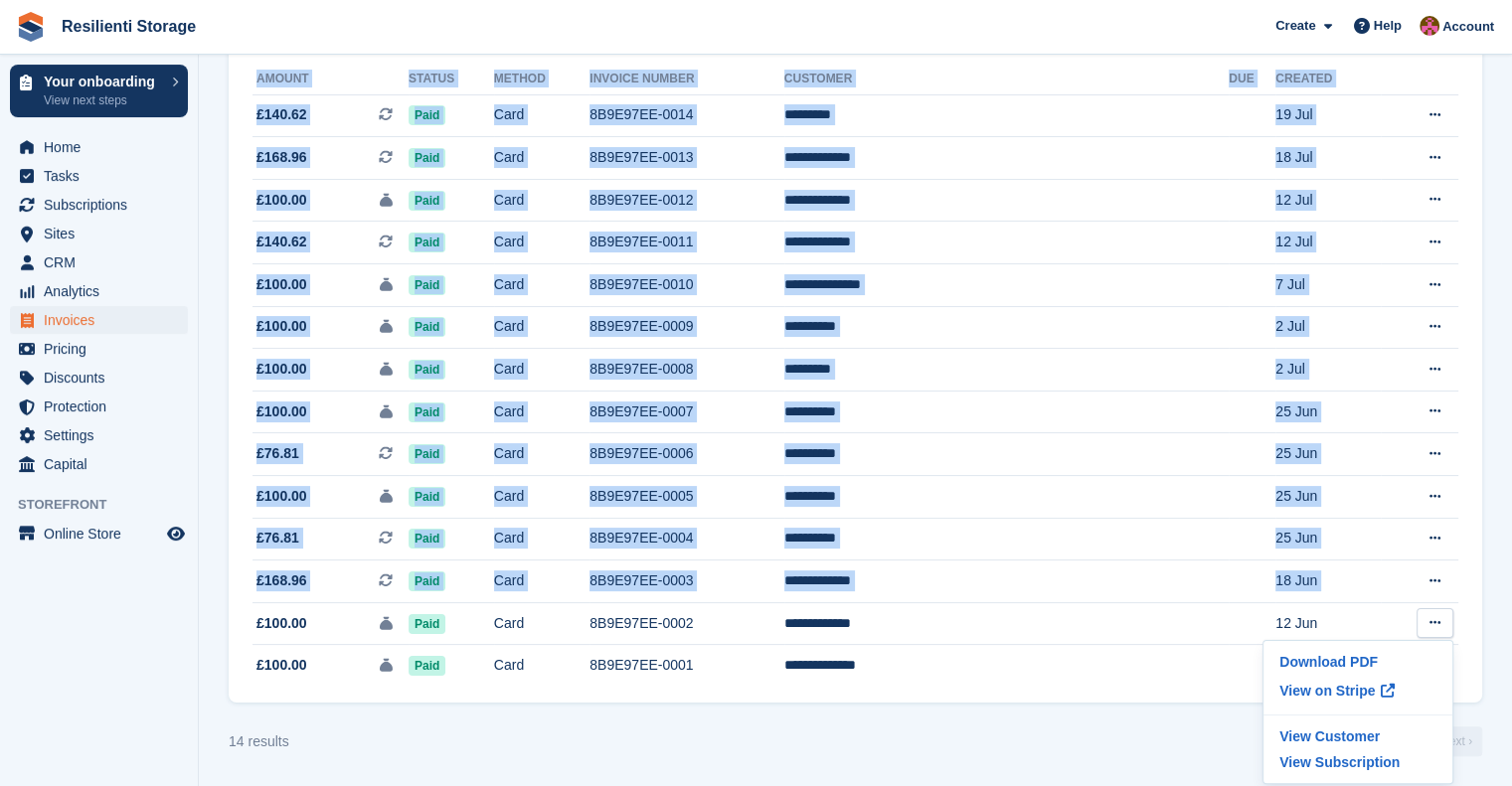 click on "Invoices
A complete list of invoices for all payments
Export
Export Invoices
Export a CSV of all Invoices which match the current filters.
Please allow time for large exports.
Export Formatted for Sage 50
Export Formatted for Xero
Start Export
Credit Notes
Create an Invoice
Method:
All
All
Bank Transfer
Cash
Cheque
Debit/Credit Card
Direct Debit
SEPA Direct Debit
Other
Status:
All" at bounding box center (855, 273) 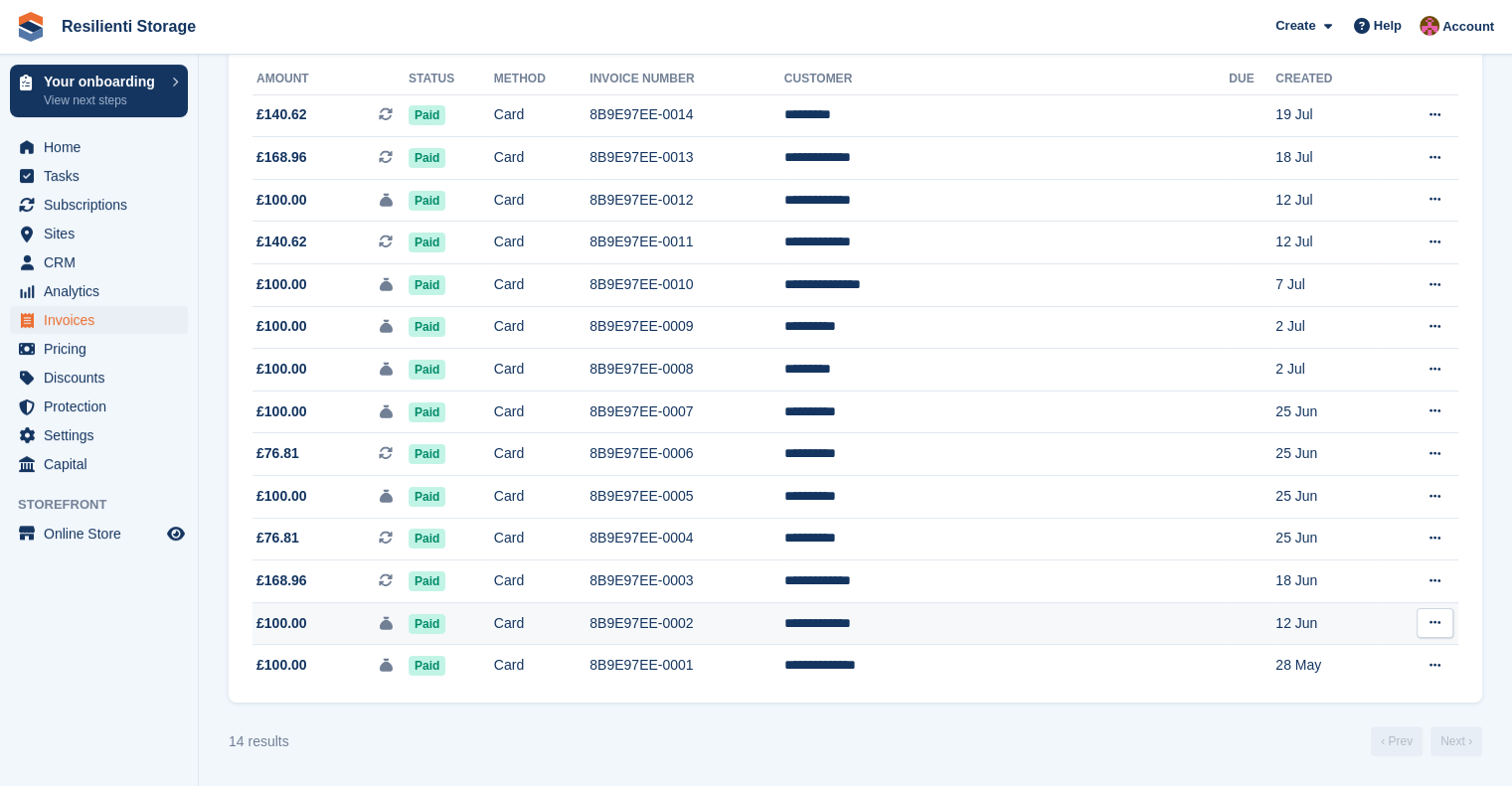 click at bounding box center [1434, 622] 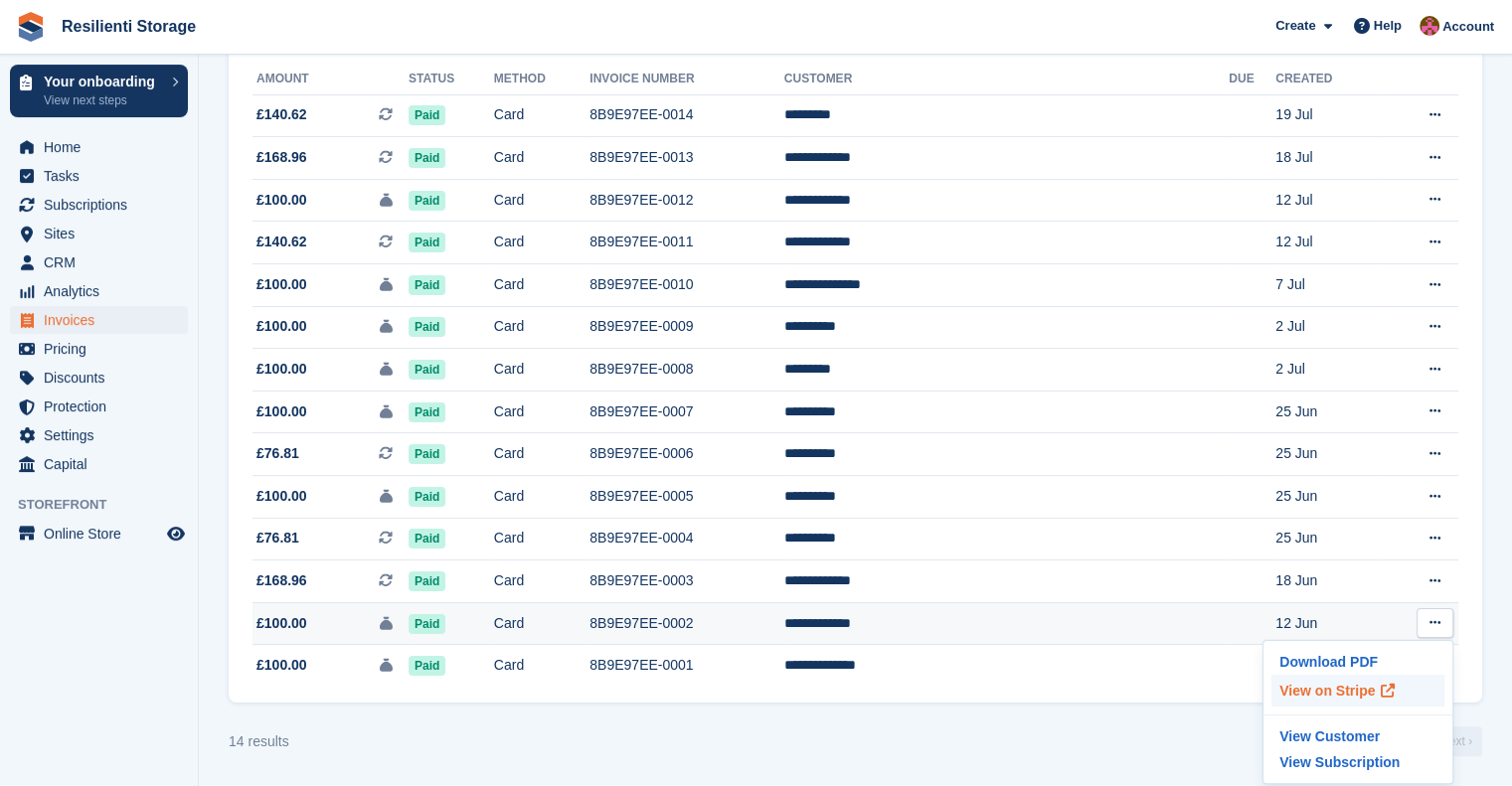 click on "View on Stripe" at bounding box center [1358, 691] 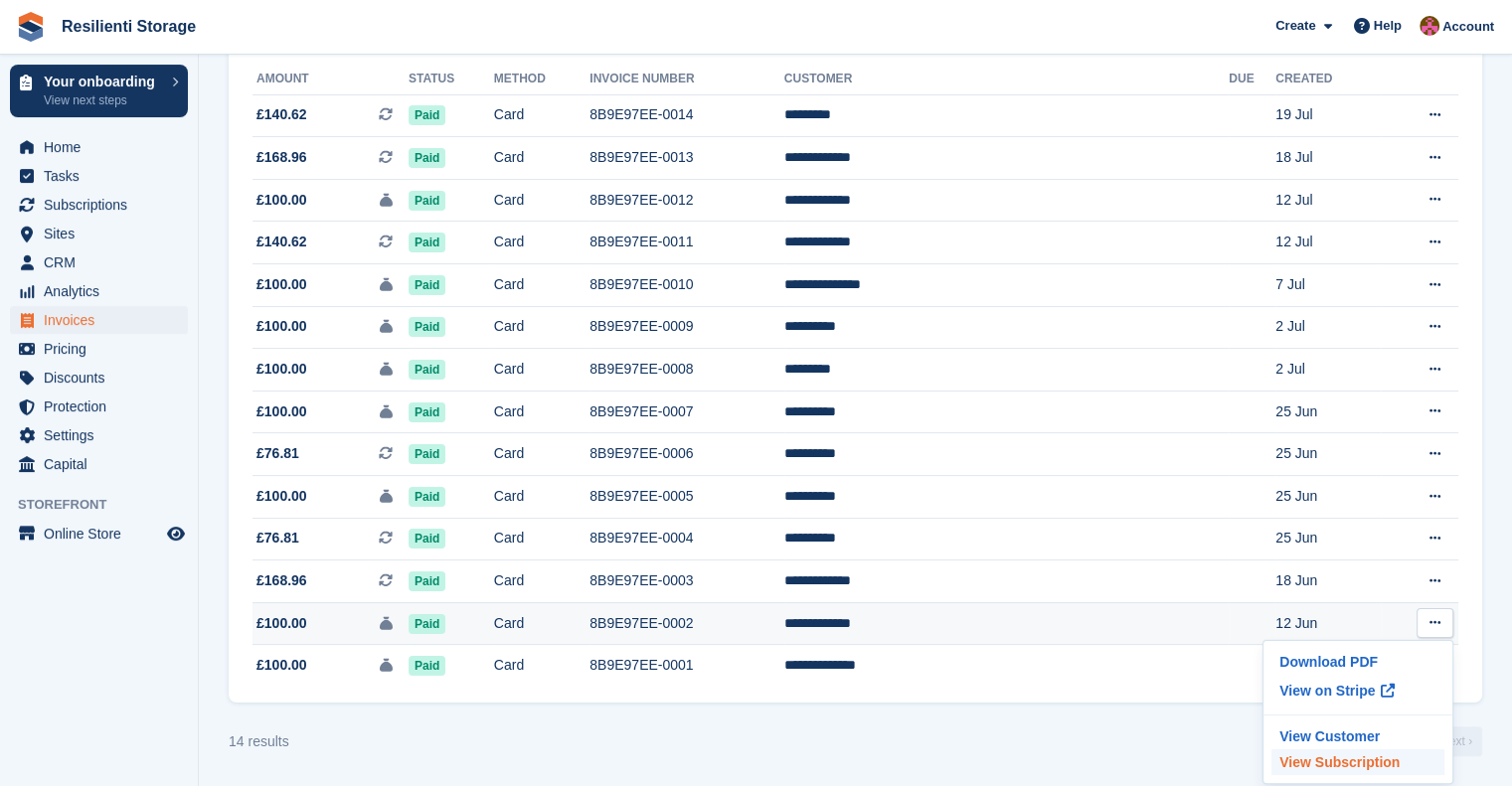 click on "View Subscription" at bounding box center [1358, 762] 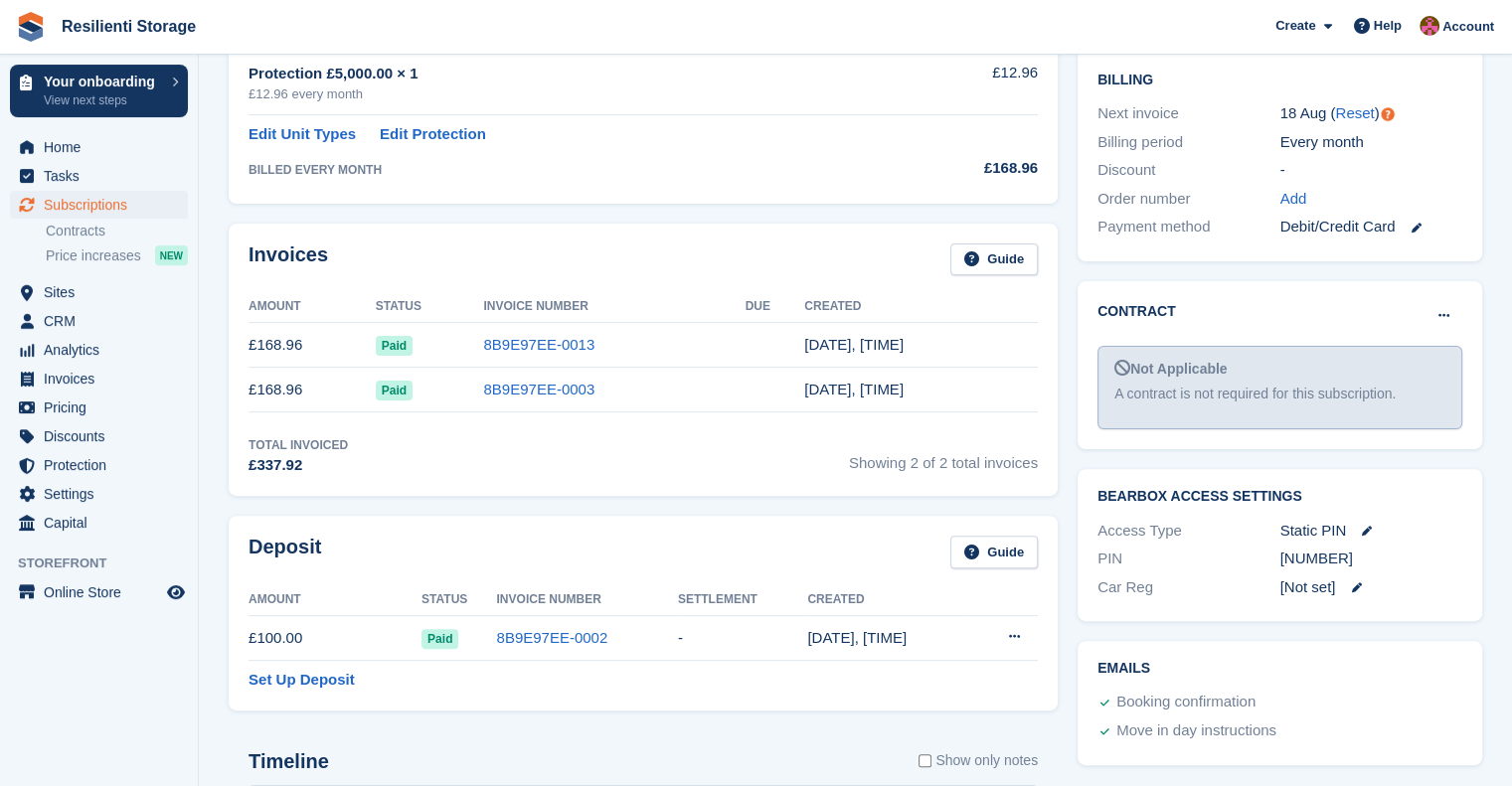 scroll, scrollTop: 517, scrollLeft: 0, axis: vertical 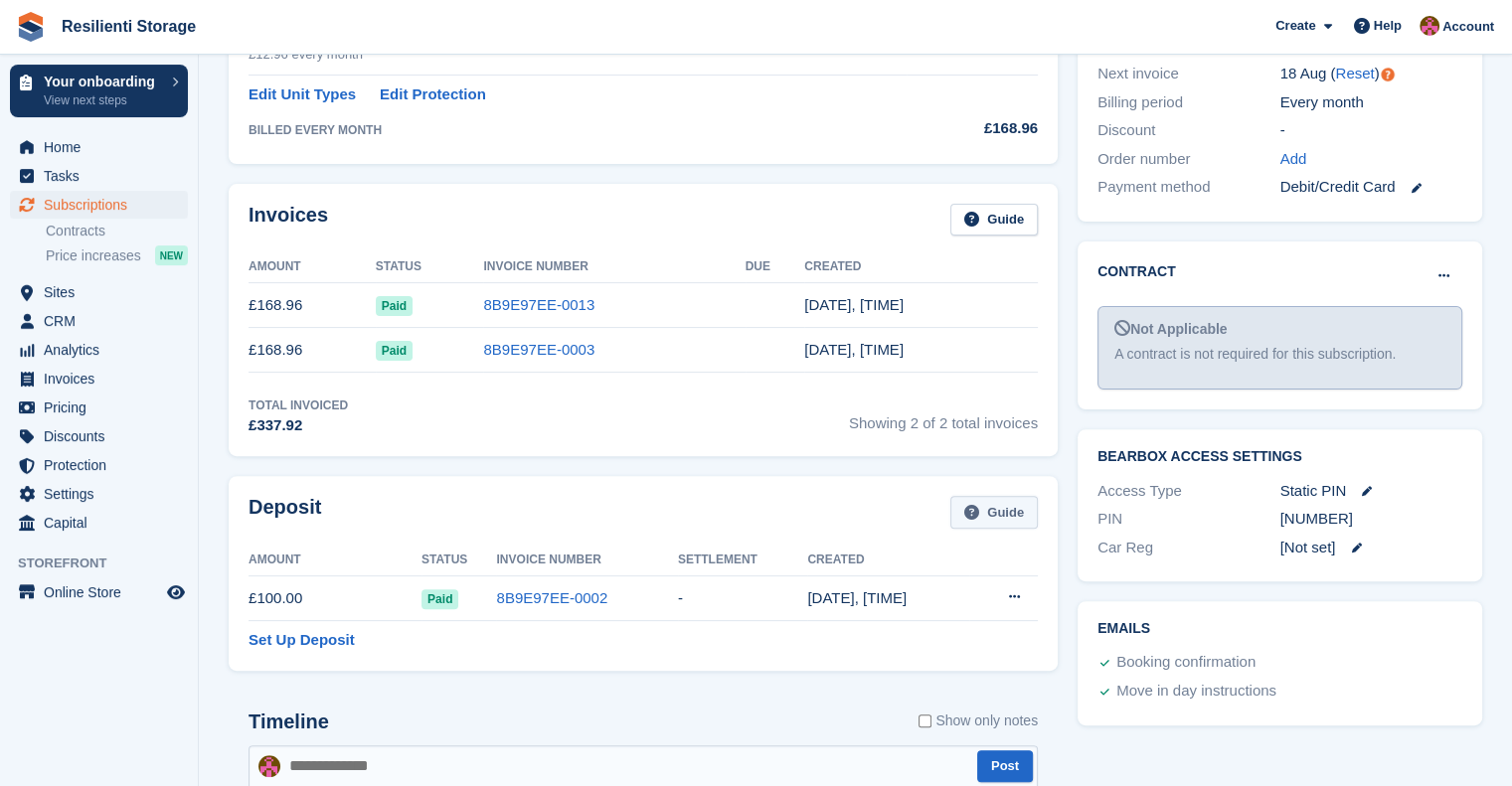 click on "Guide" at bounding box center (994, 512) 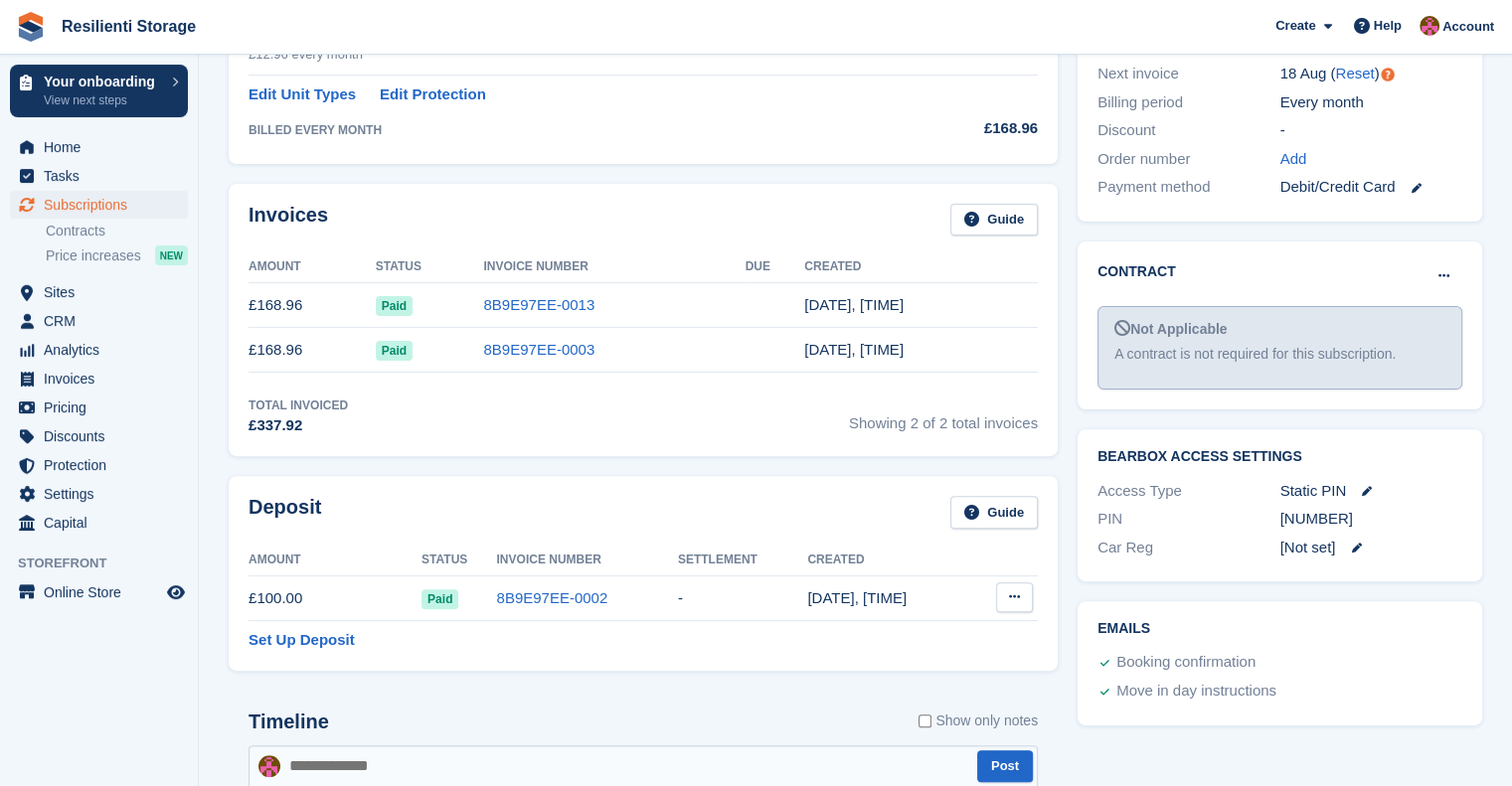 click at bounding box center [1014, 596] 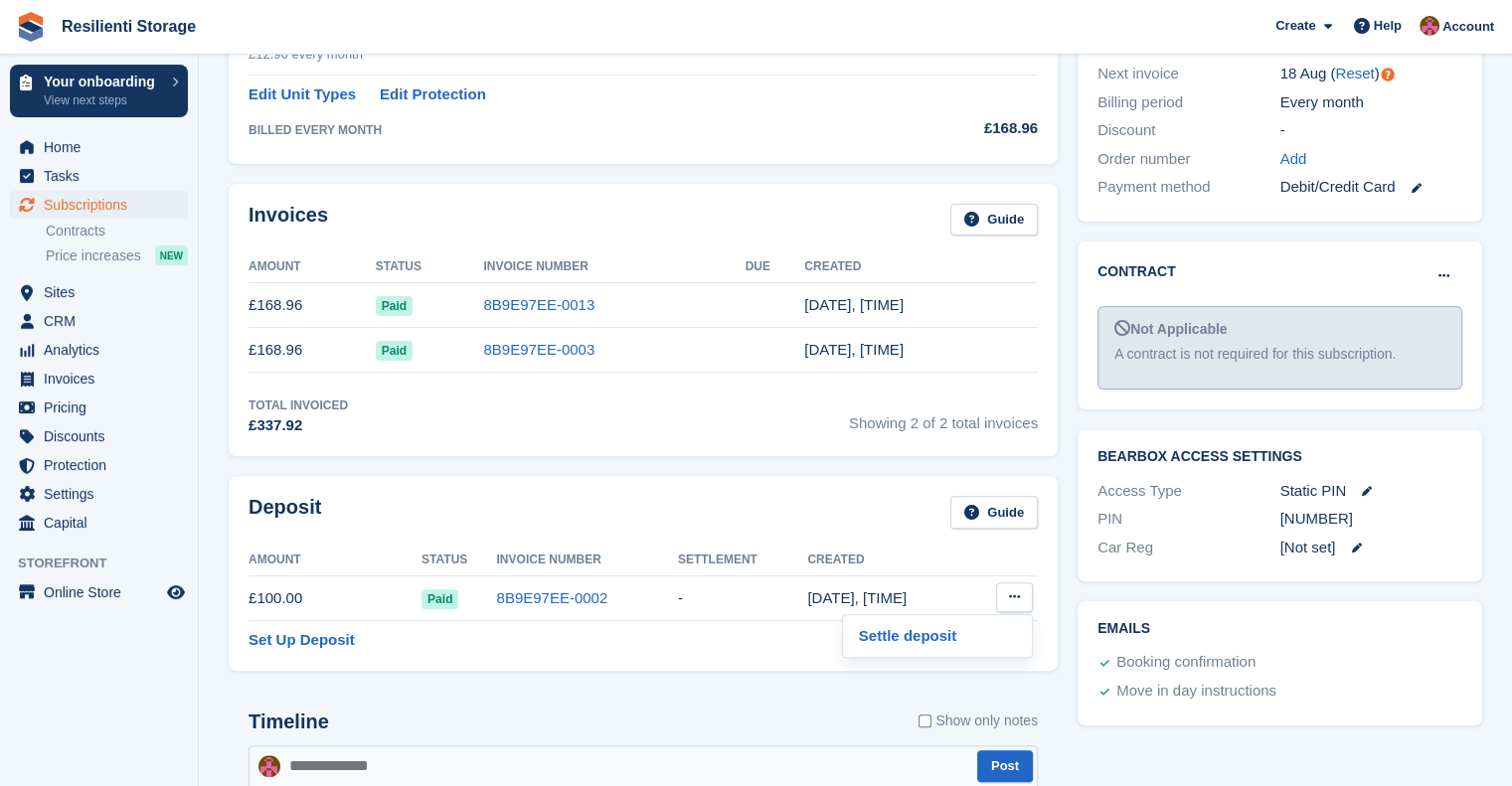 click at bounding box center (1003, 560) 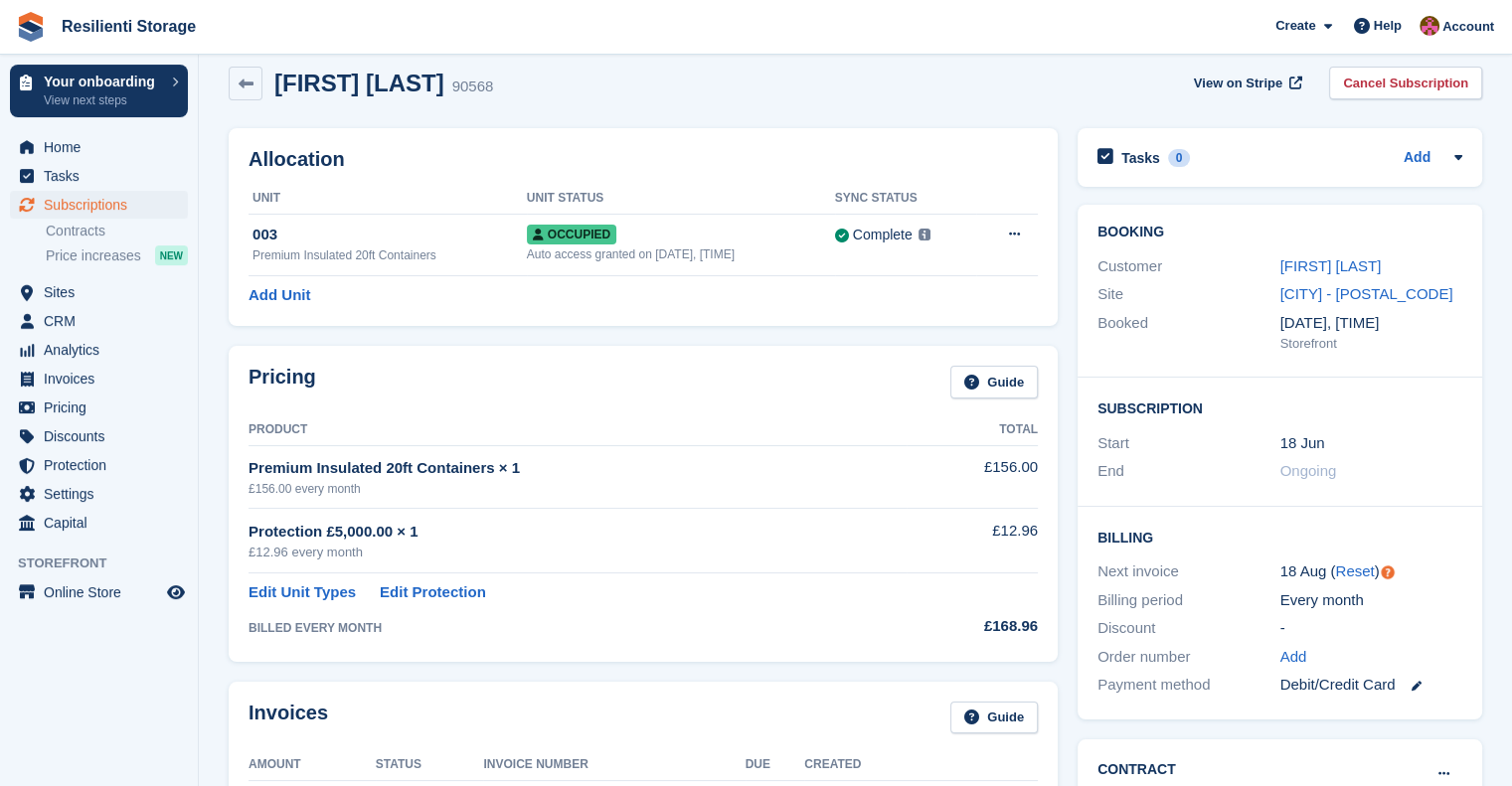scroll, scrollTop: 0, scrollLeft: 0, axis: both 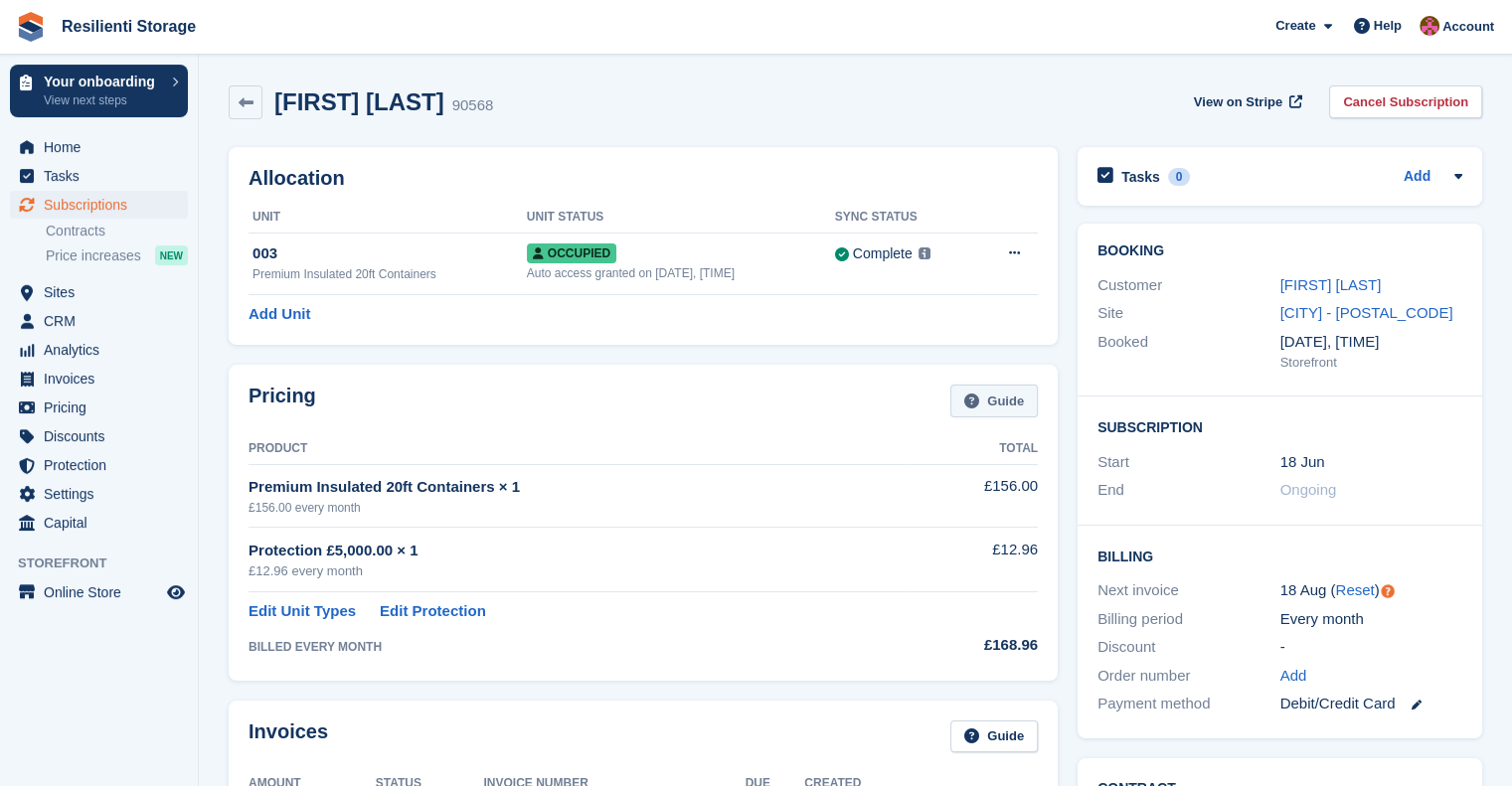 click on "Guide" at bounding box center (994, 400) 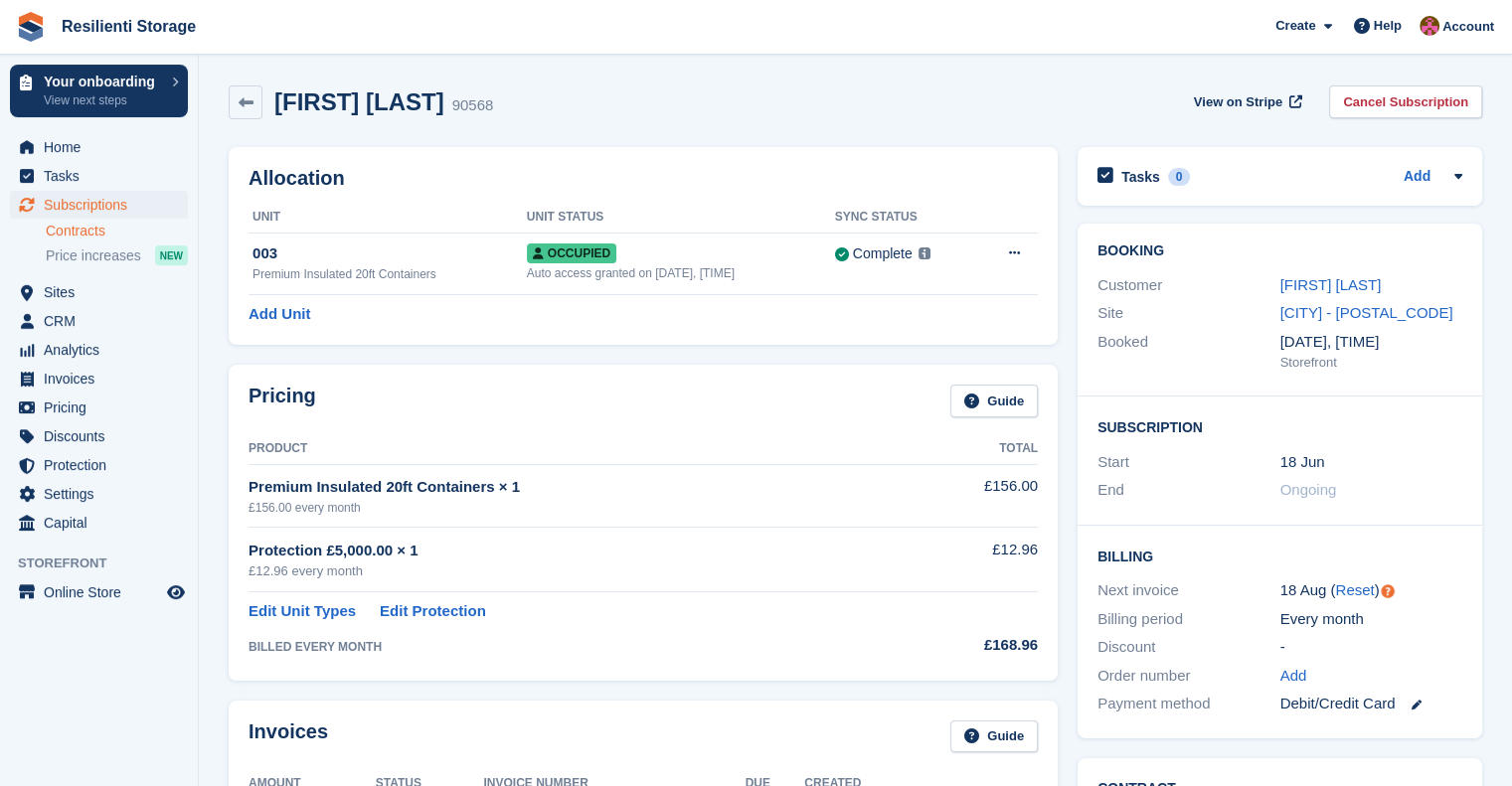 click on "Contracts" at bounding box center (116, 231) 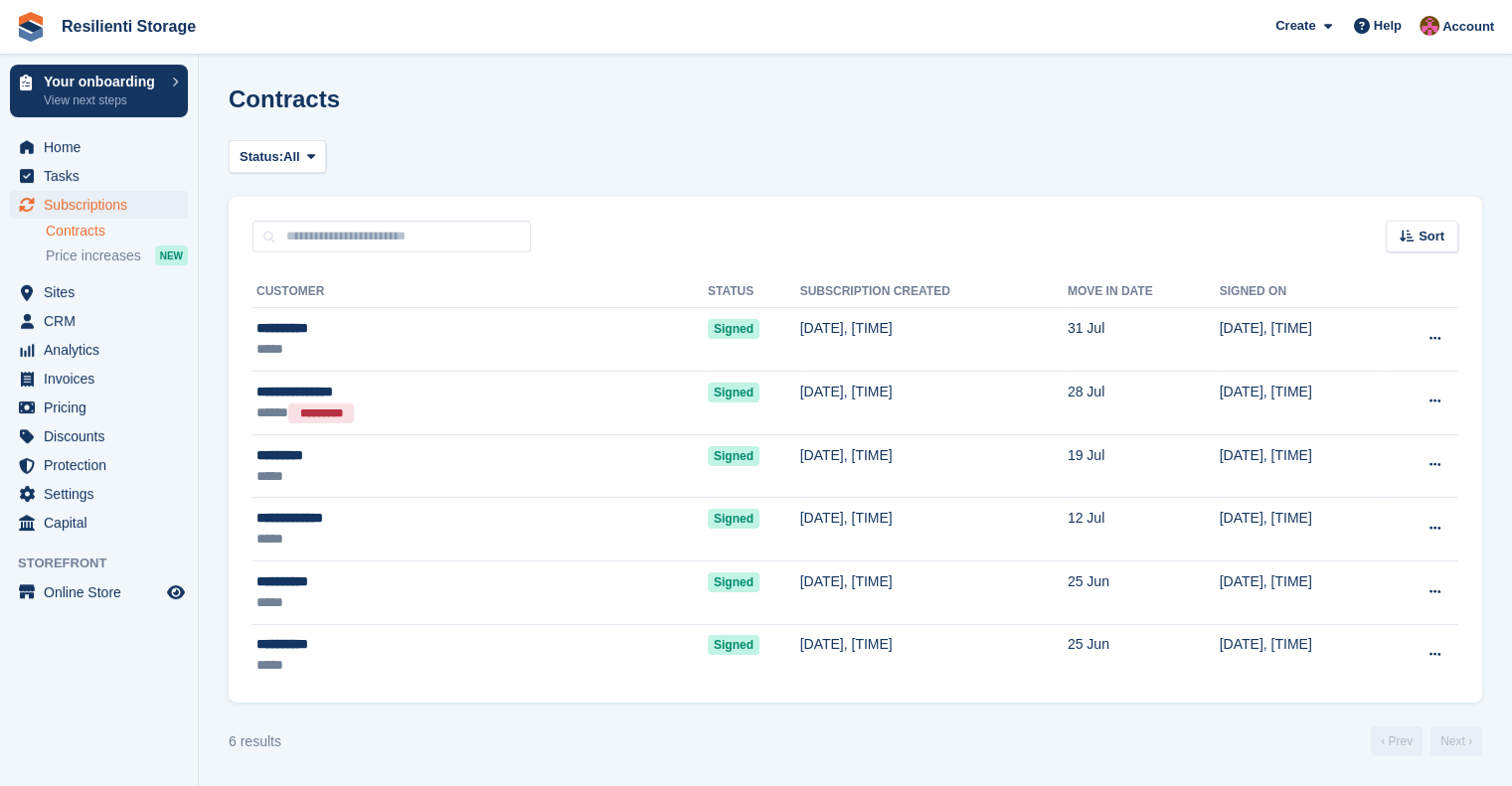 click on "Contracts" at bounding box center [116, 231] 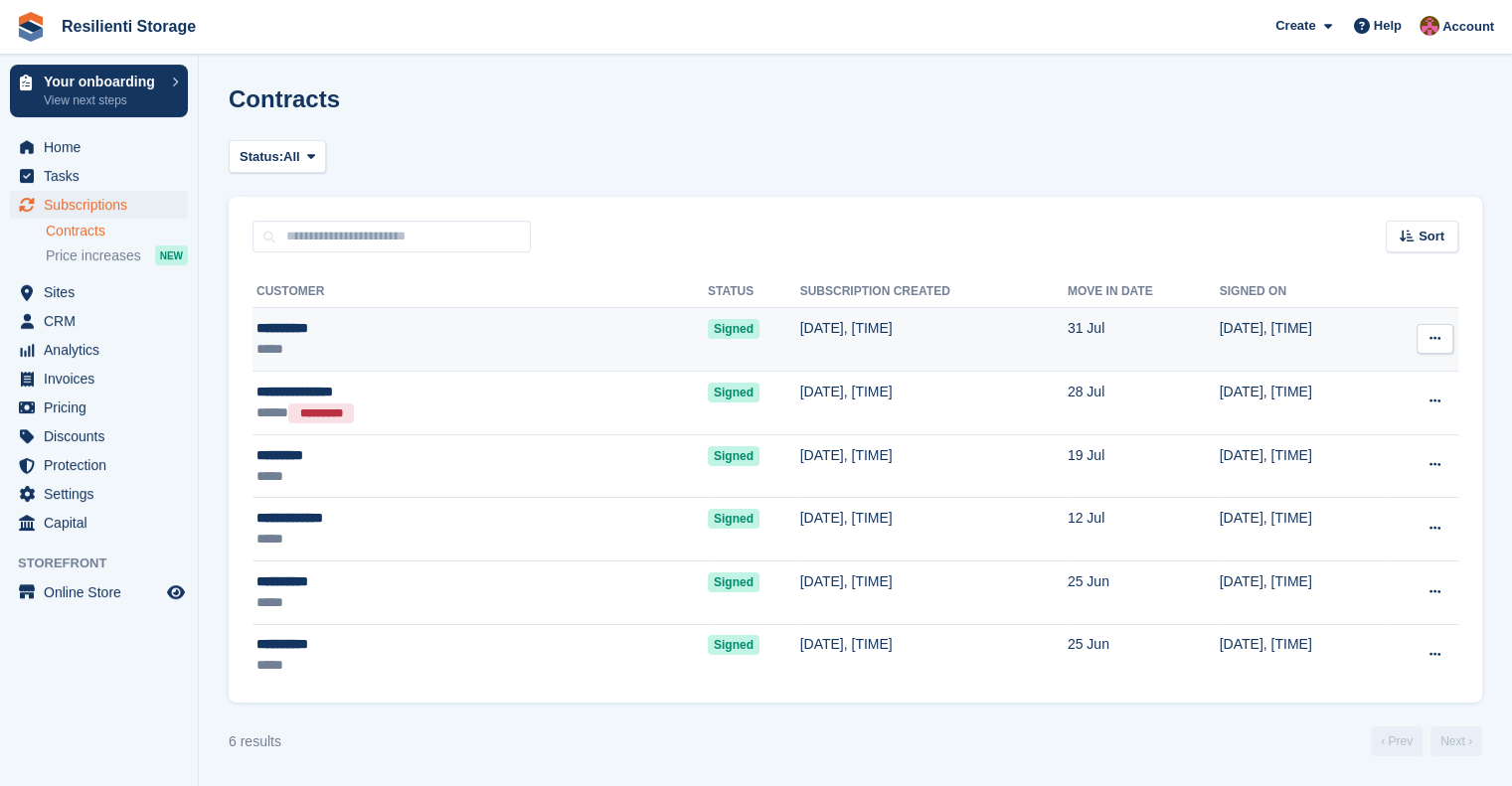 click at bounding box center (1434, 339) 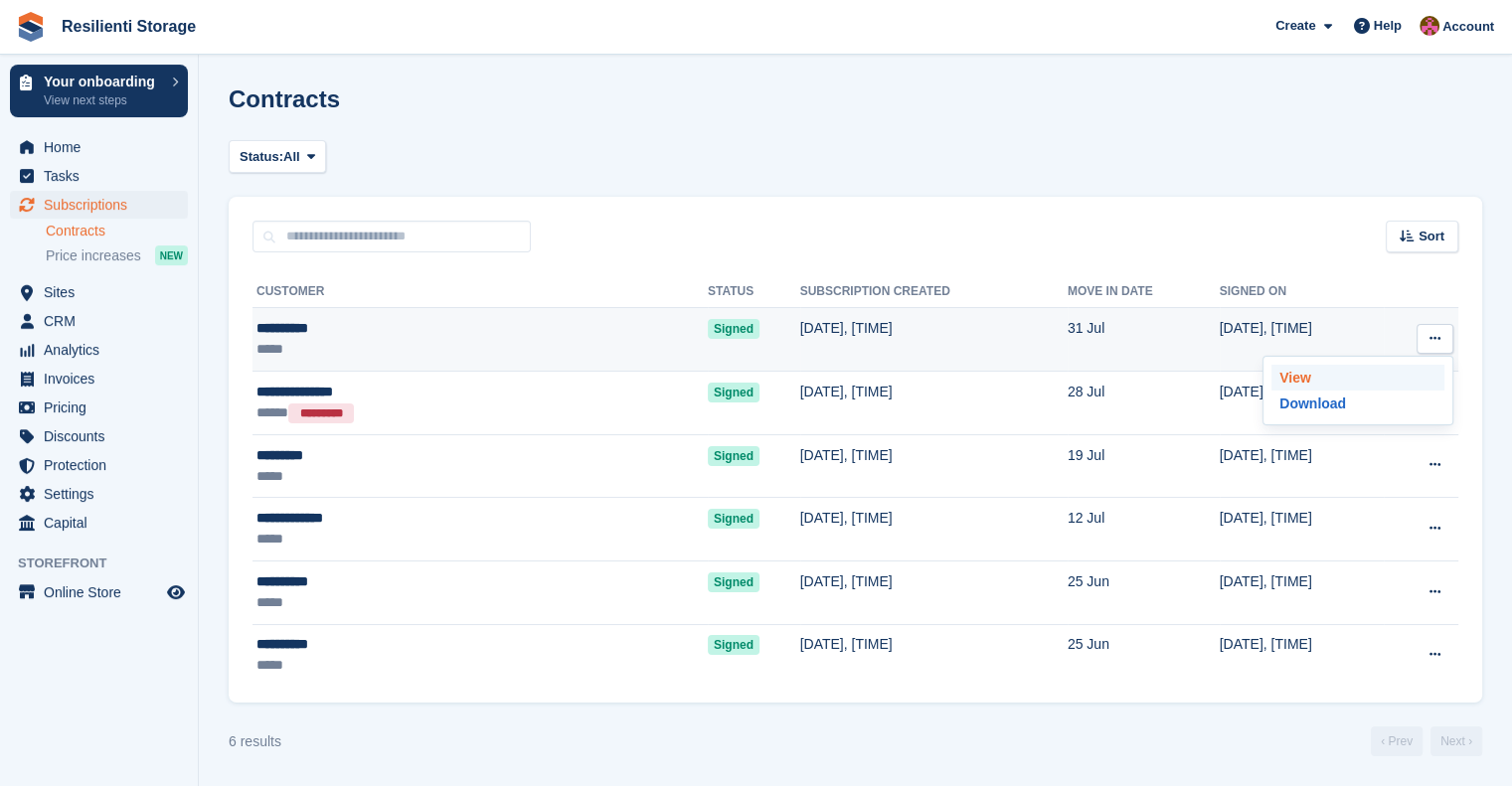 click on "View" at bounding box center [1358, 378] 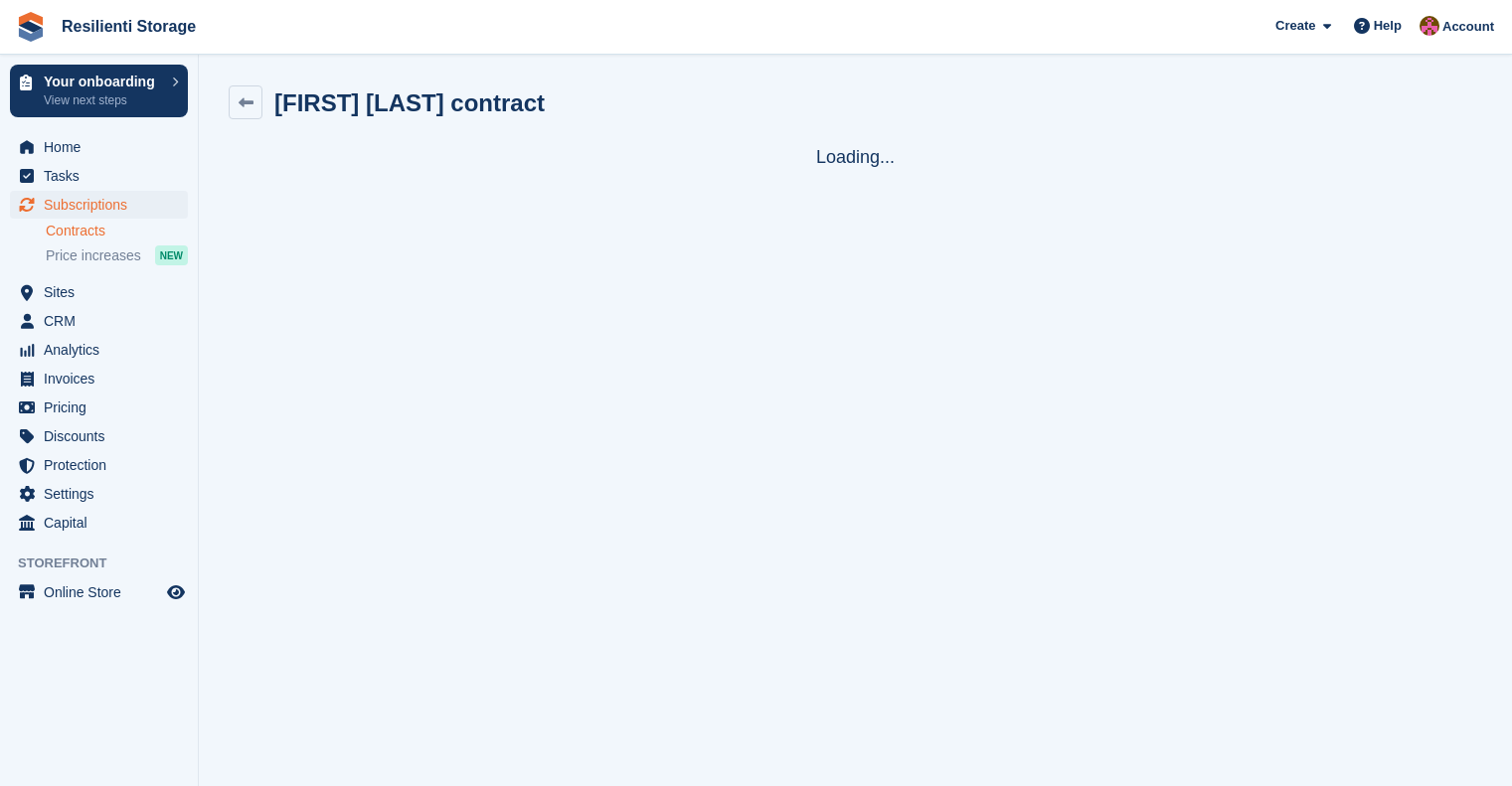scroll, scrollTop: 0, scrollLeft: 0, axis: both 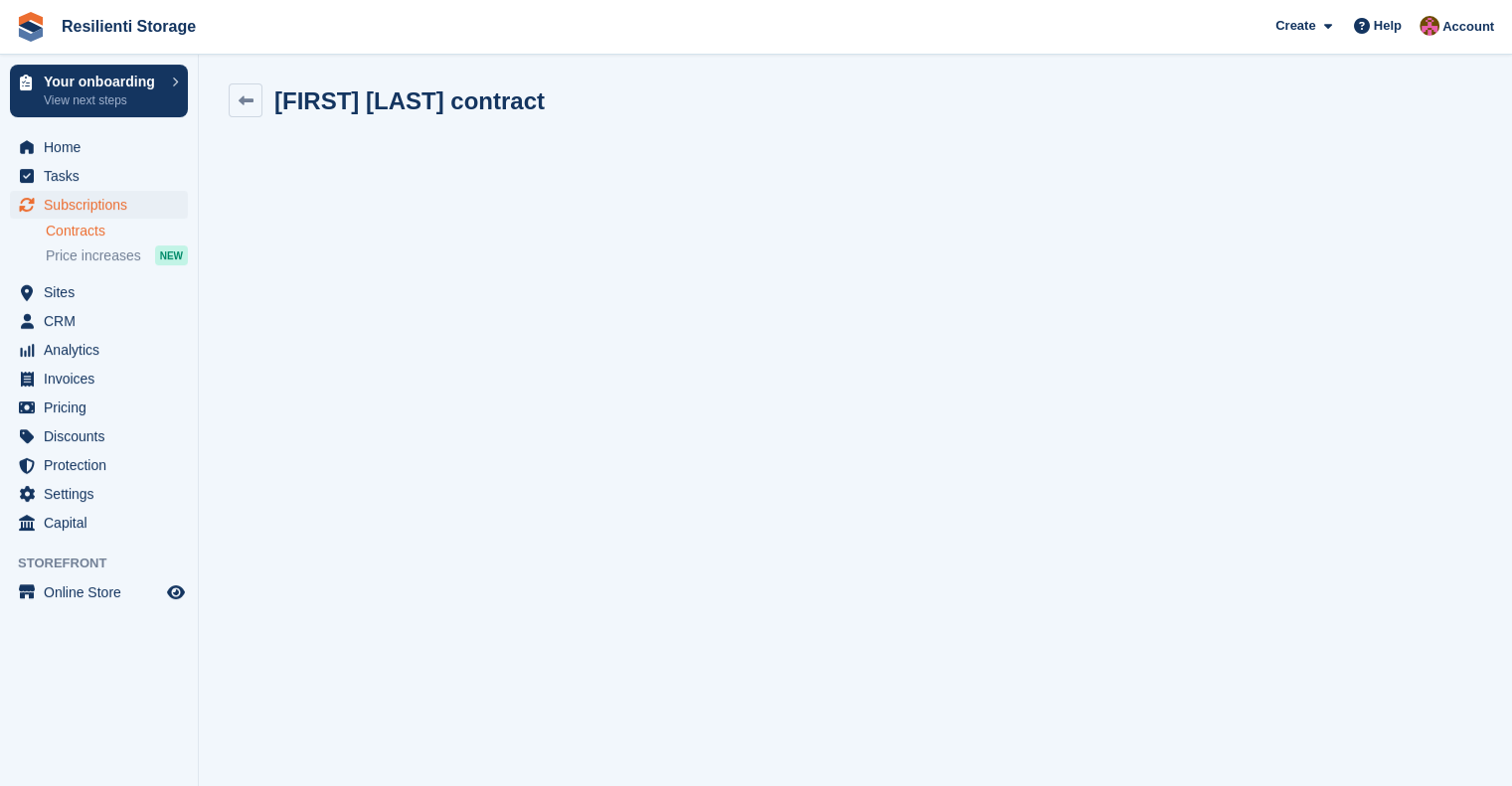 click on "Contracts" at bounding box center [116, 231] 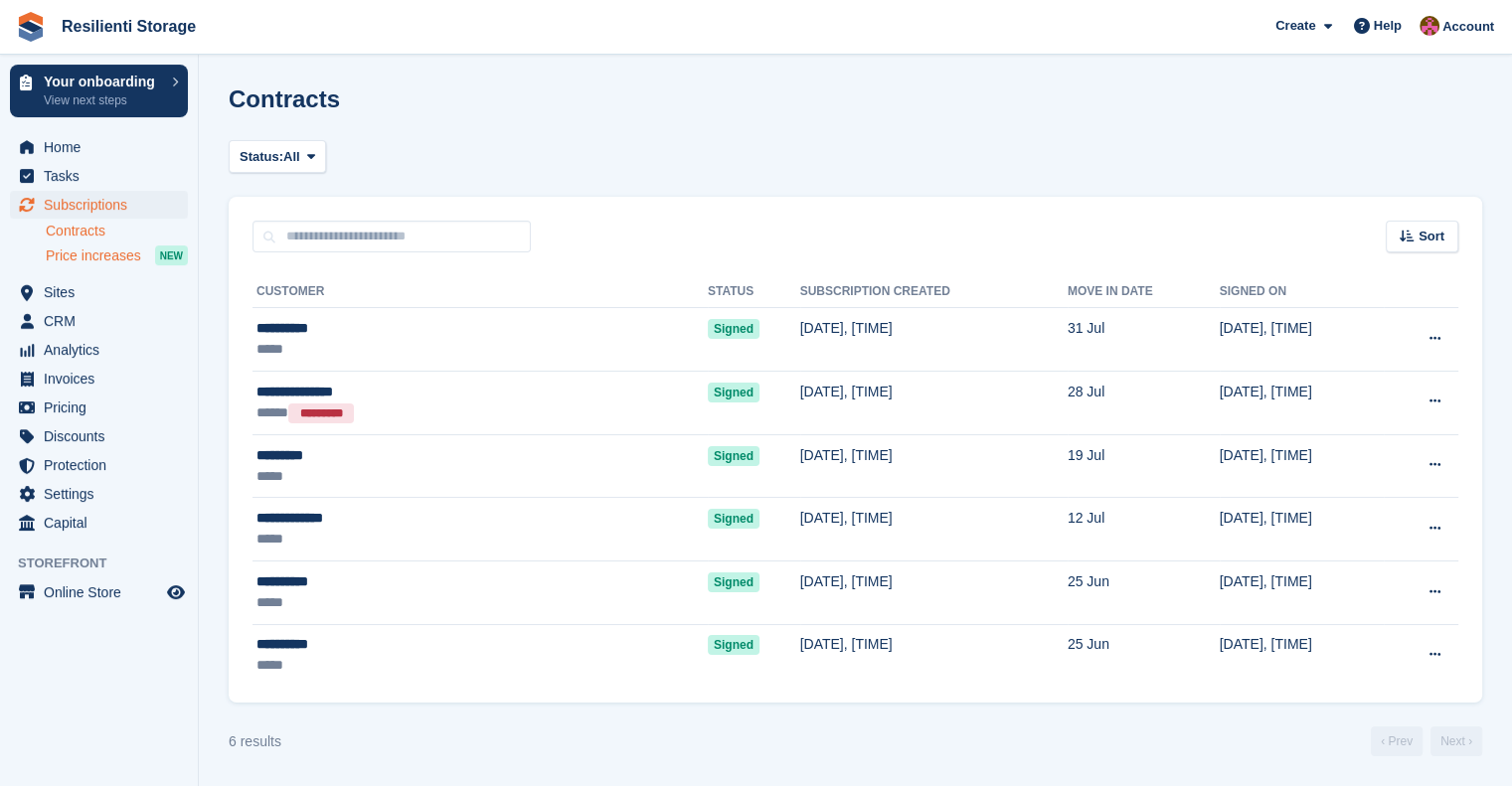 click on "Price increases" at bounding box center [93, 255] 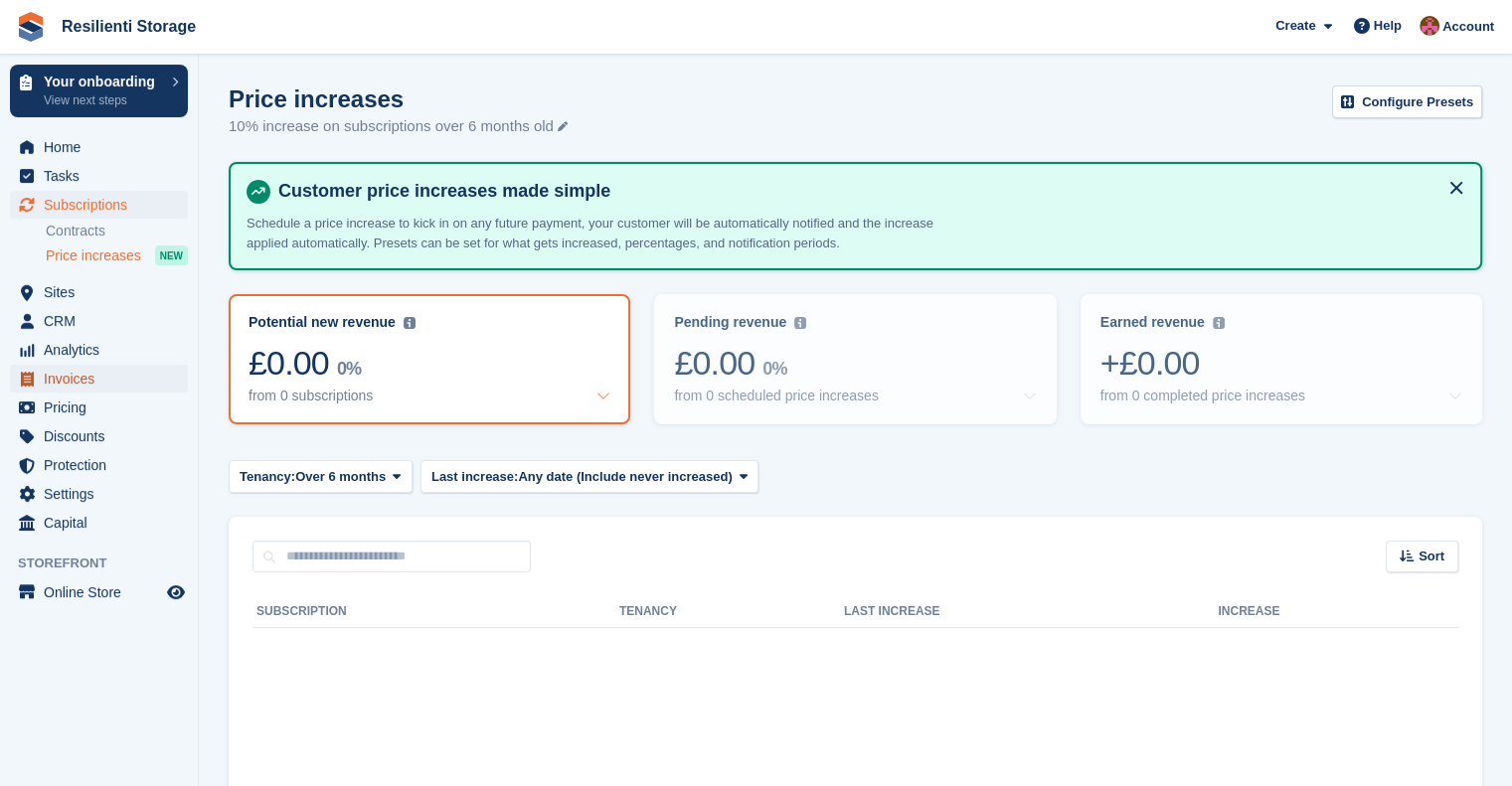 click on "Invoices" at bounding box center [103, 379] 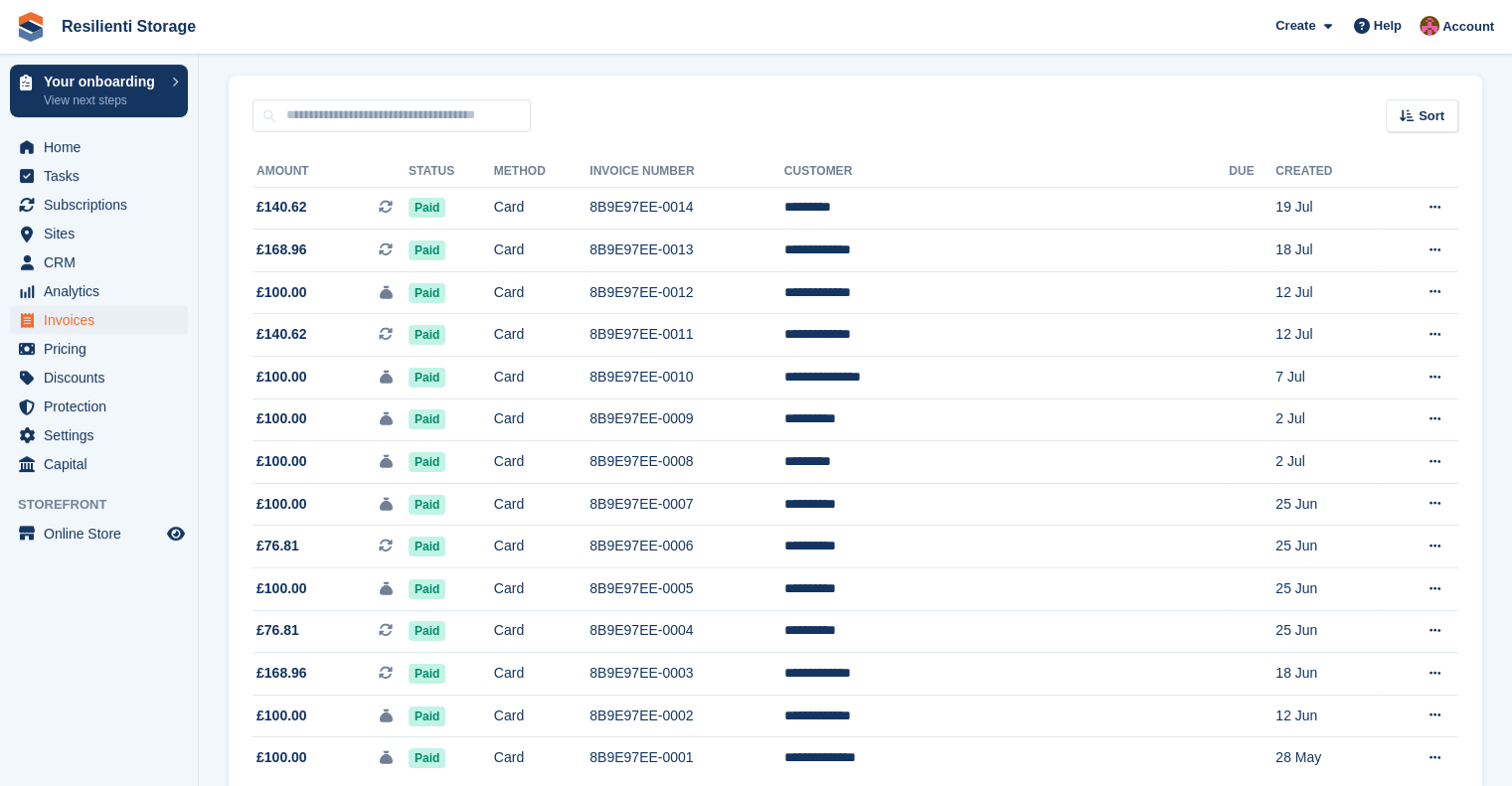 scroll, scrollTop: 240, scrollLeft: 0, axis: vertical 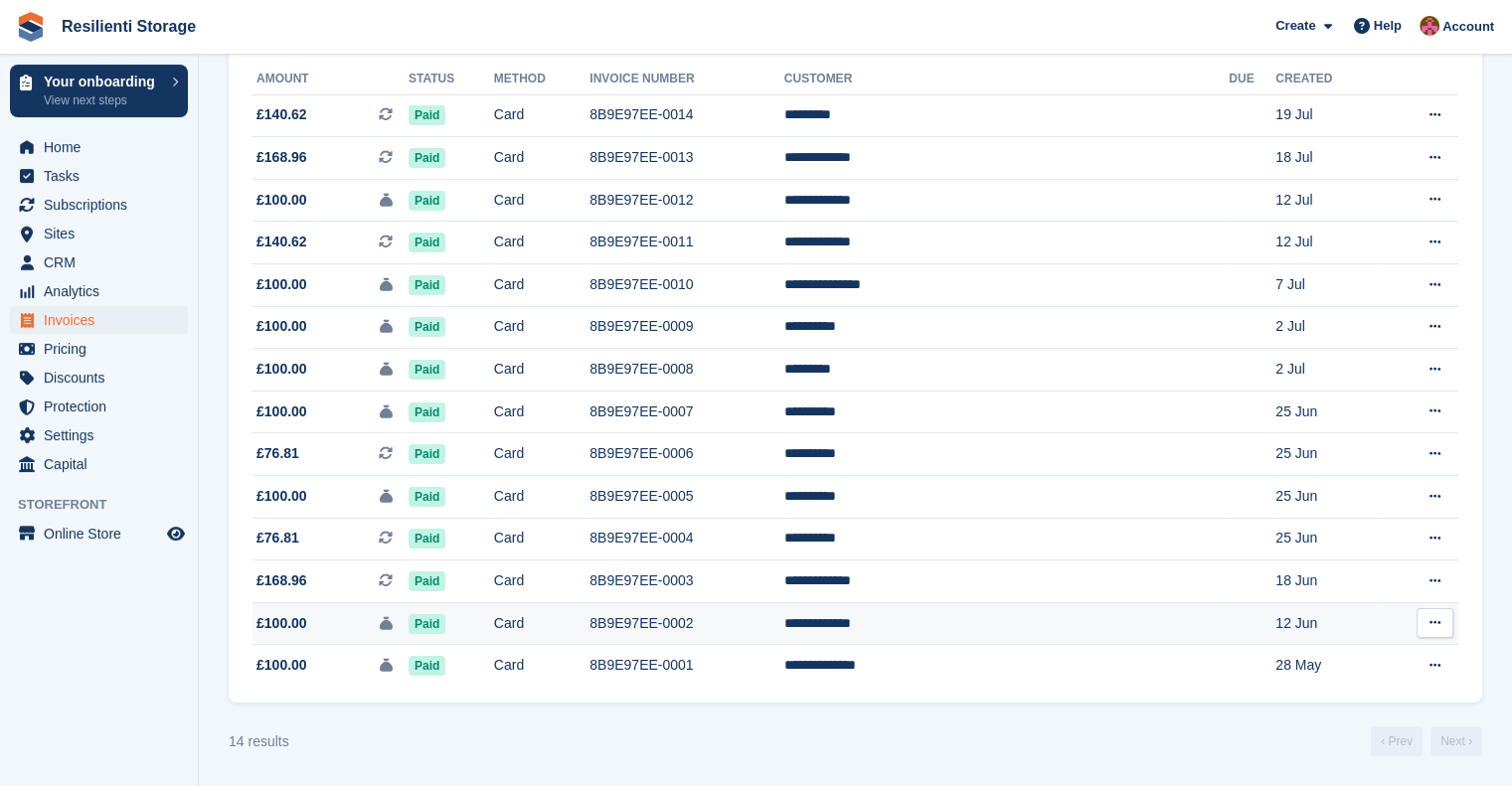 click at bounding box center (1434, 623) 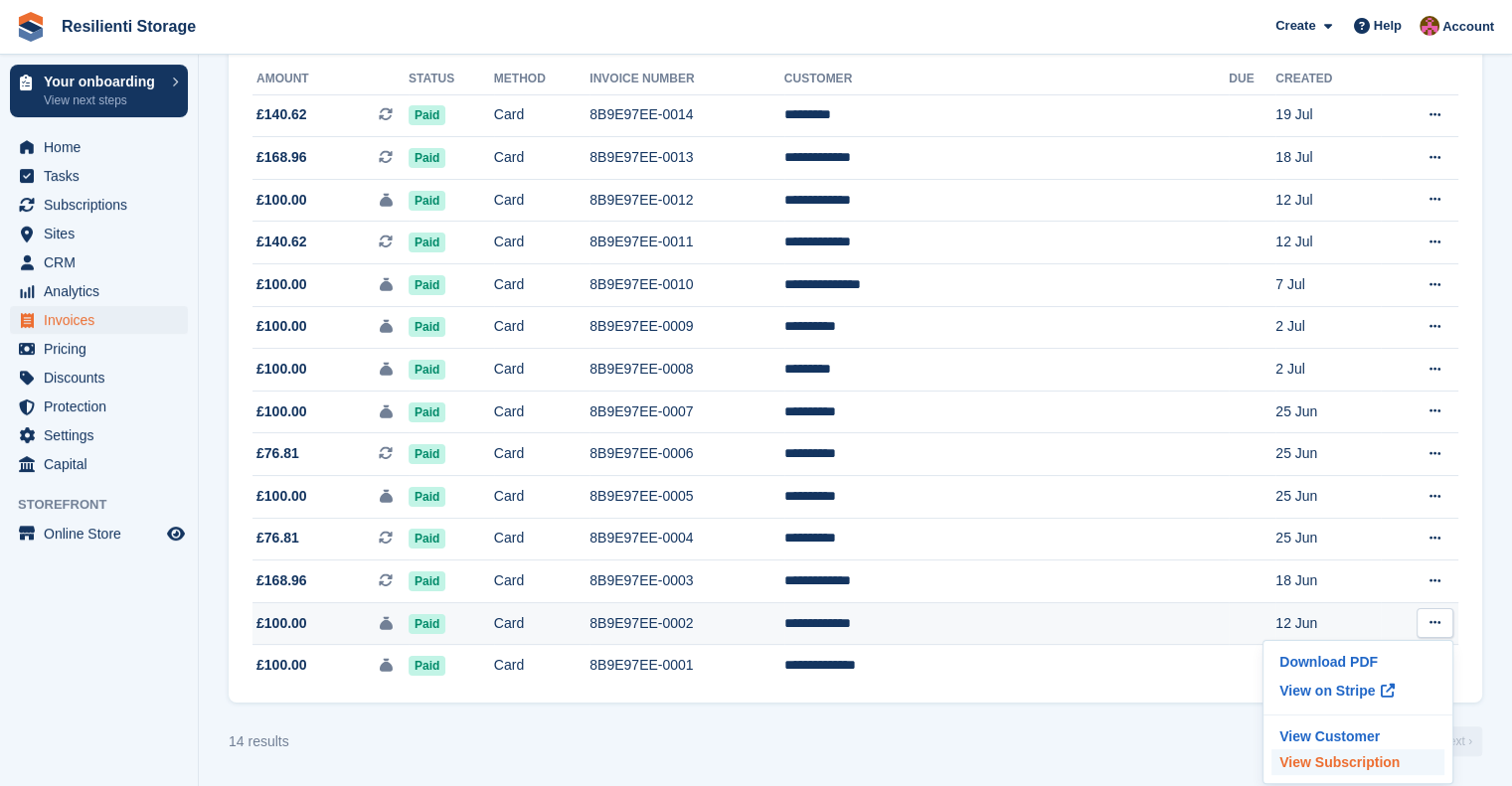 click on "View Subscription" at bounding box center (1358, 762) 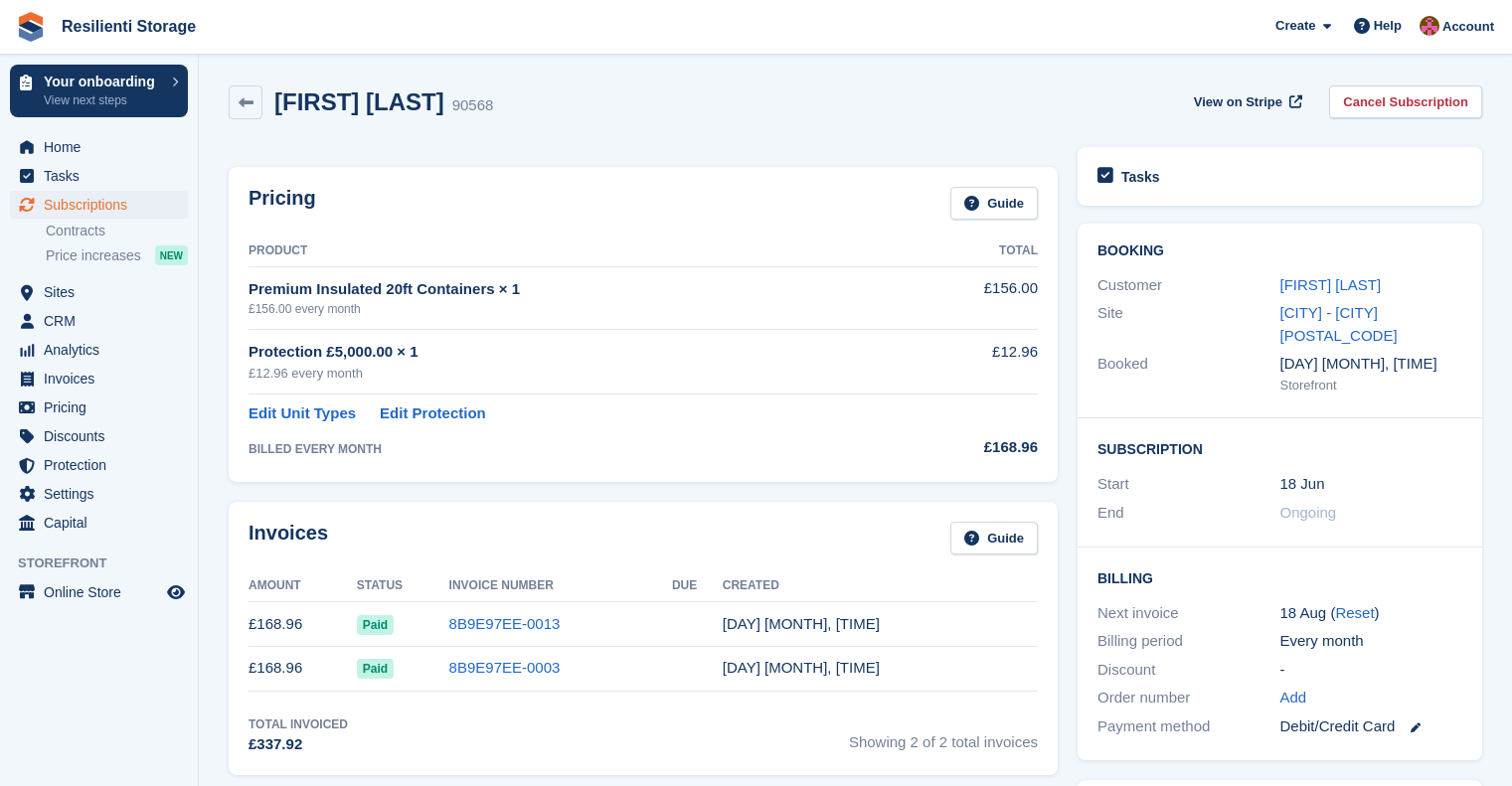 scroll, scrollTop: 0, scrollLeft: 0, axis: both 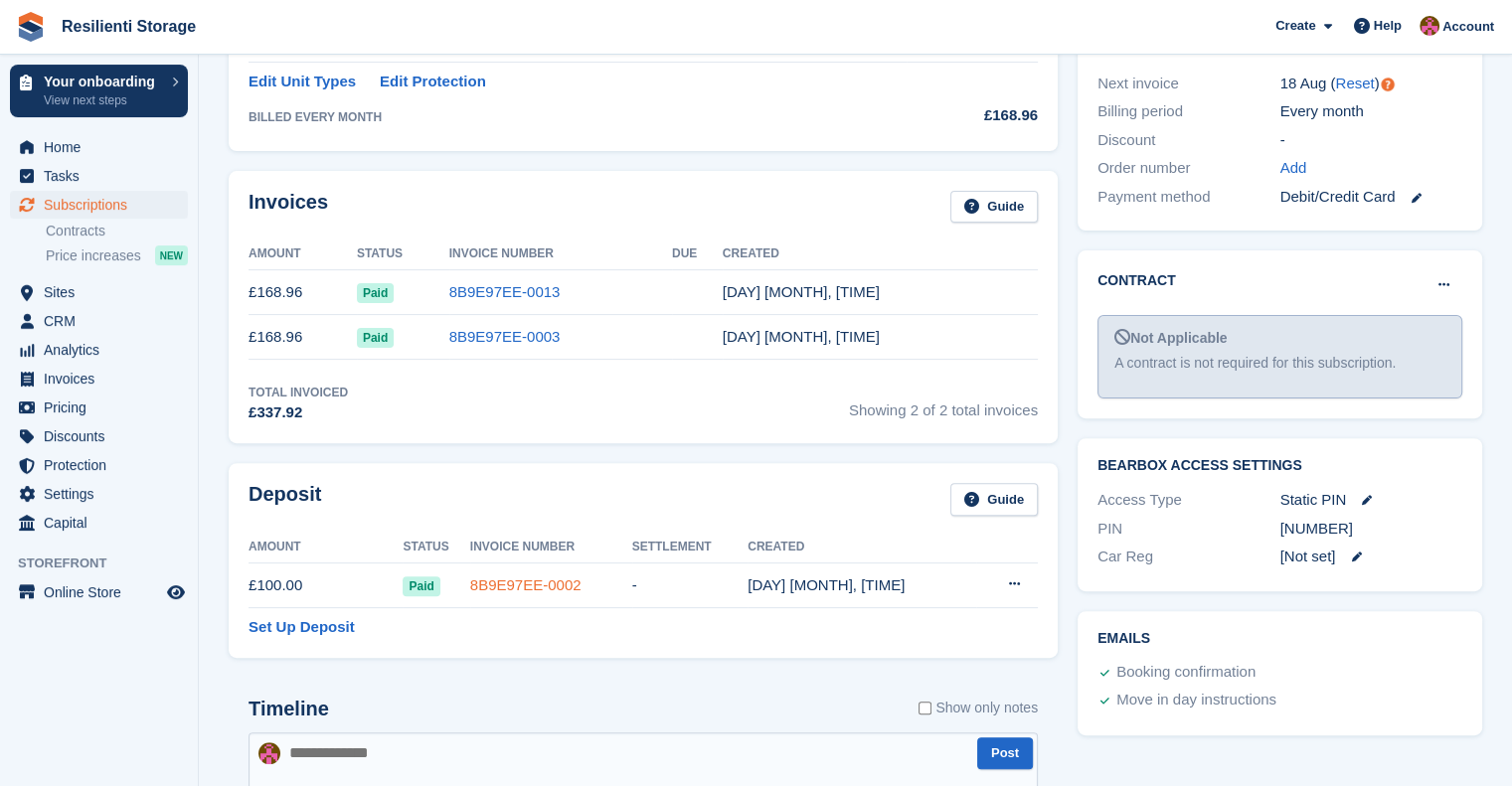 click on "8B9E97EE-0002" at bounding box center (526, 584) 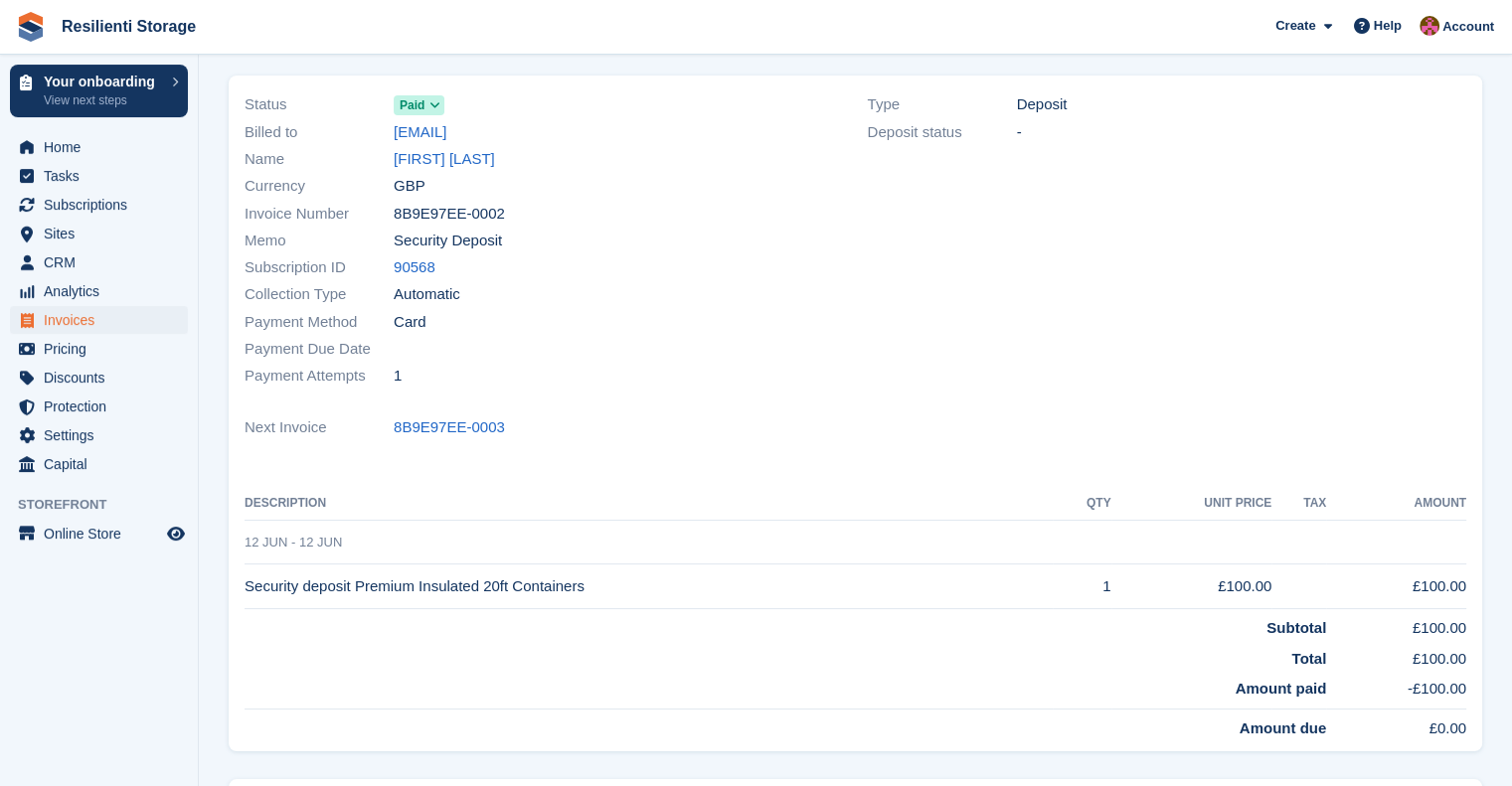 scroll, scrollTop: 0, scrollLeft: 0, axis: both 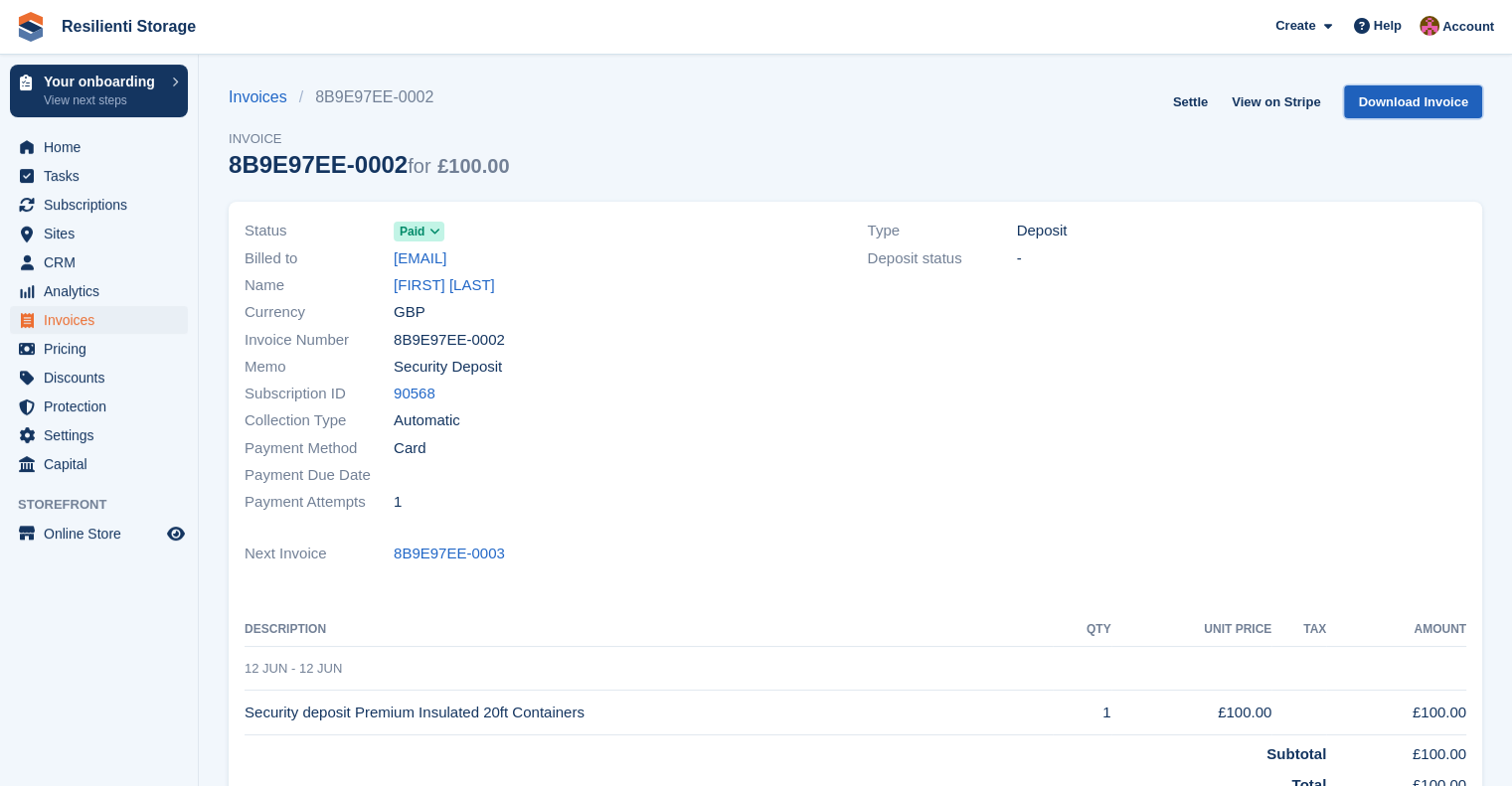 click on "Download Invoice" at bounding box center [1413, 101] 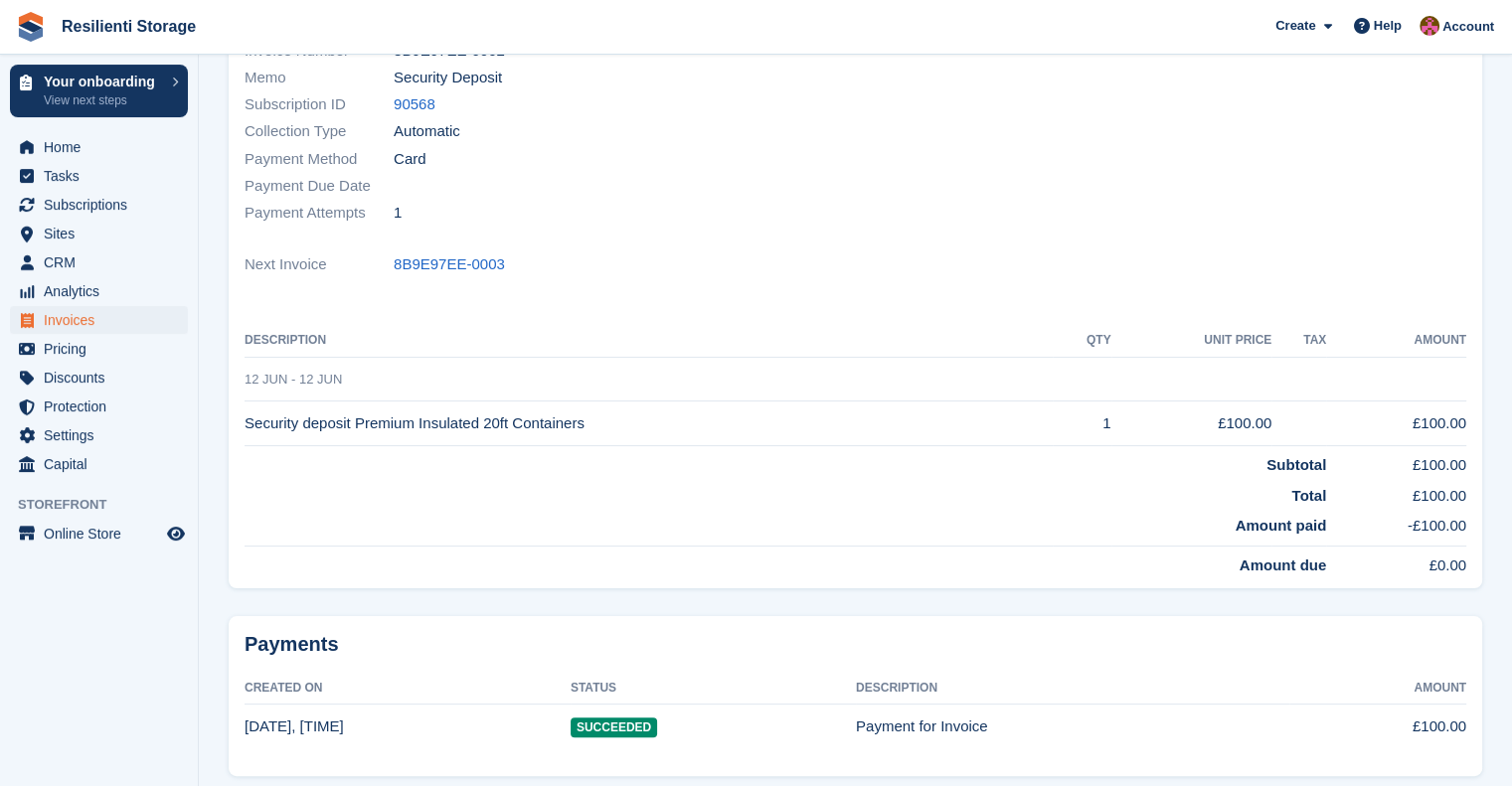 scroll, scrollTop: 368, scrollLeft: 0, axis: vertical 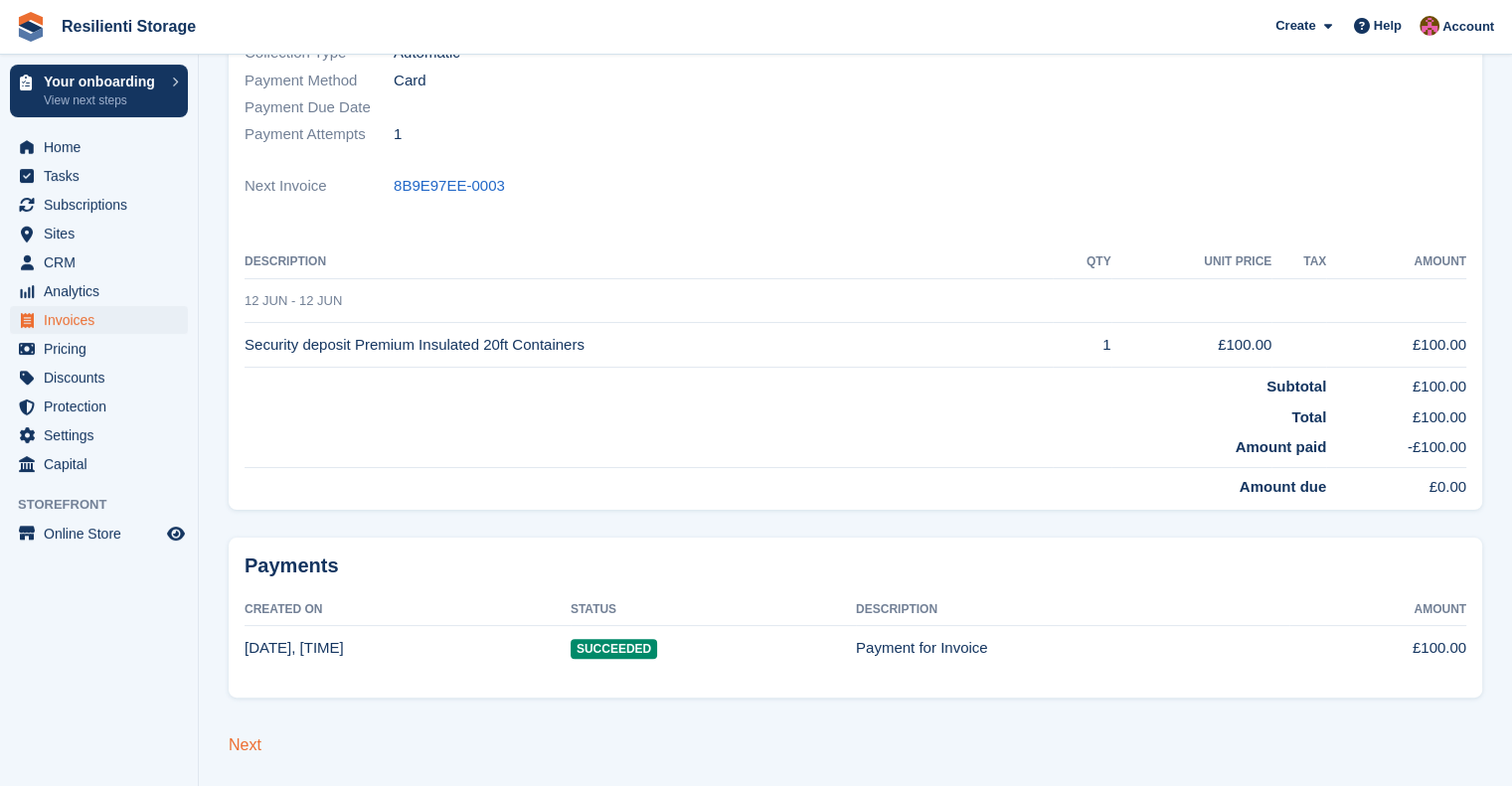 click on "Next" at bounding box center [245, 744] 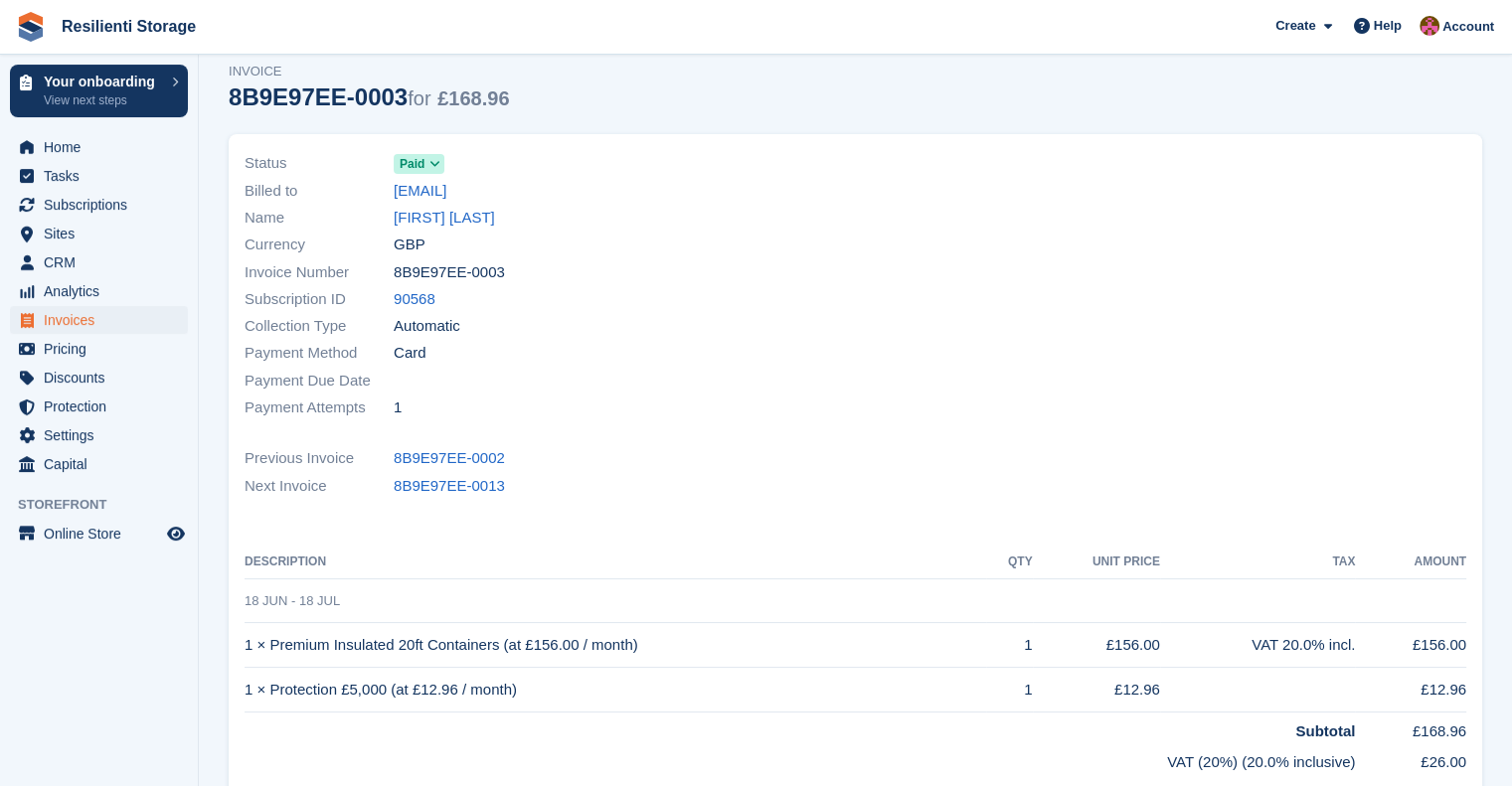 scroll, scrollTop: 0, scrollLeft: 0, axis: both 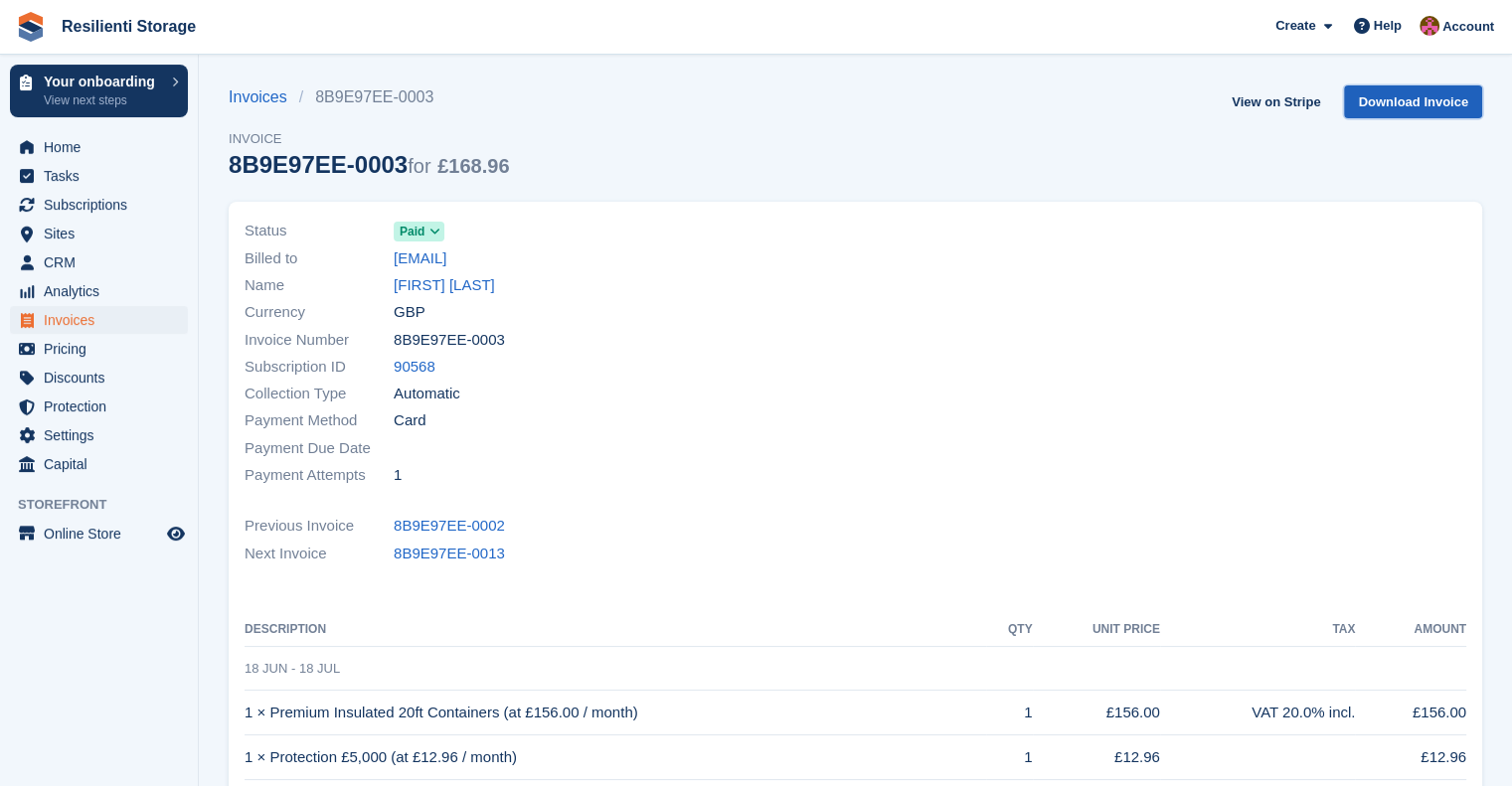 click on "Download Invoice" at bounding box center (1413, 101) 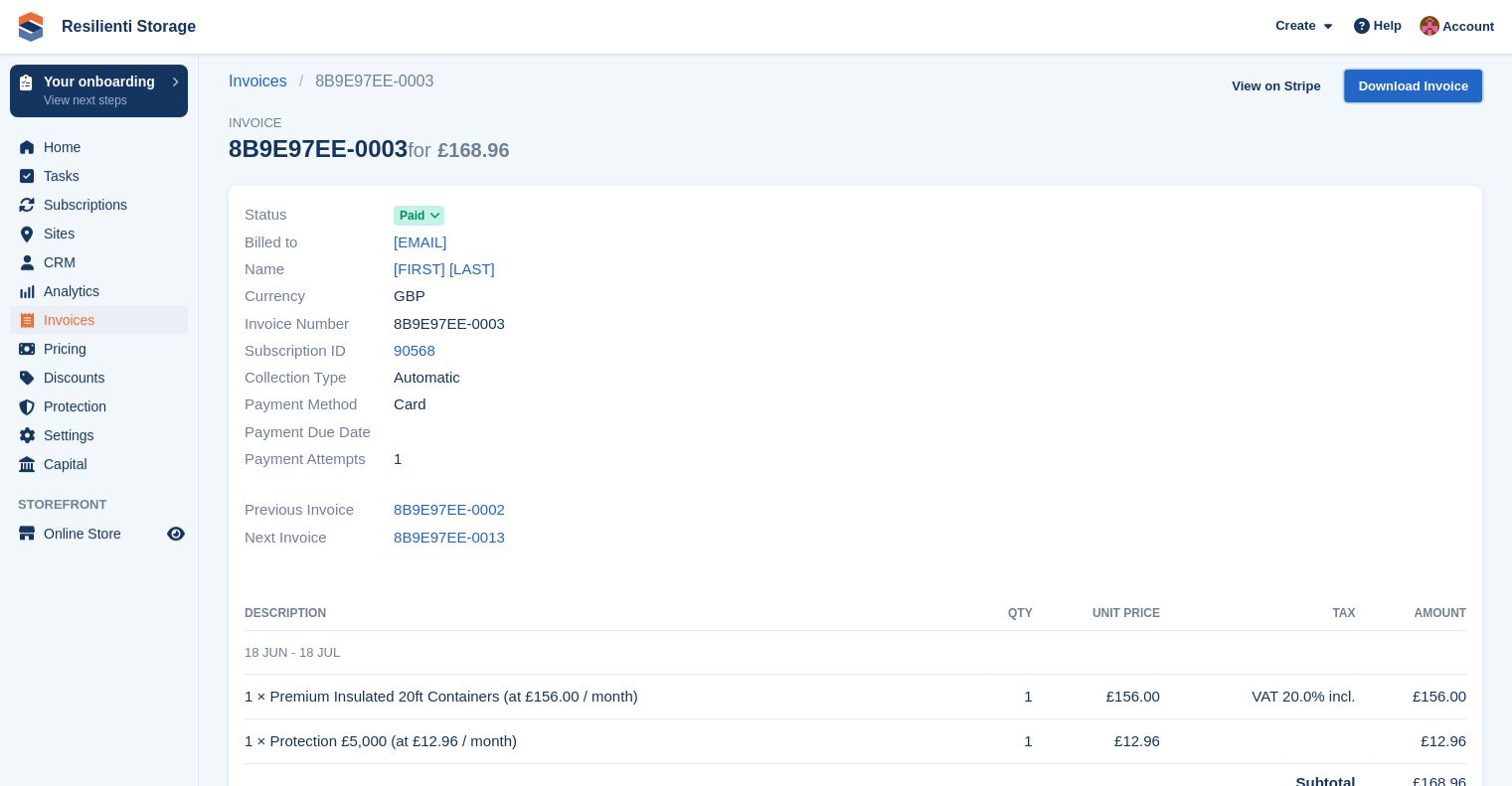 scroll, scrollTop: 0, scrollLeft: 0, axis: both 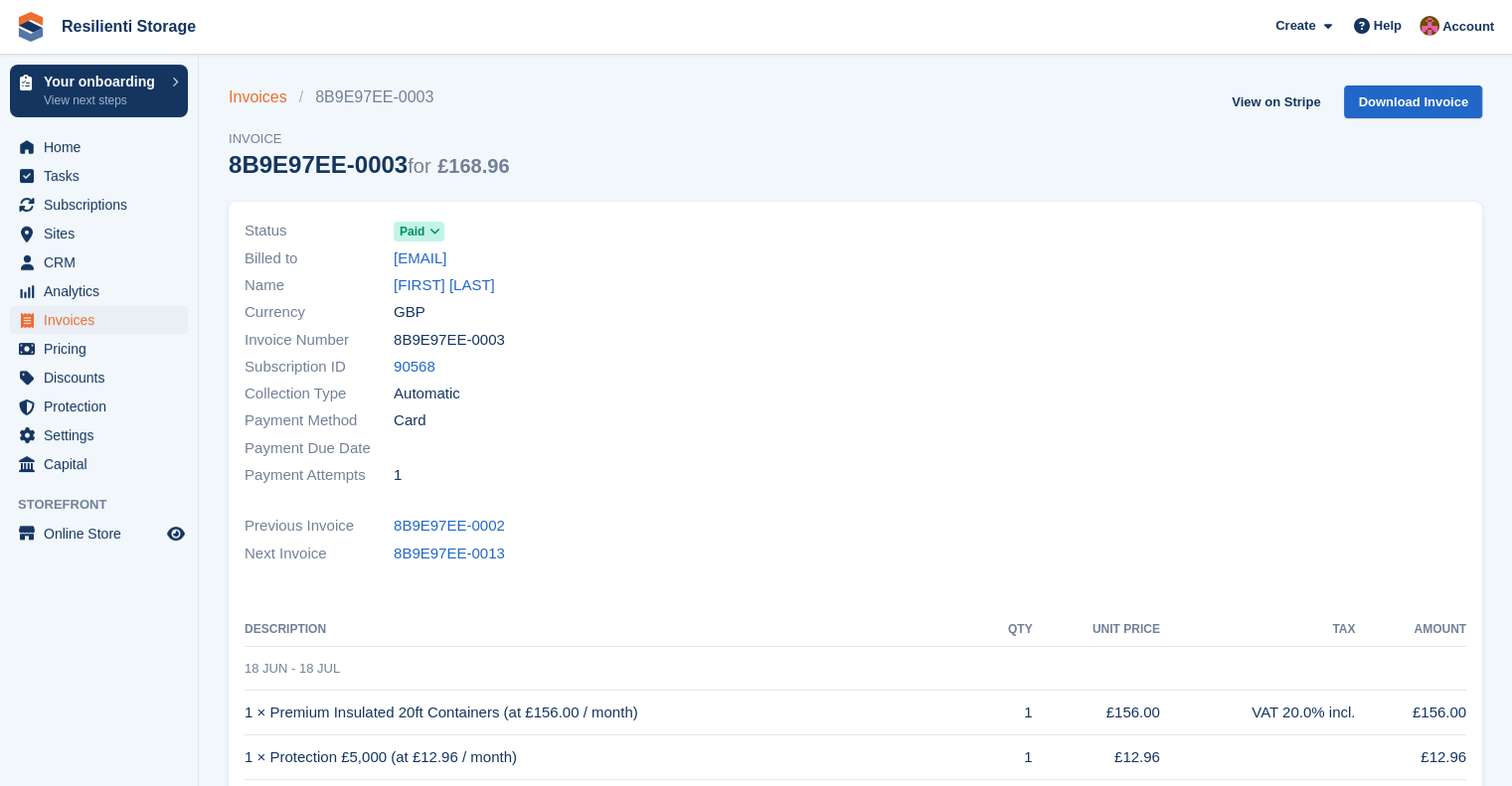 click on "Invoices" at bounding box center (263, 97) 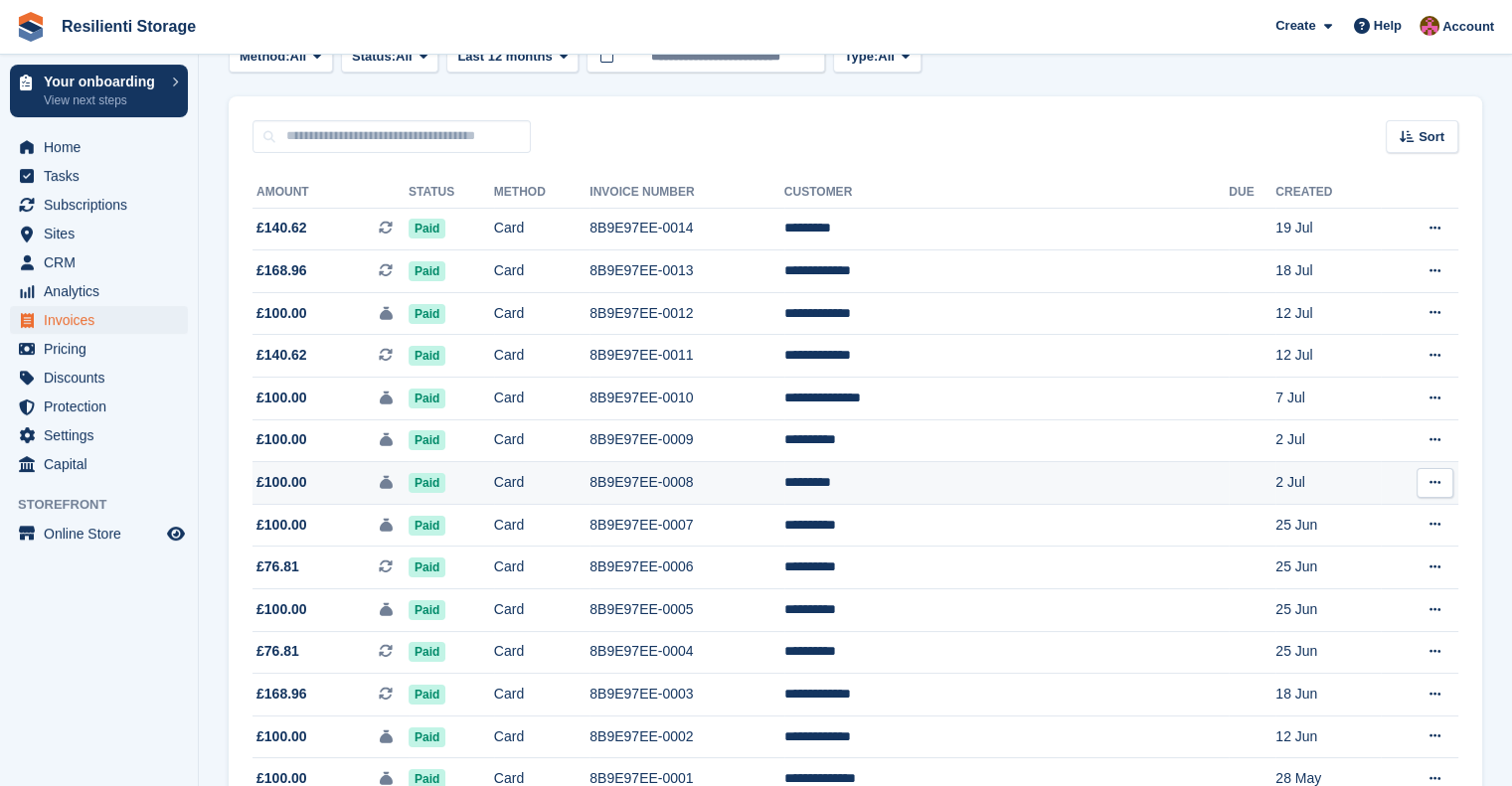 scroll, scrollTop: 240, scrollLeft: 0, axis: vertical 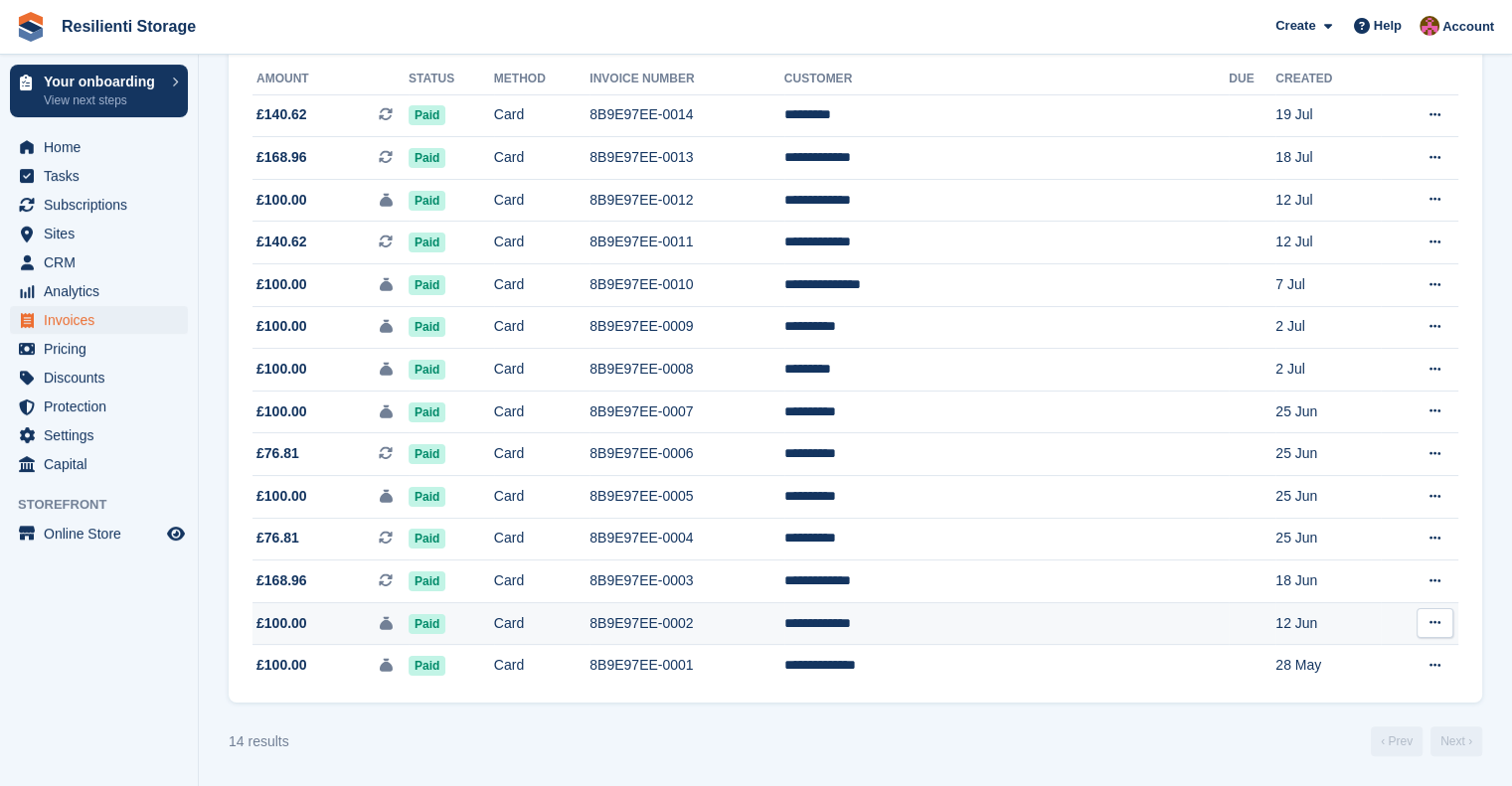 click at bounding box center [1434, 623] 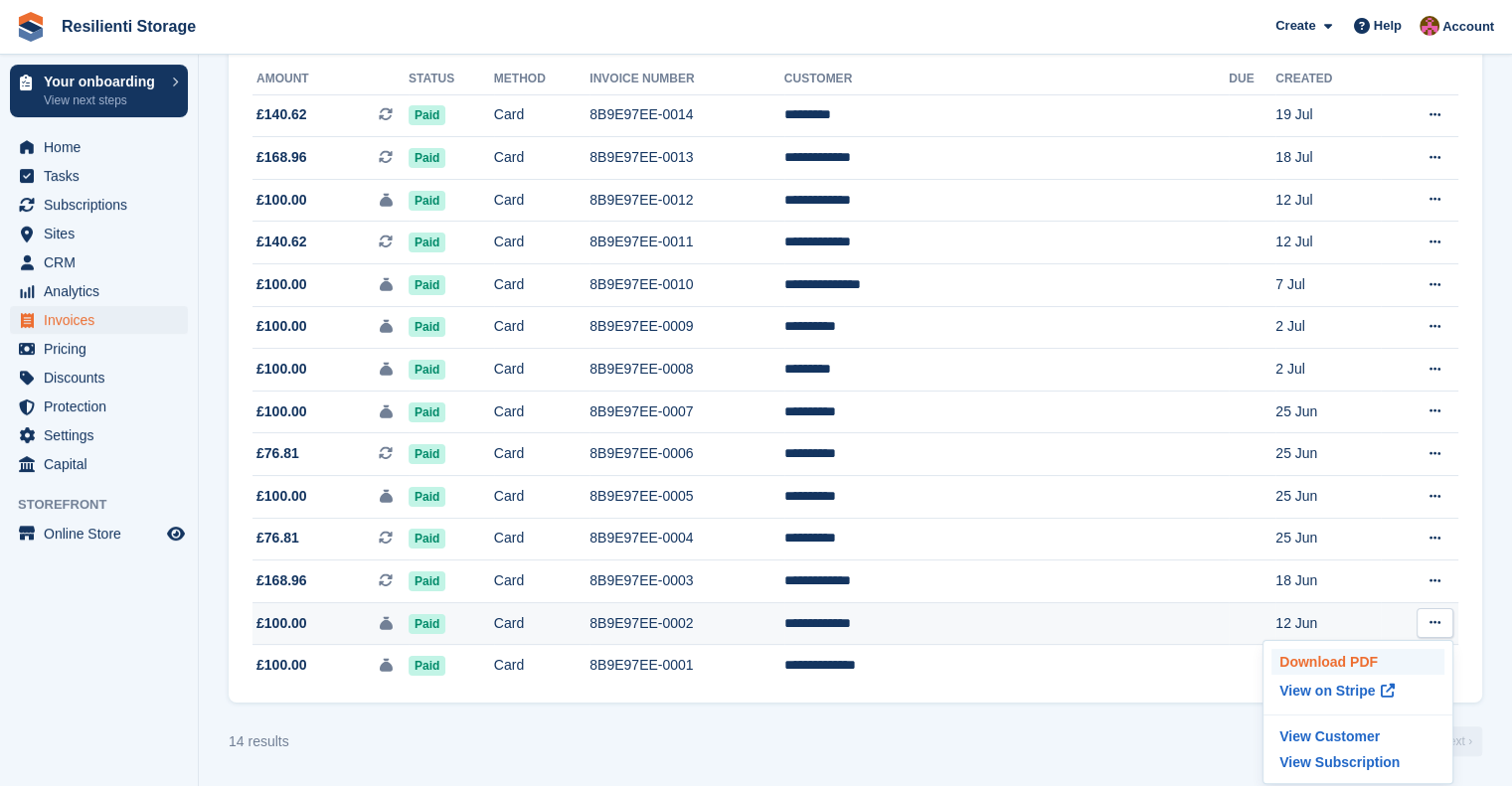 click on "Download PDF" at bounding box center (1358, 662) 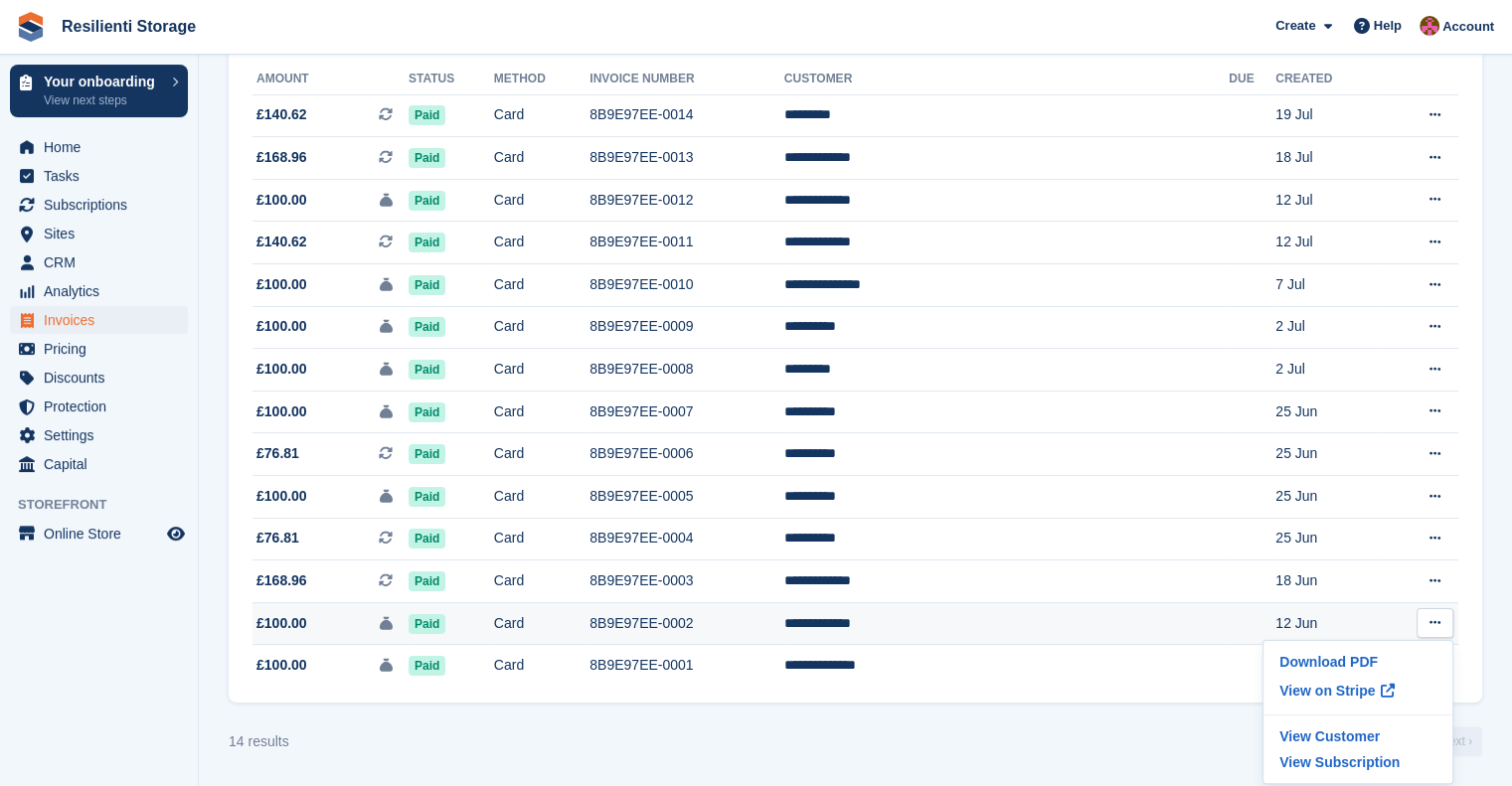 click on "12 Jun" at bounding box center (1328, 623) 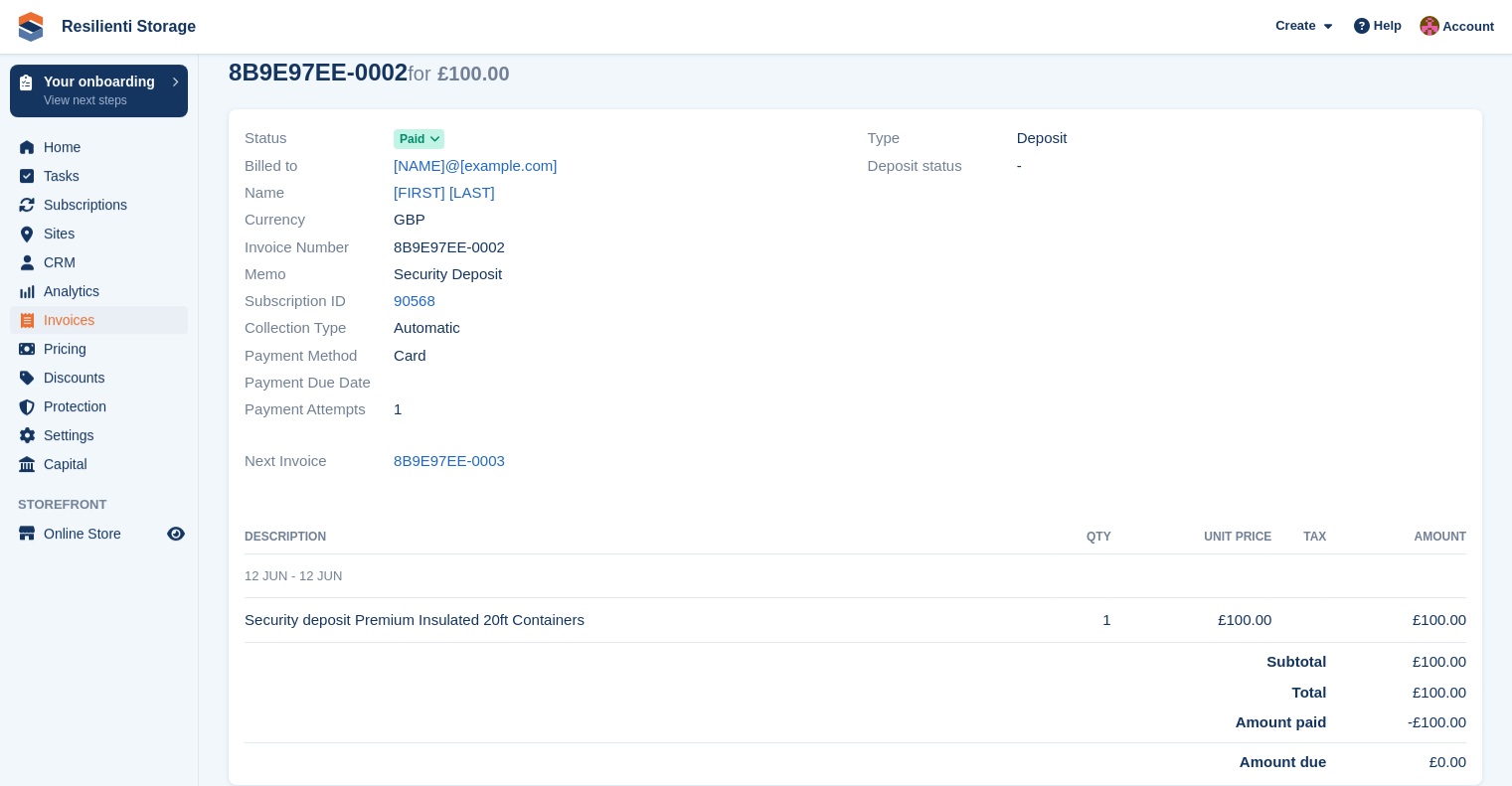 scroll, scrollTop: 368, scrollLeft: 0, axis: vertical 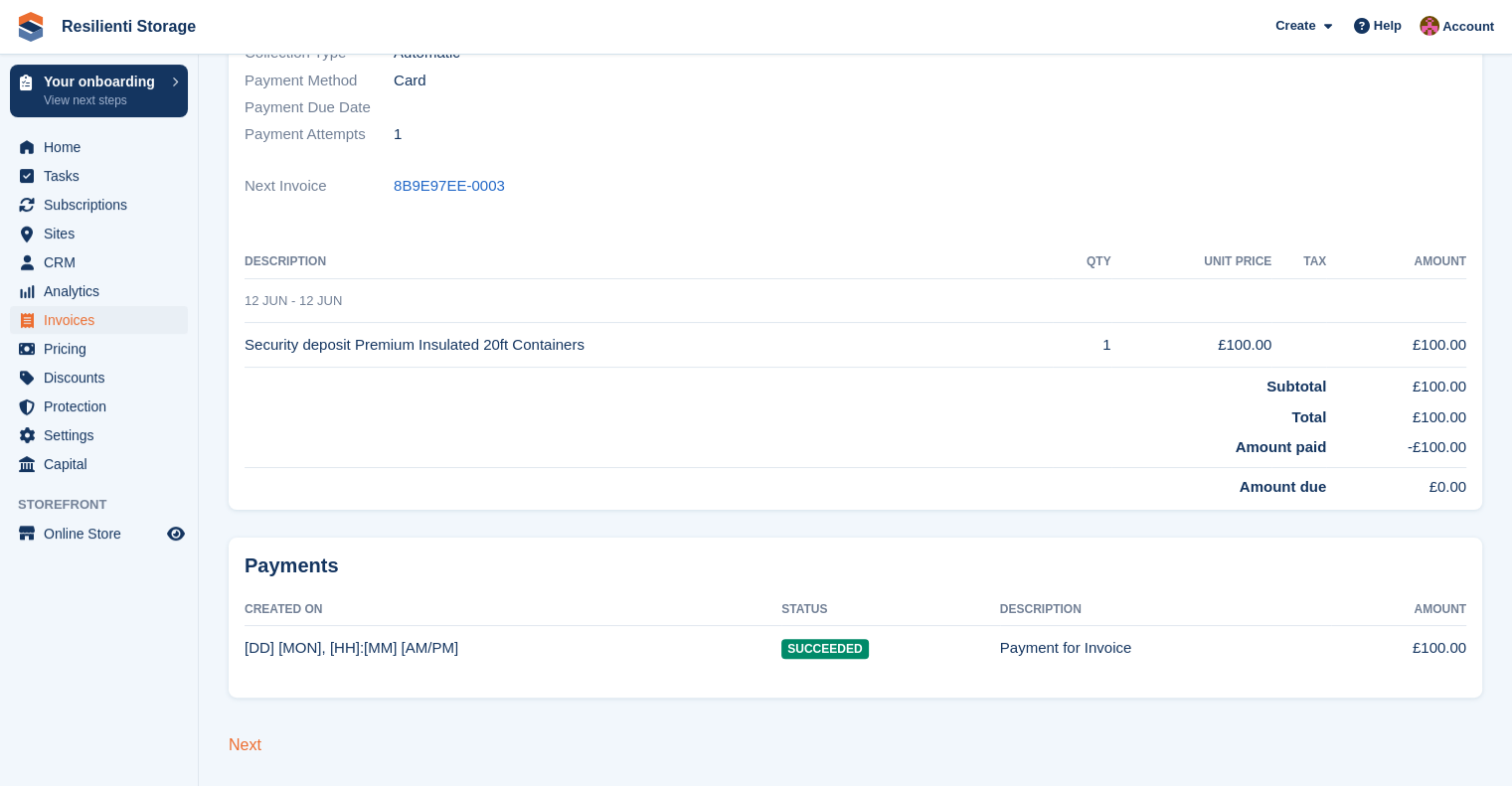 click on "Next" at bounding box center [245, 744] 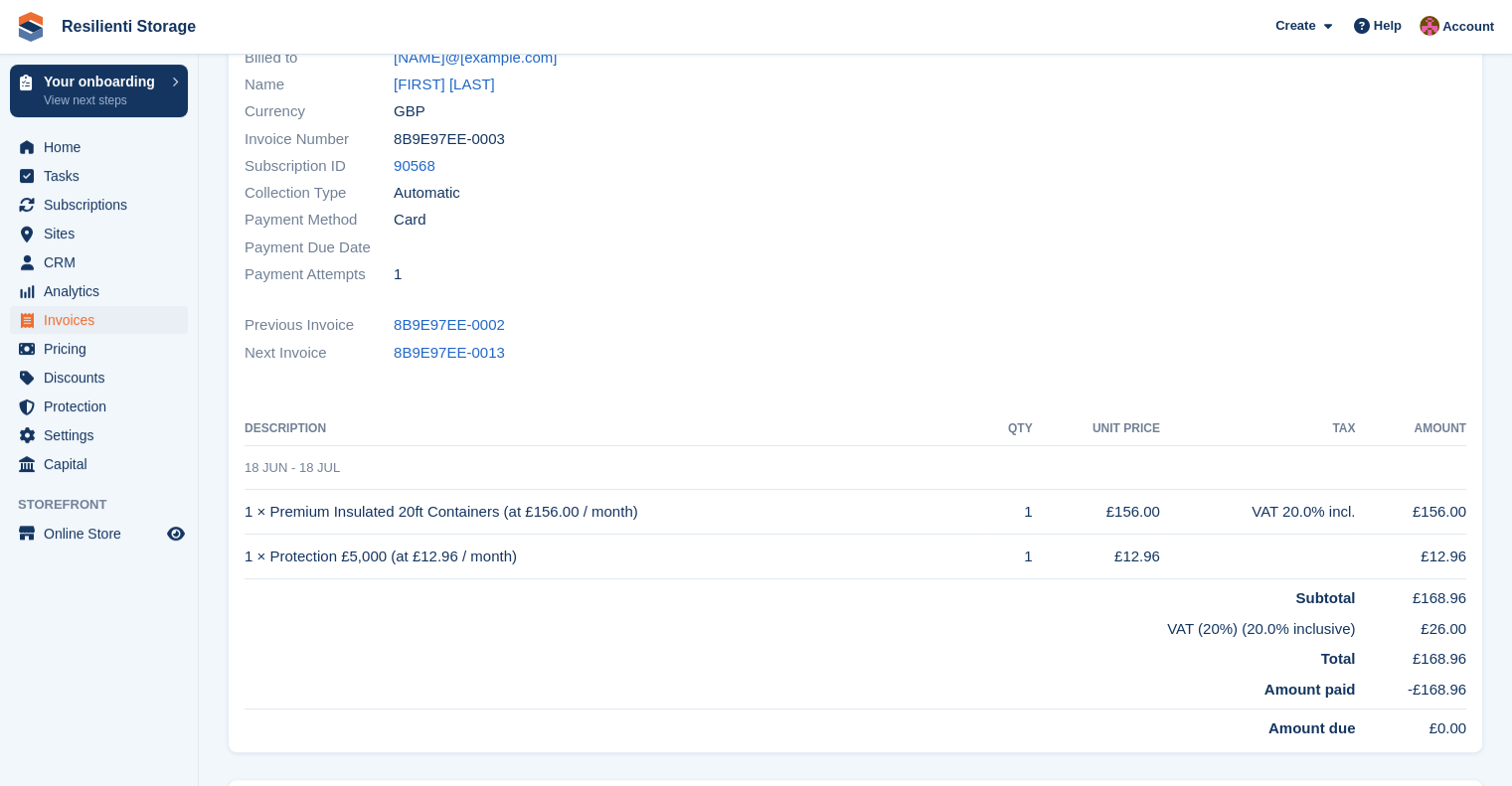 scroll, scrollTop: 0, scrollLeft: 0, axis: both 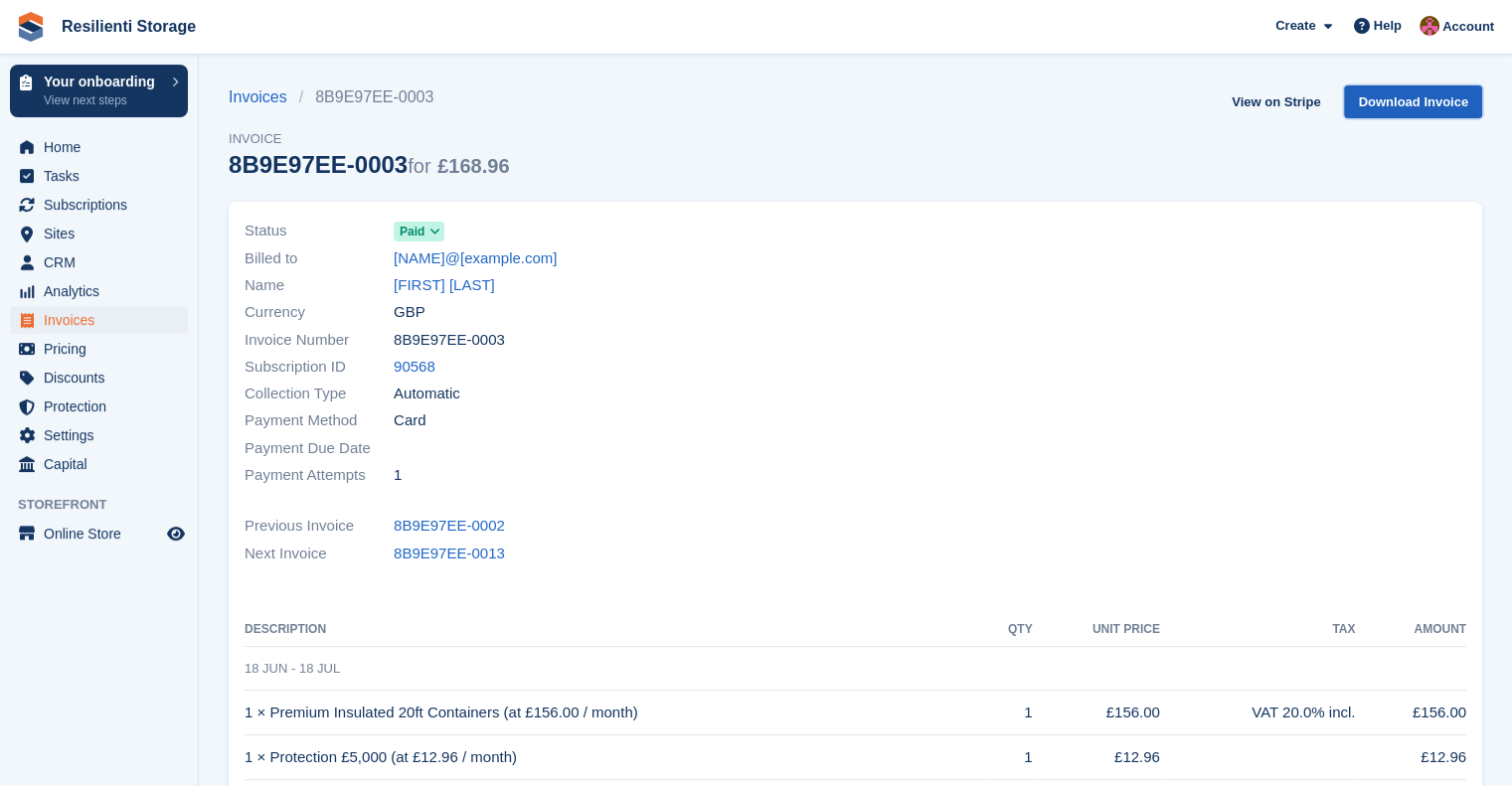 click on "Download Invoice" at bounding box center (1413, 101) 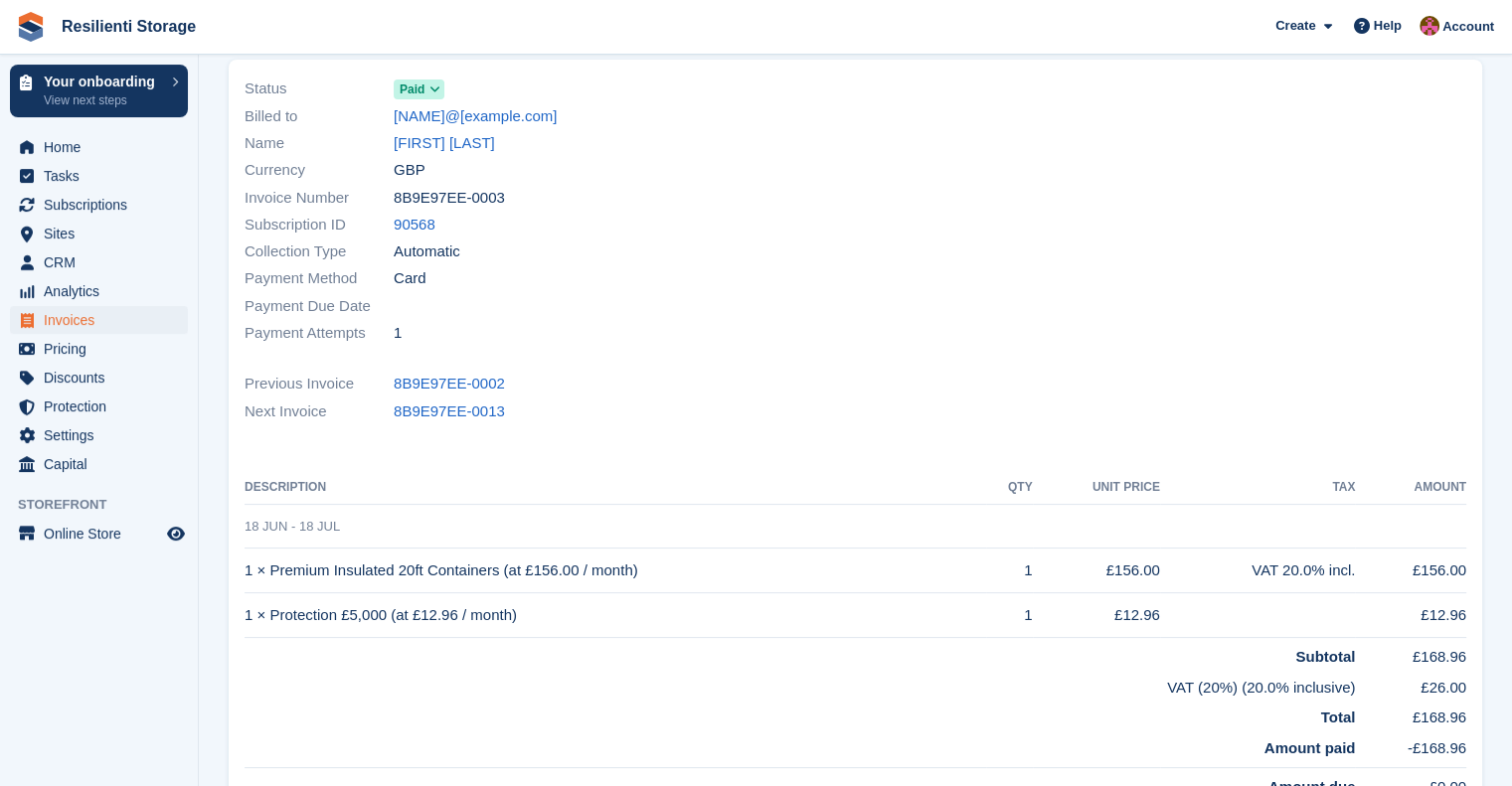 scroll, scrollTop: 442, scrollLeft: 0, axis: vertical 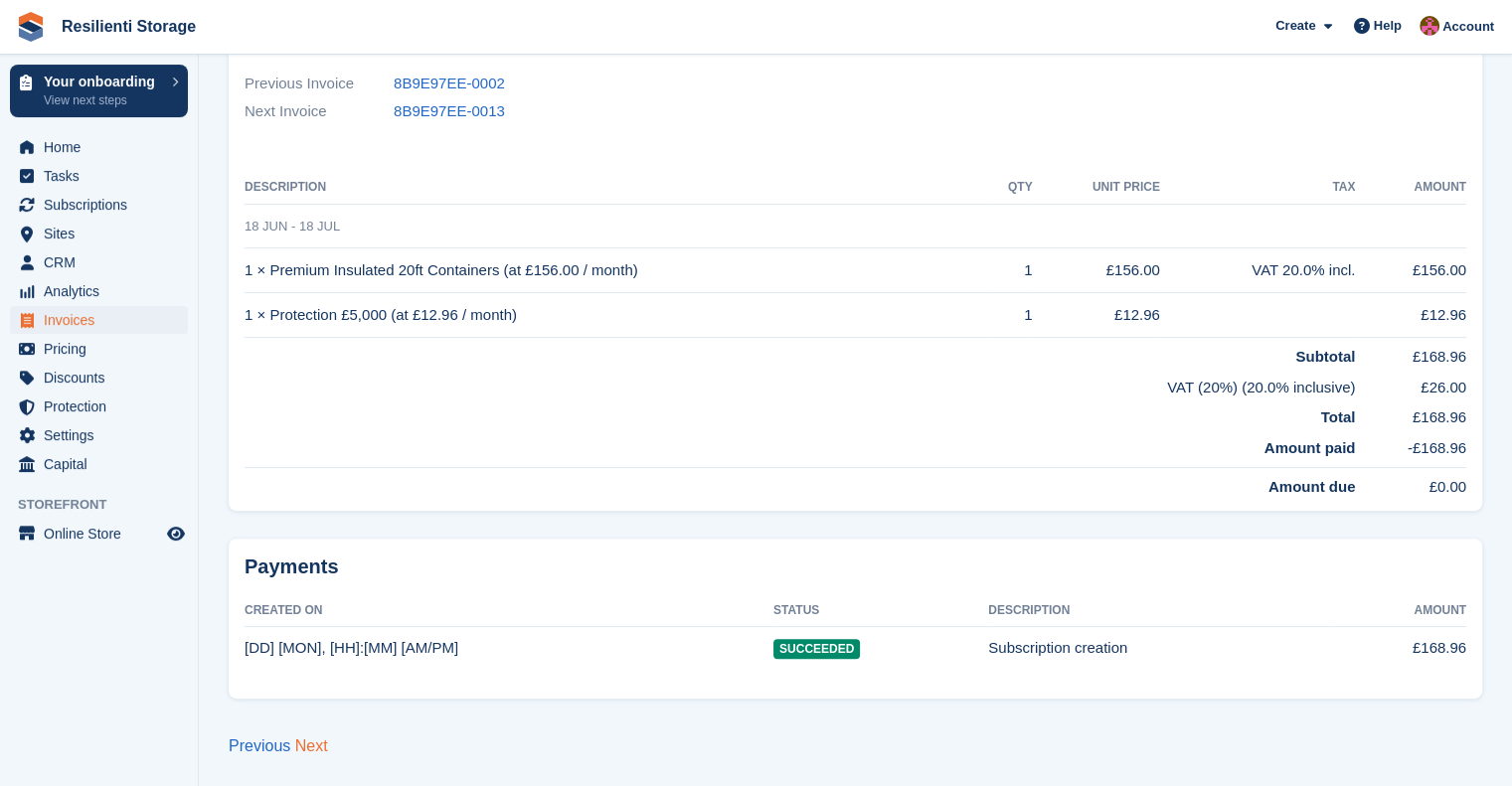 click on "Next" at bounding box center (311, 745) 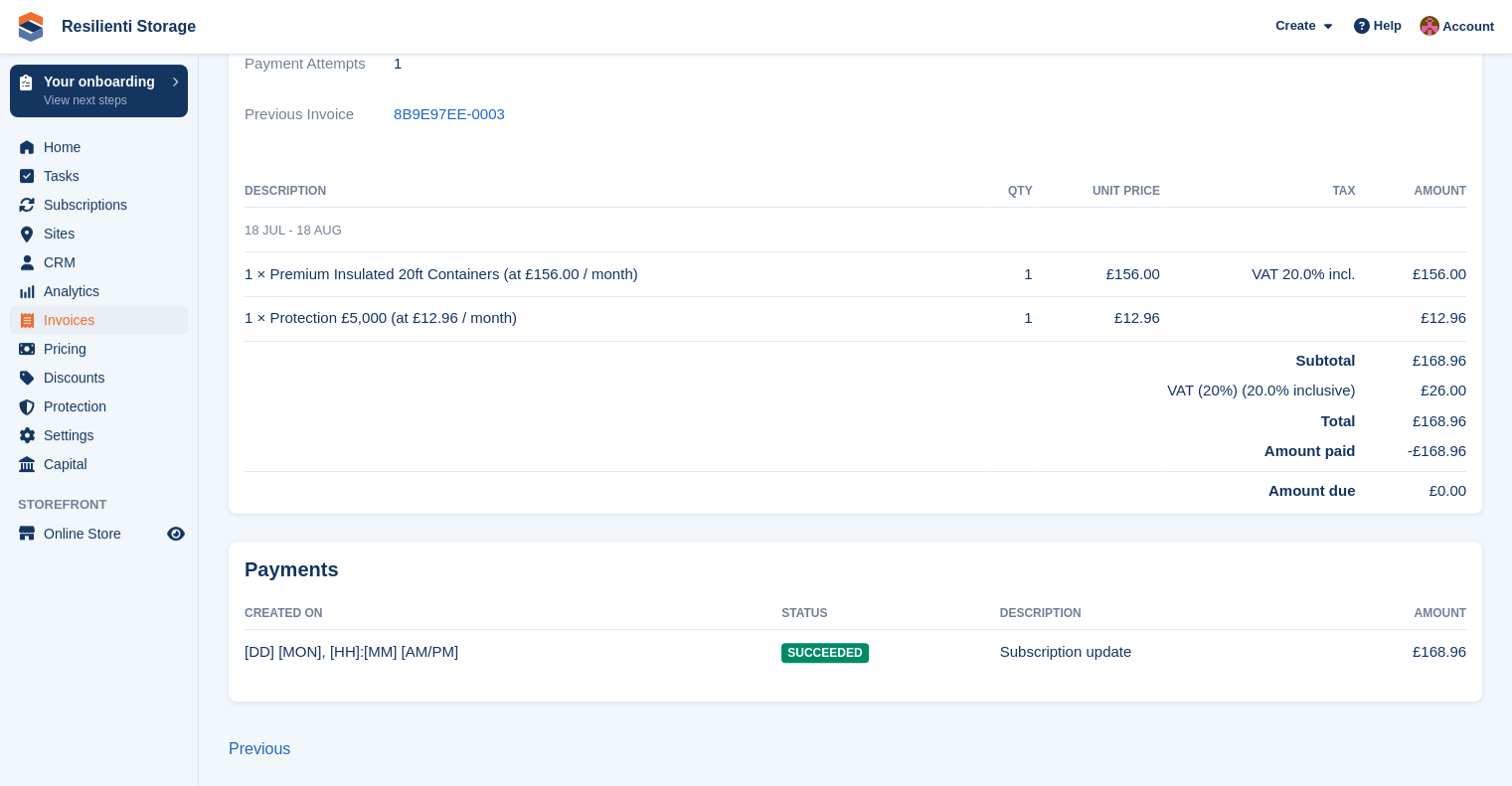 scroll, scrollTop: 415, scrollLeft: 0, axis: vertical 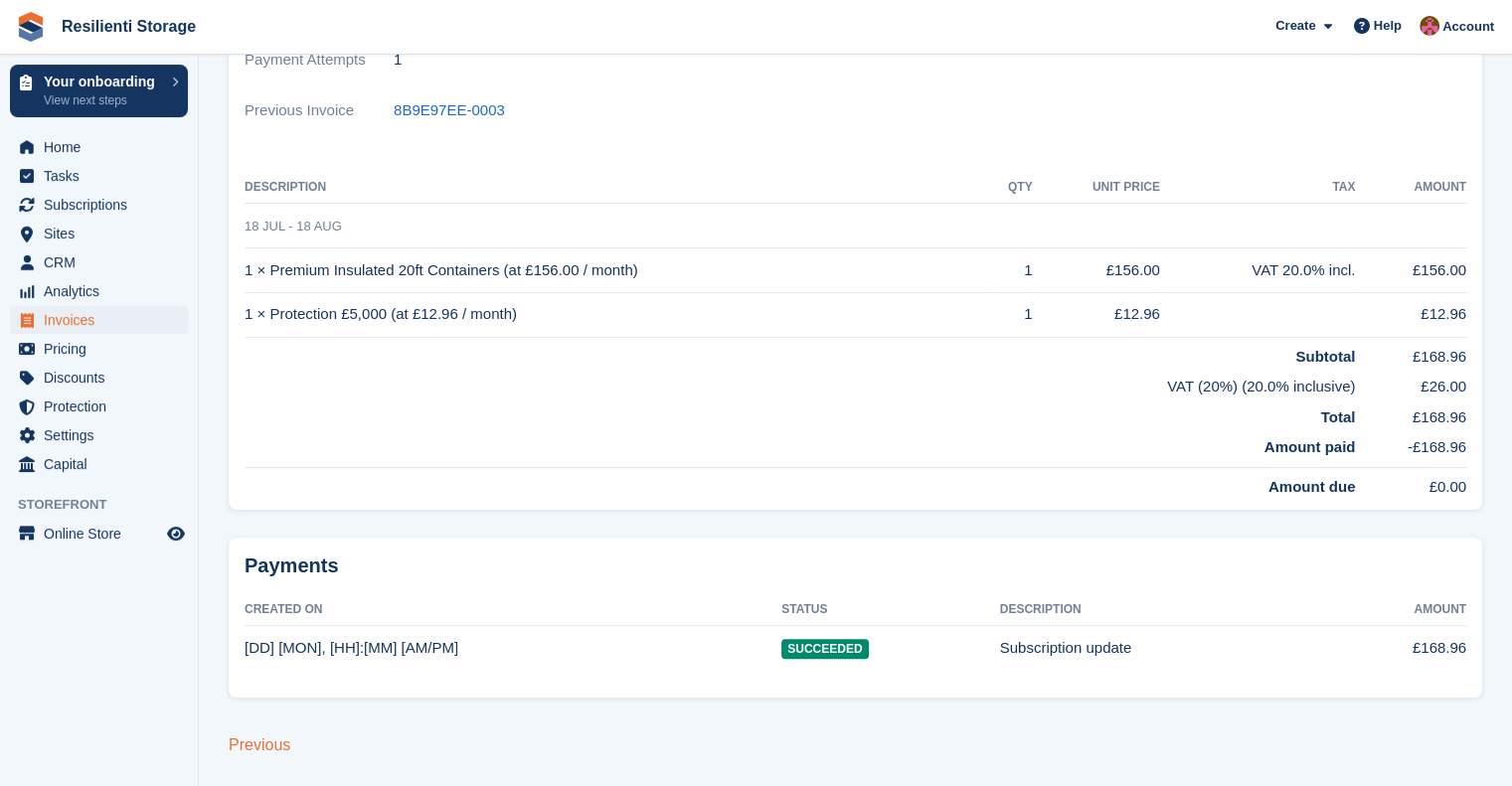 click on "Previous" at bounding box center (259, 744) 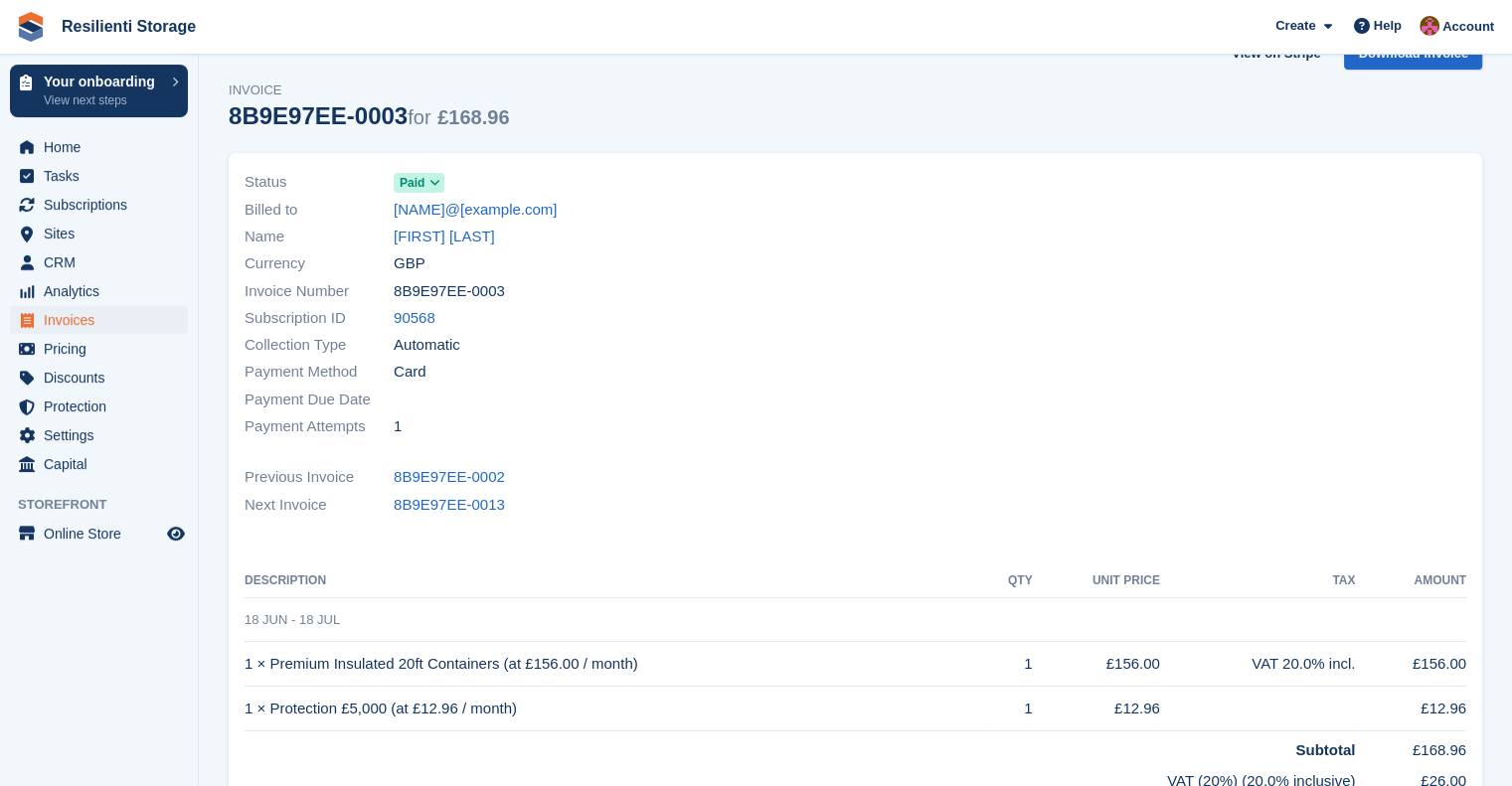 scroll, scrollTop: 45, scrollLeft: 0, axis: vertical 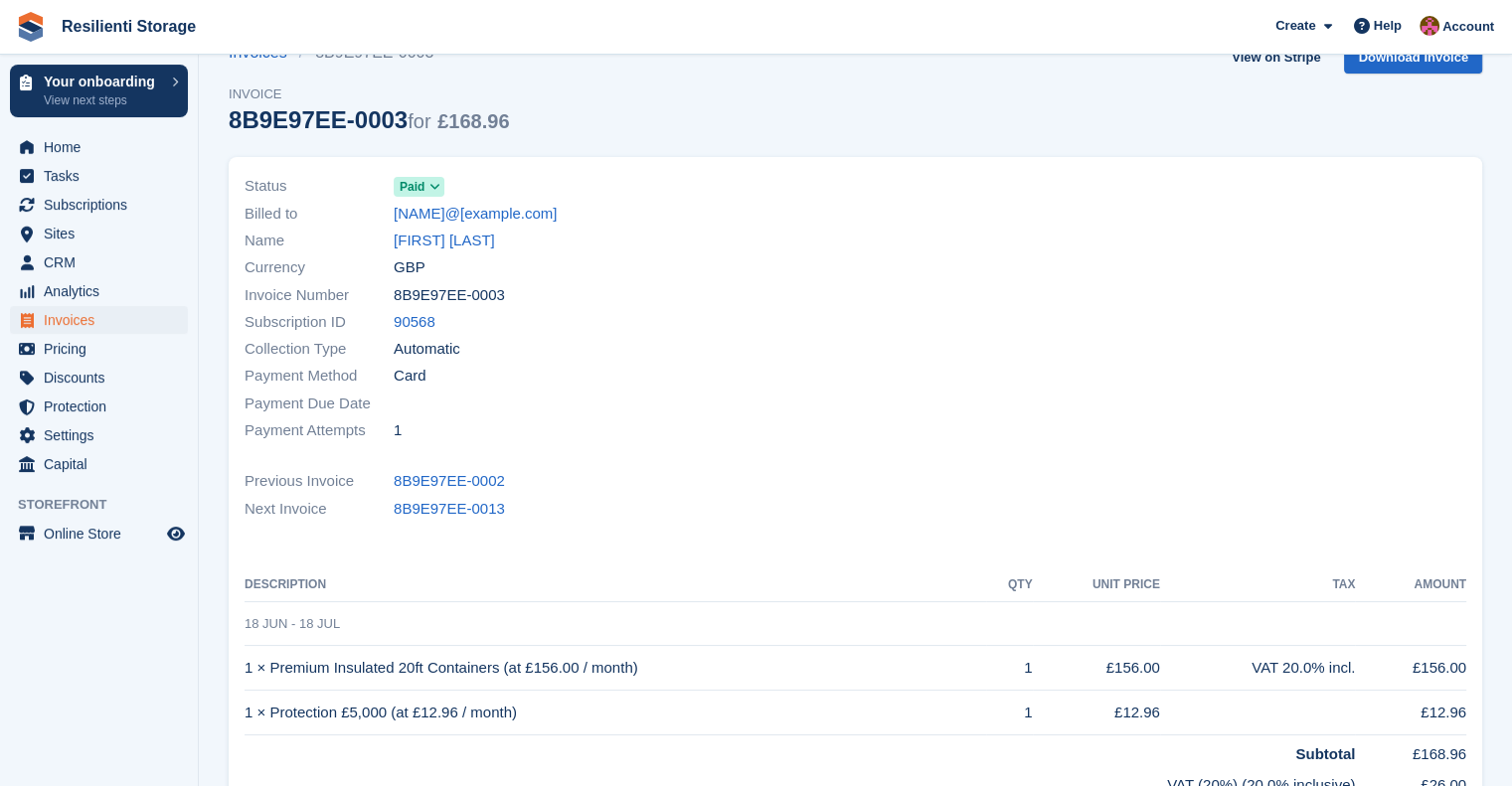 click on "Paid" at bounding box center [412, 187] 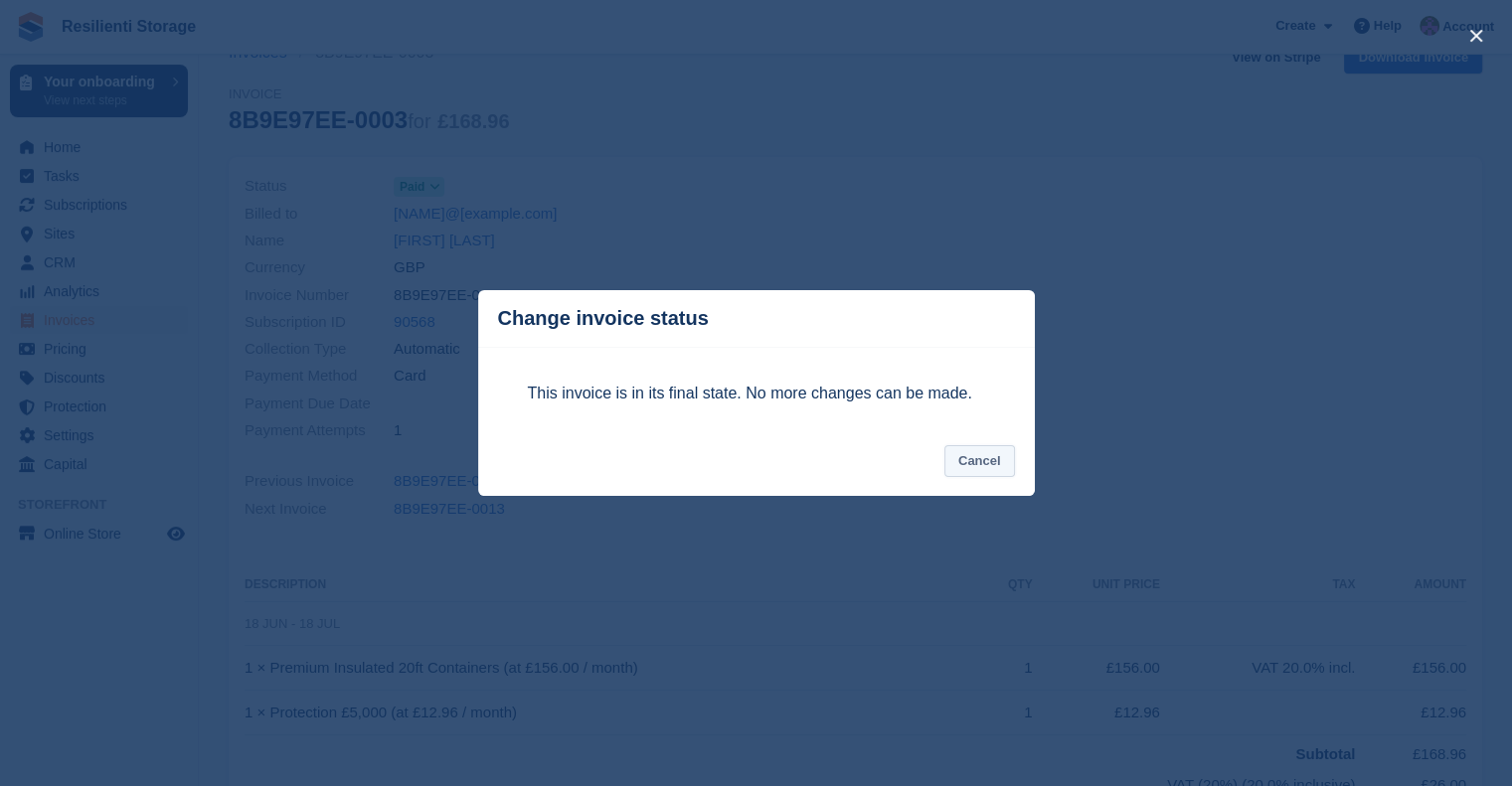 click on "Cancel" at bounding box center [979, 461] 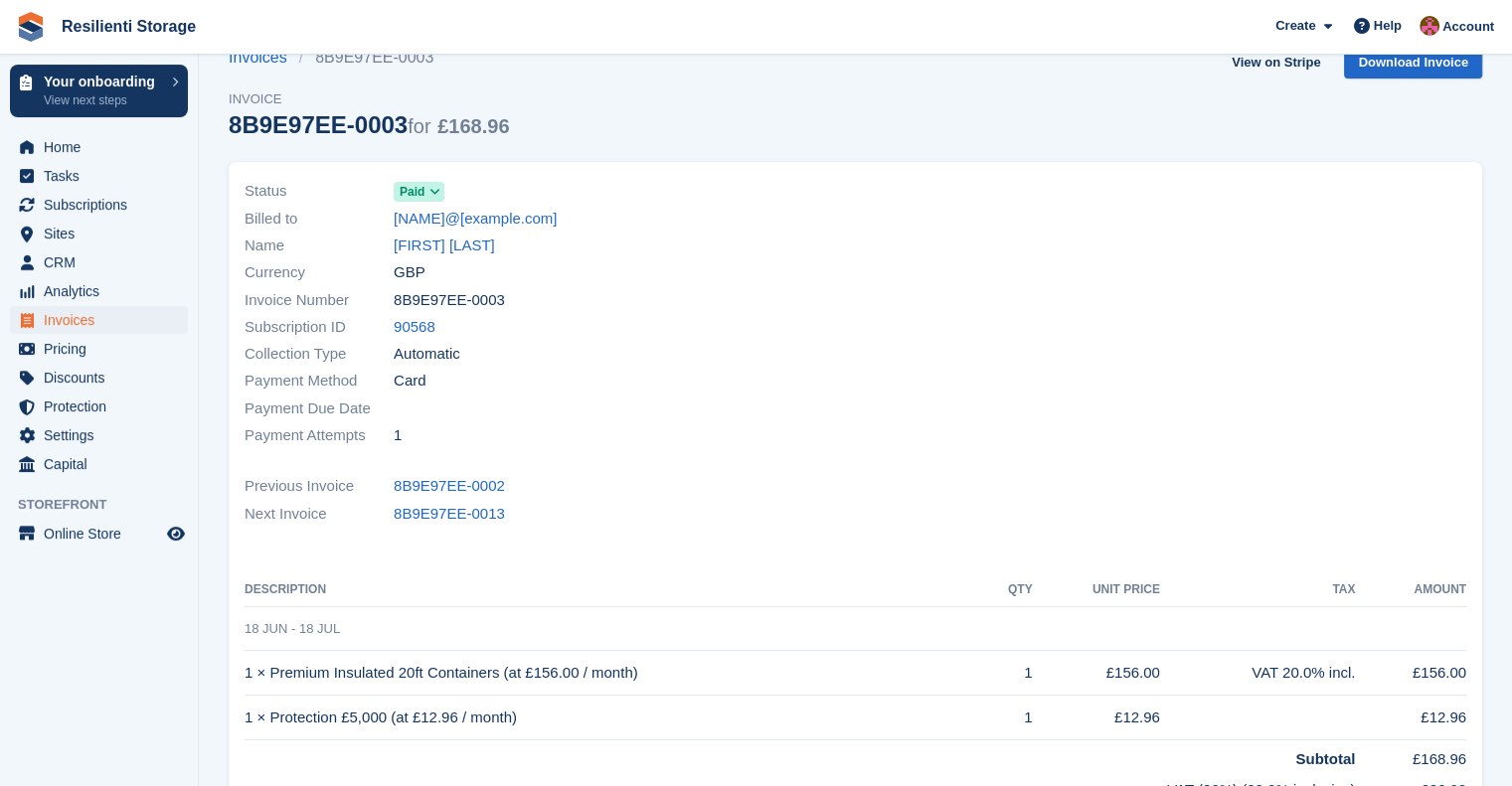 scroll, scrollTop: 0, scrollLeft: 0, axis: both 